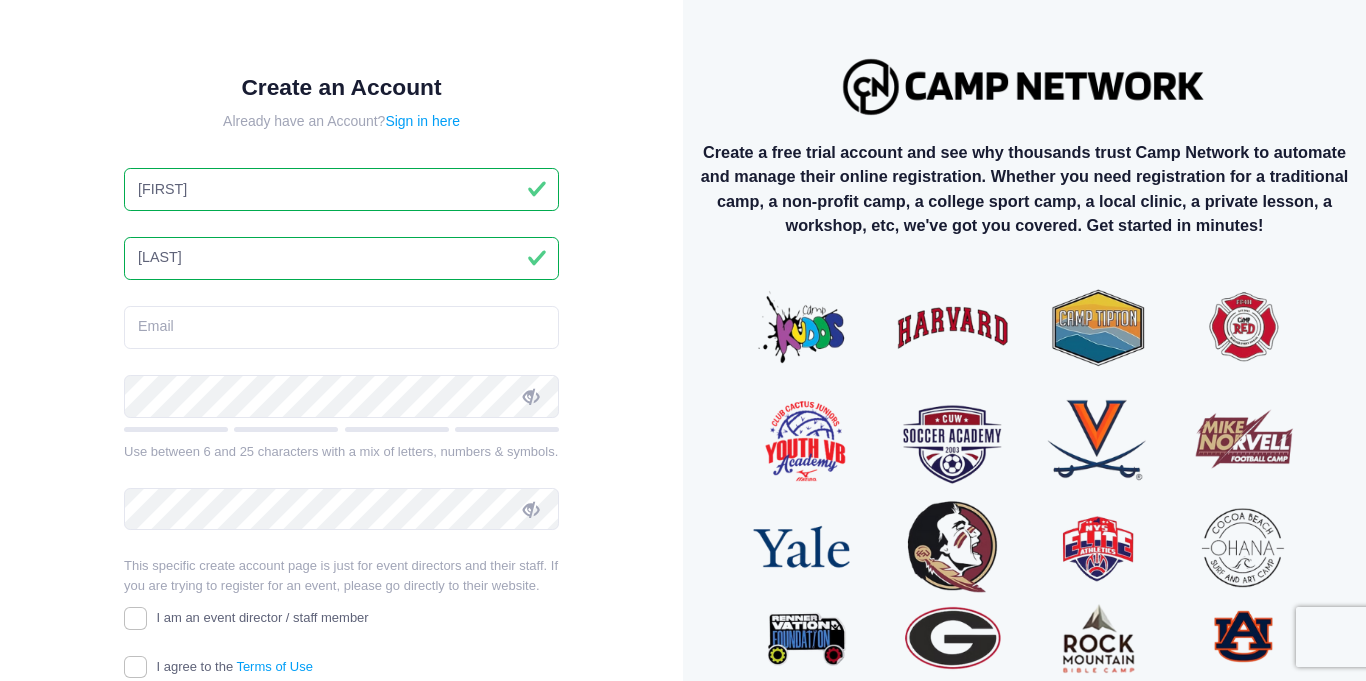 scroll, scrollTop: 0, scrollLeft: 0, axis: both 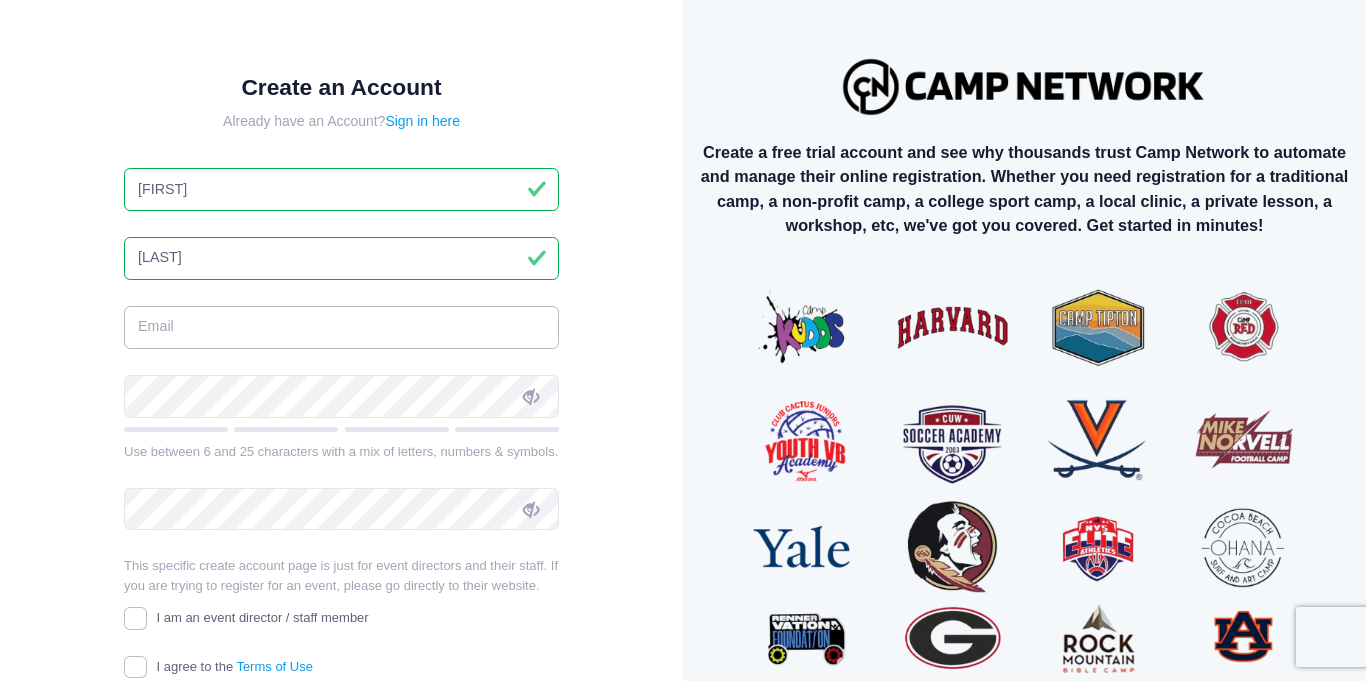 click at bounding box center (341, 327) 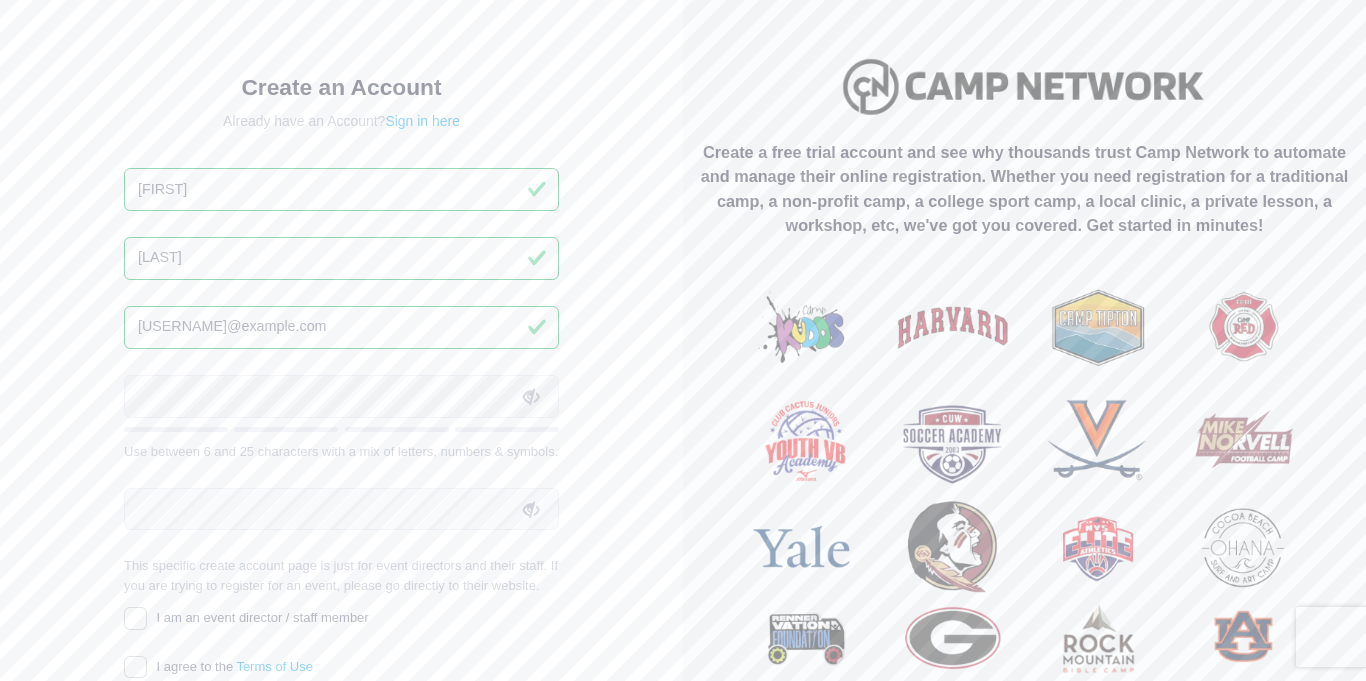 type on "[USERNAME]@[EXAMPLE.COM]" 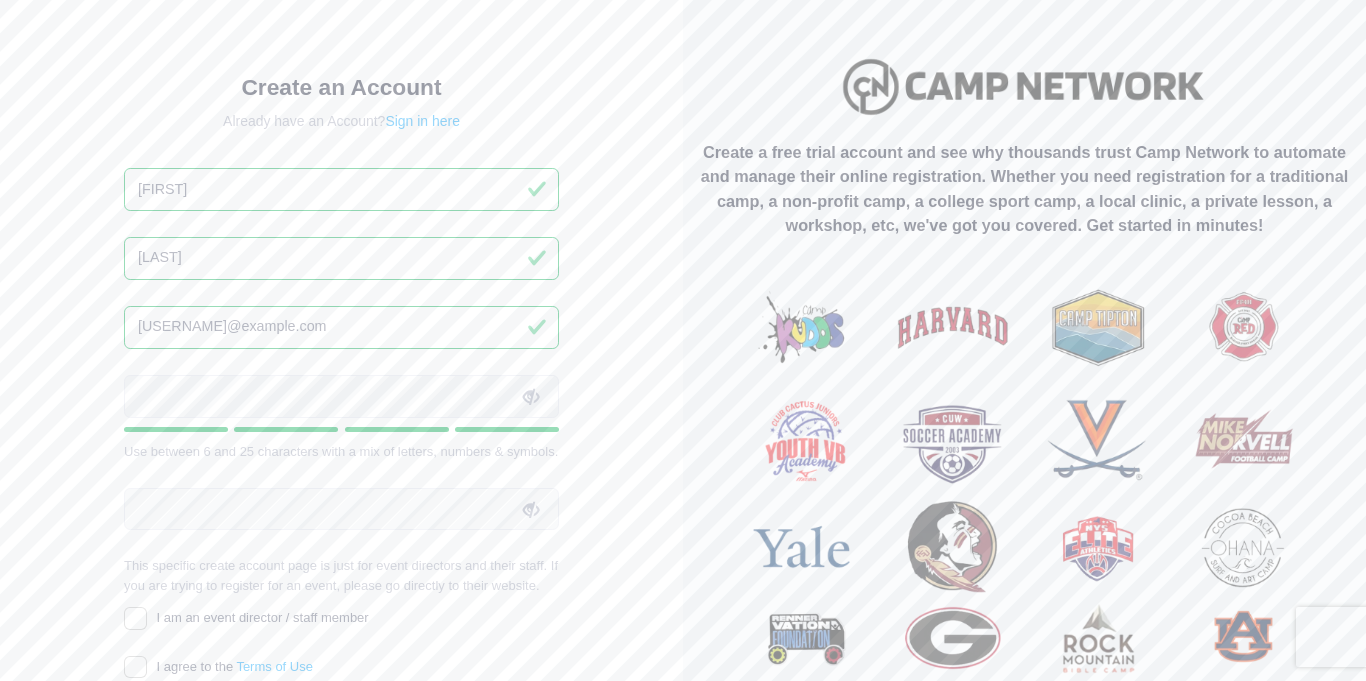 click on "Create an Account
Already have an Account?
Sign in here
Evan
Janaszek
evanjanaszek0928@gmail.com
Use between 6 and 25 characters with a mix of letters, numbers & symbols." at bounding box center [341, 411] 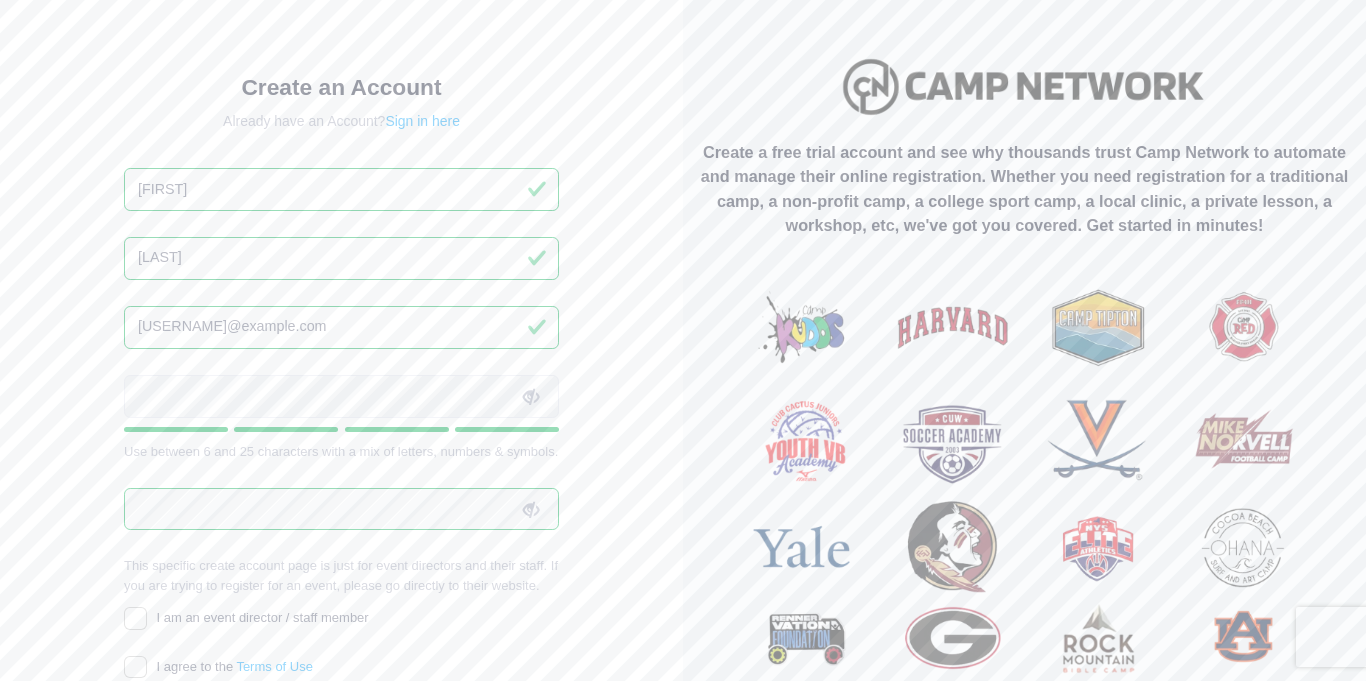 scroll, scrollTop: 179, scrollLeft: 0, axis: vertical 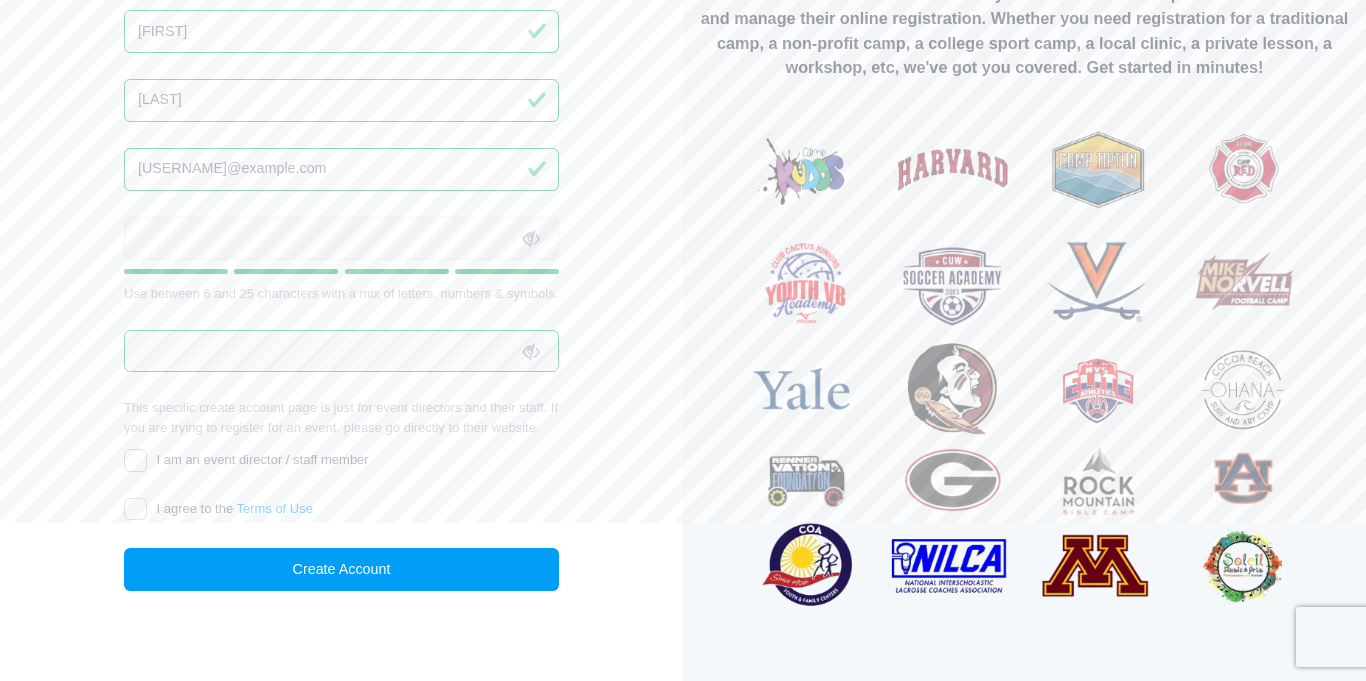 click on "I am an event director / staff member" at bounding box center (135, 460) 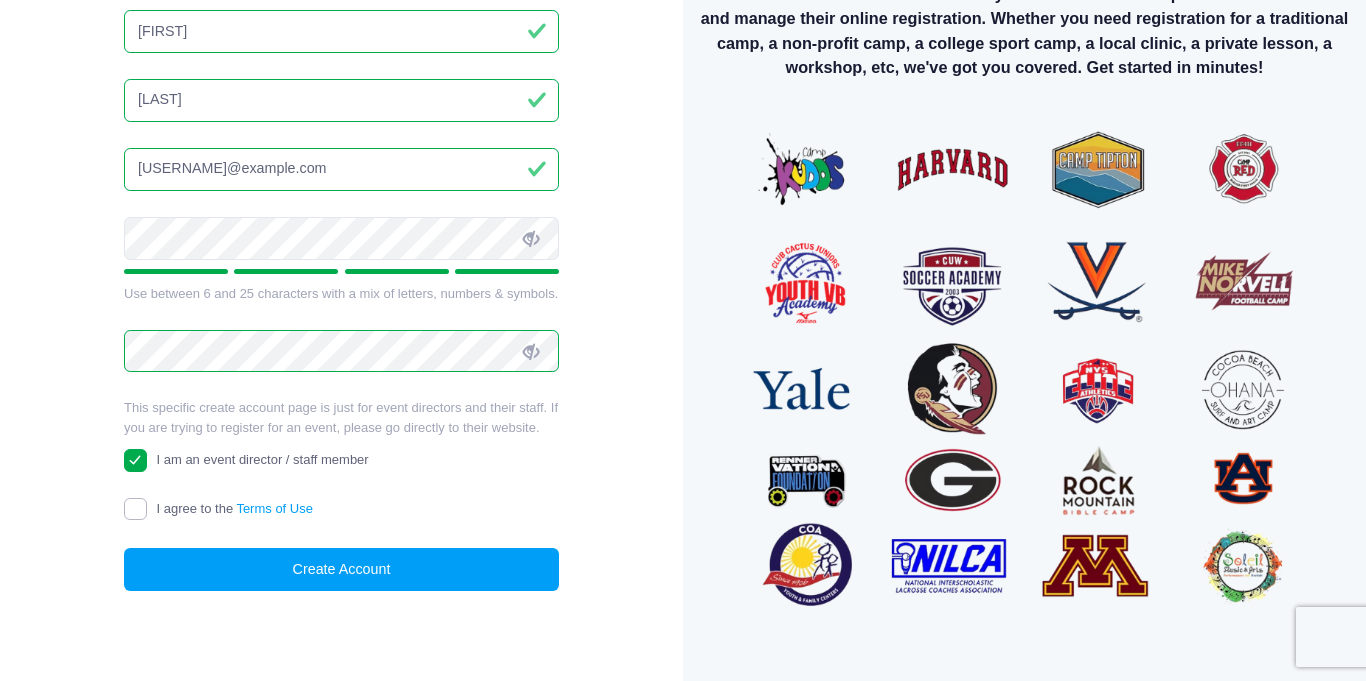 click on "I agree to the
Terms of Use" at bounding box center [135, 509] 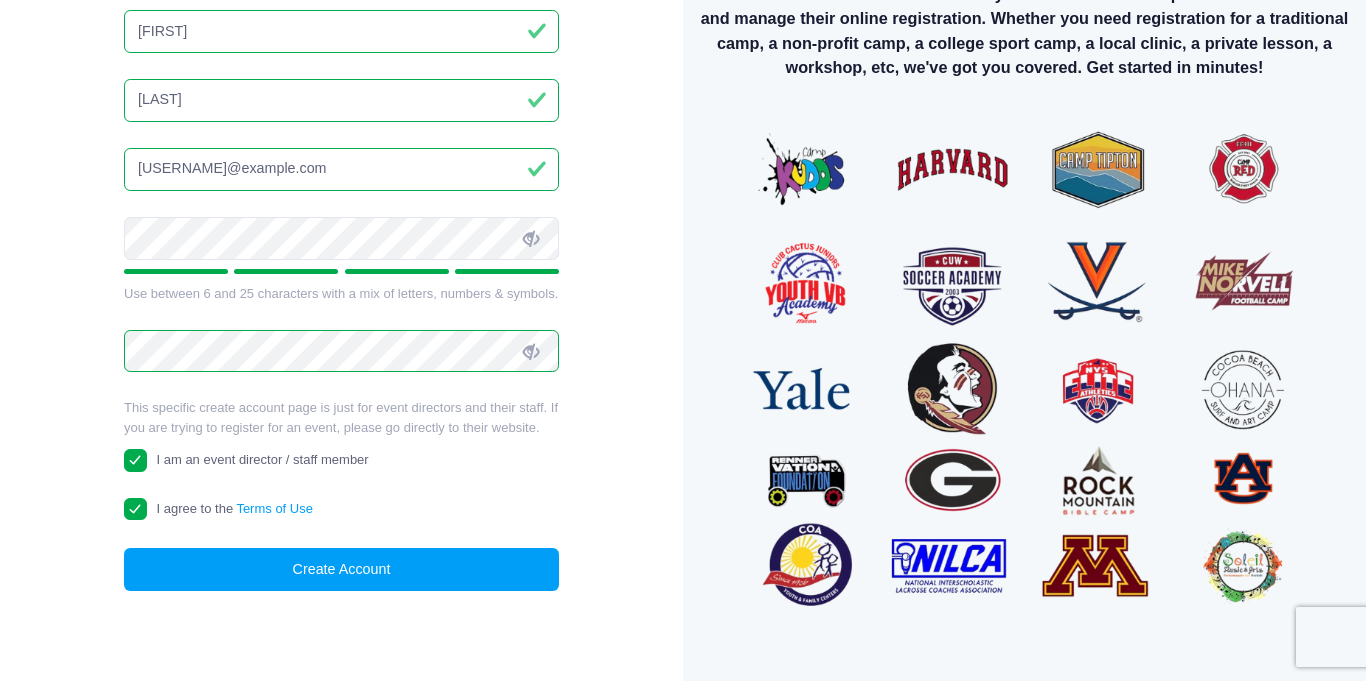 click on "Create an Account
Already have an Account?
Sign in here
Evan
Janaszek
evanjanaszek0928@gmail.com
Use between 6 and 25 characters with a mix of letters, numbers & symbols." at bounding box center (341, 253) 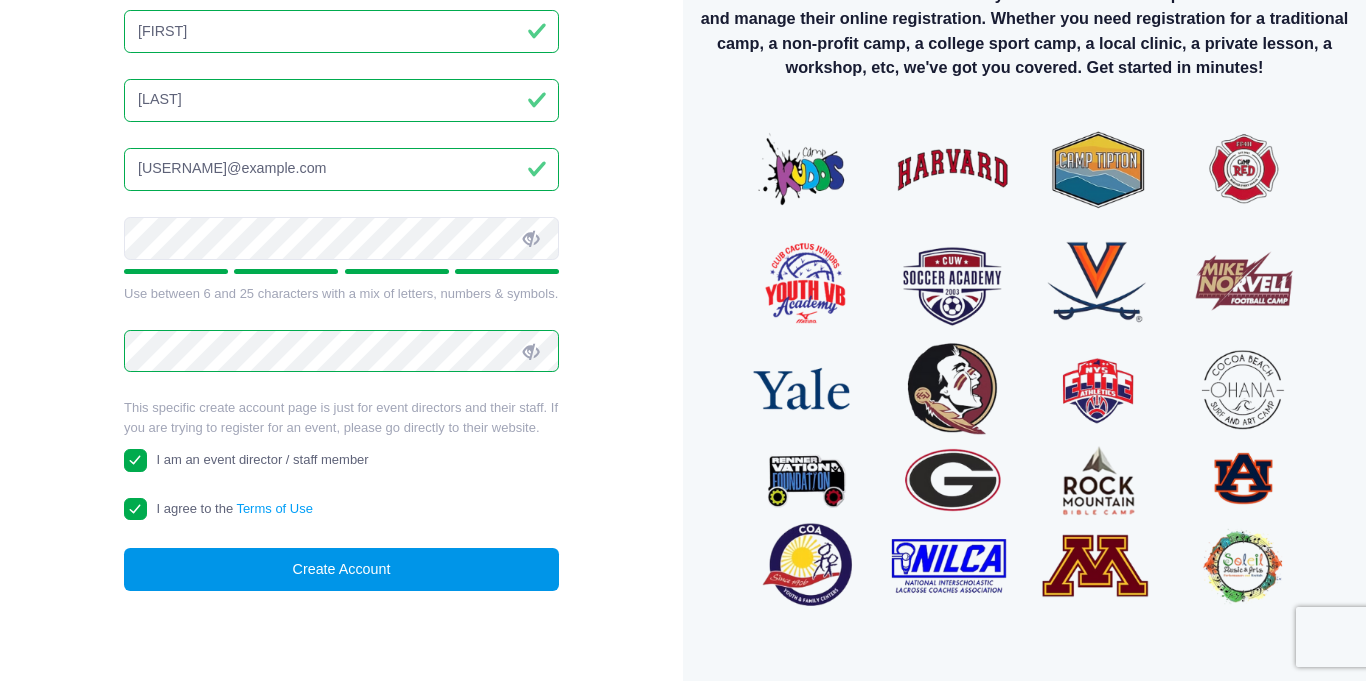click on "Create Account" at bounding box center [341, 569] 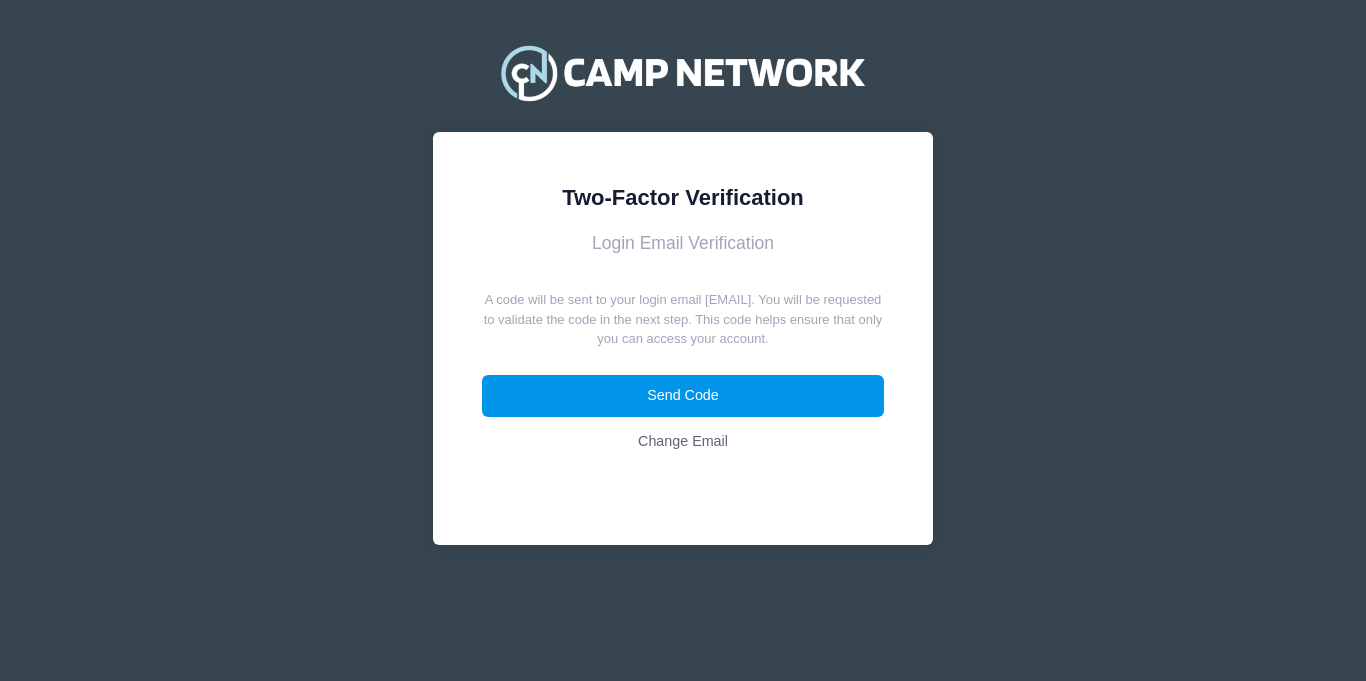 scroll, scrollTop: 0, scrollLeft: 0, axis: both 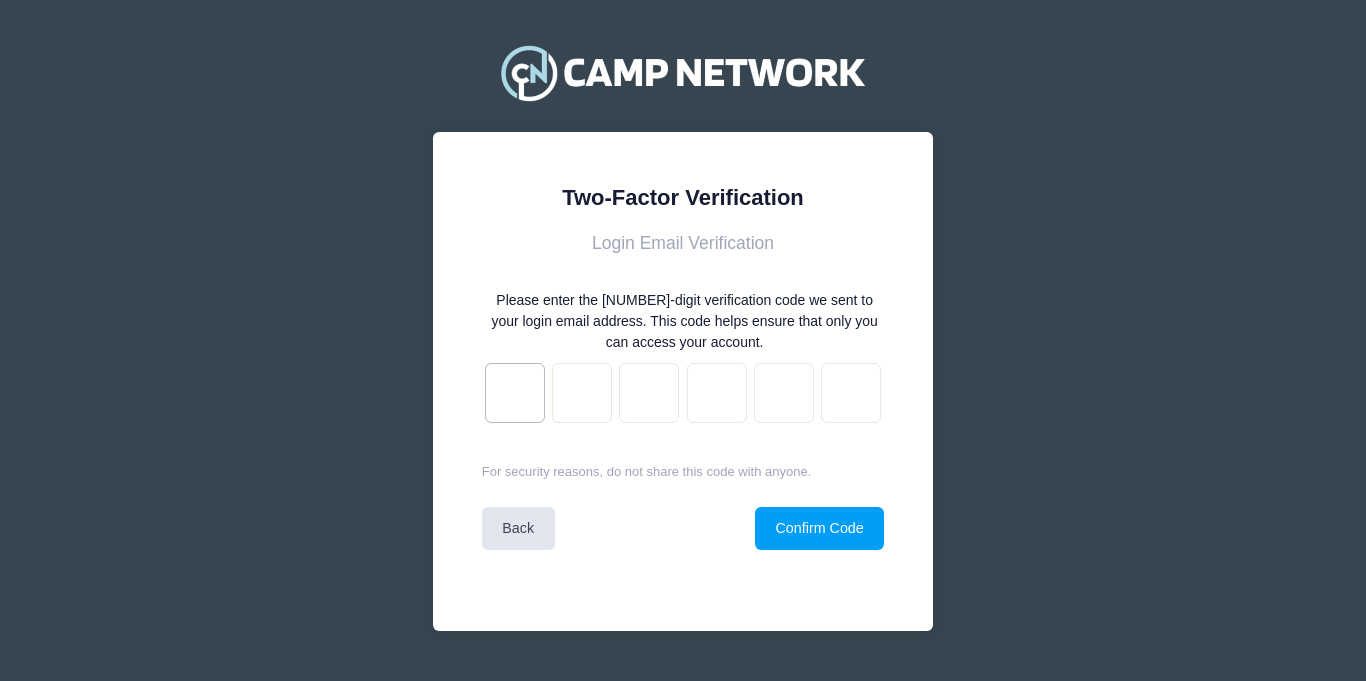 click at bounding box center [515, 393] 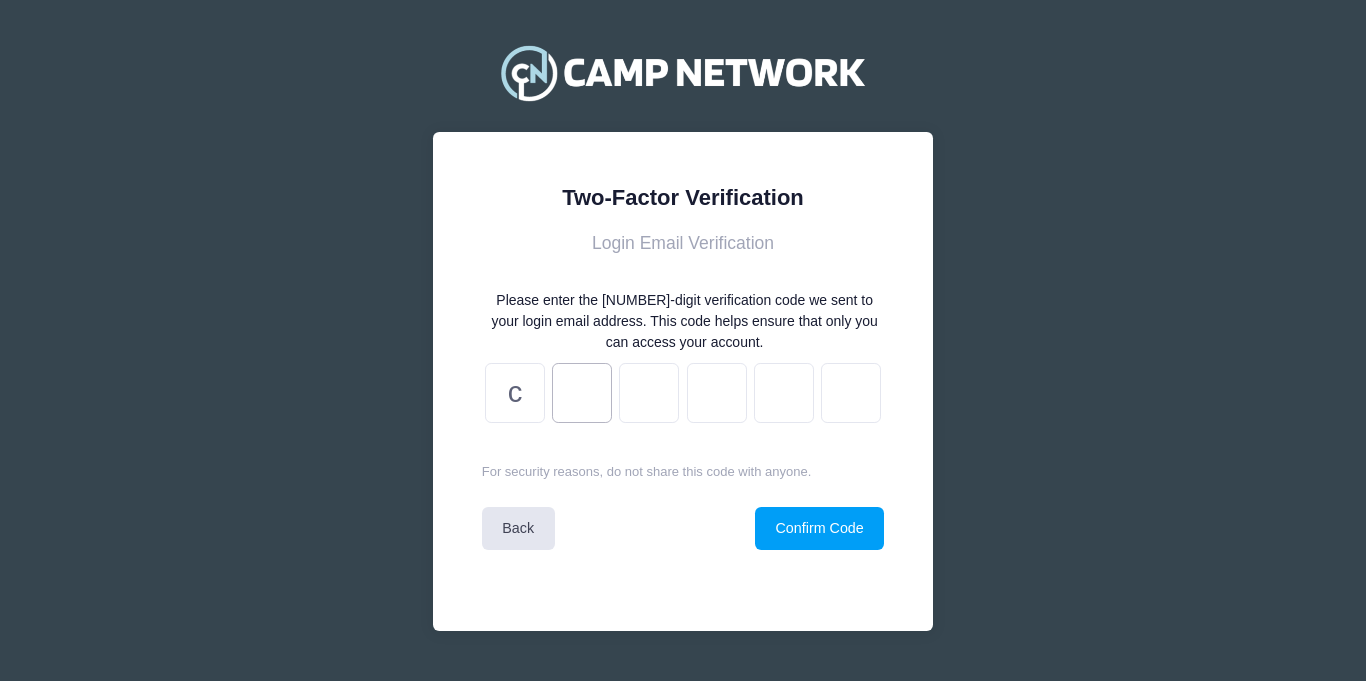 type on "a" 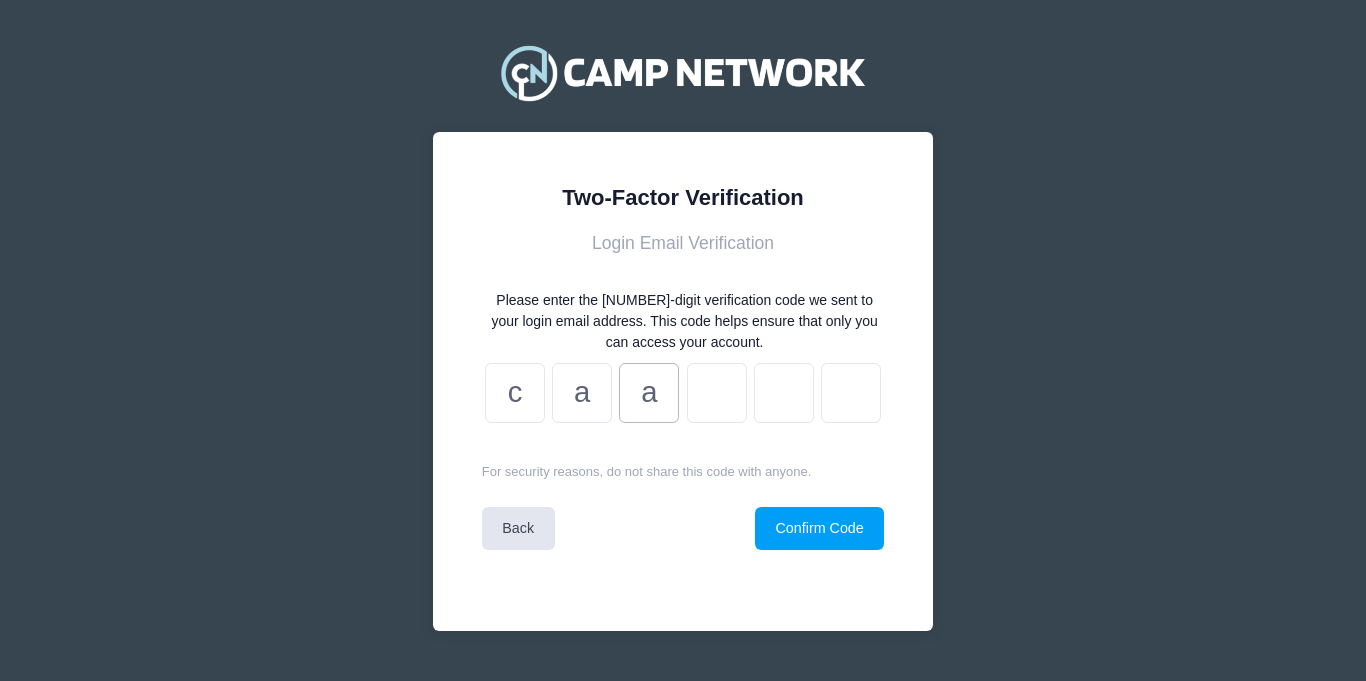 type on "a" 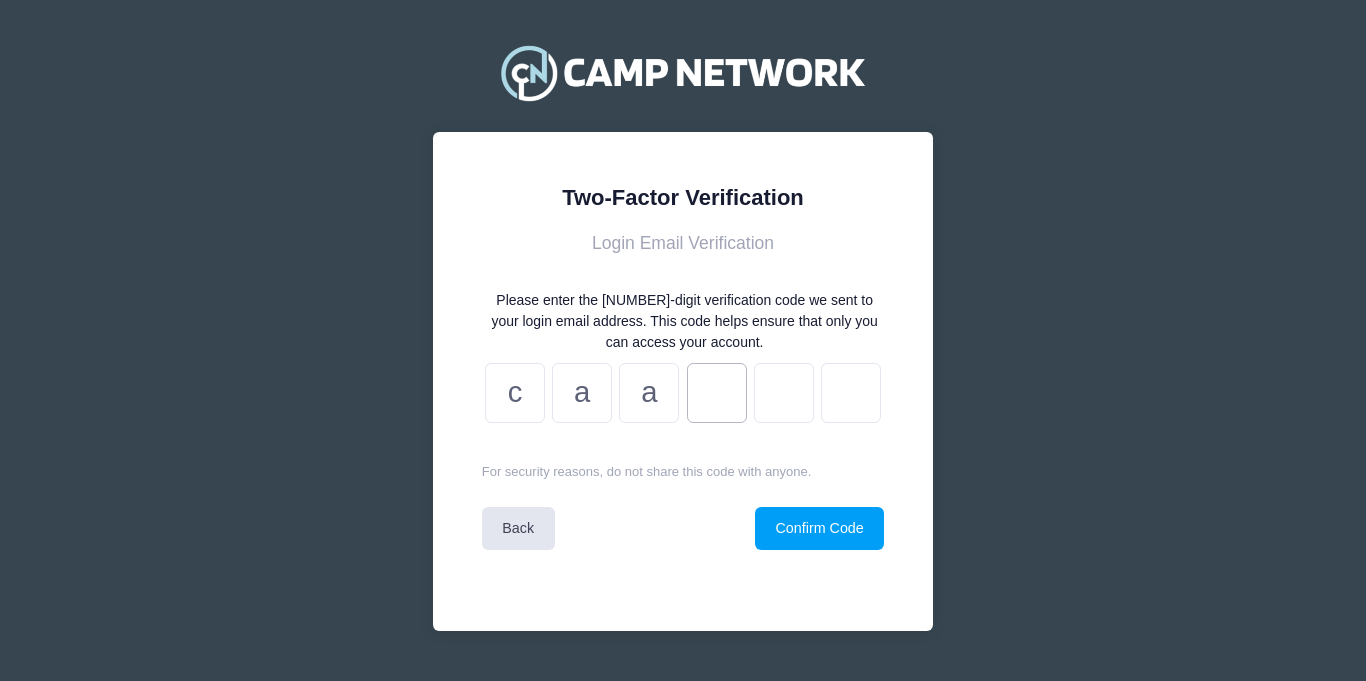 type on "6" 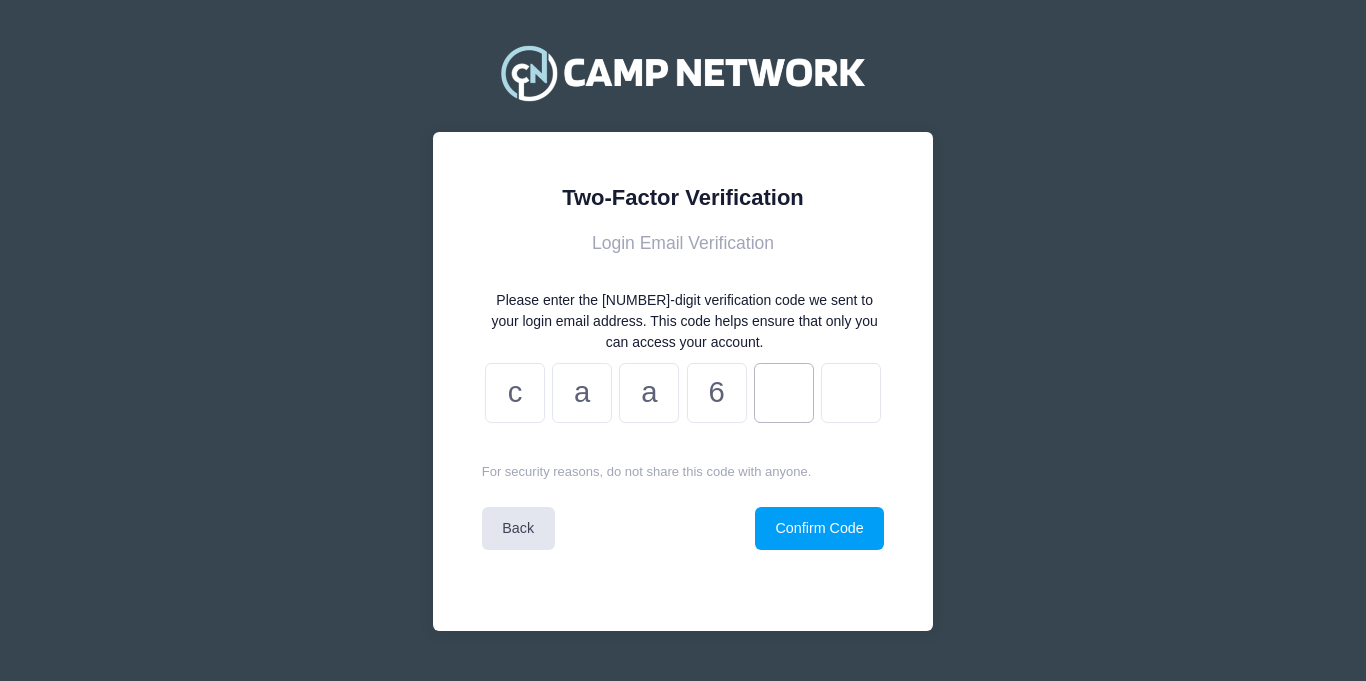 type on "4" 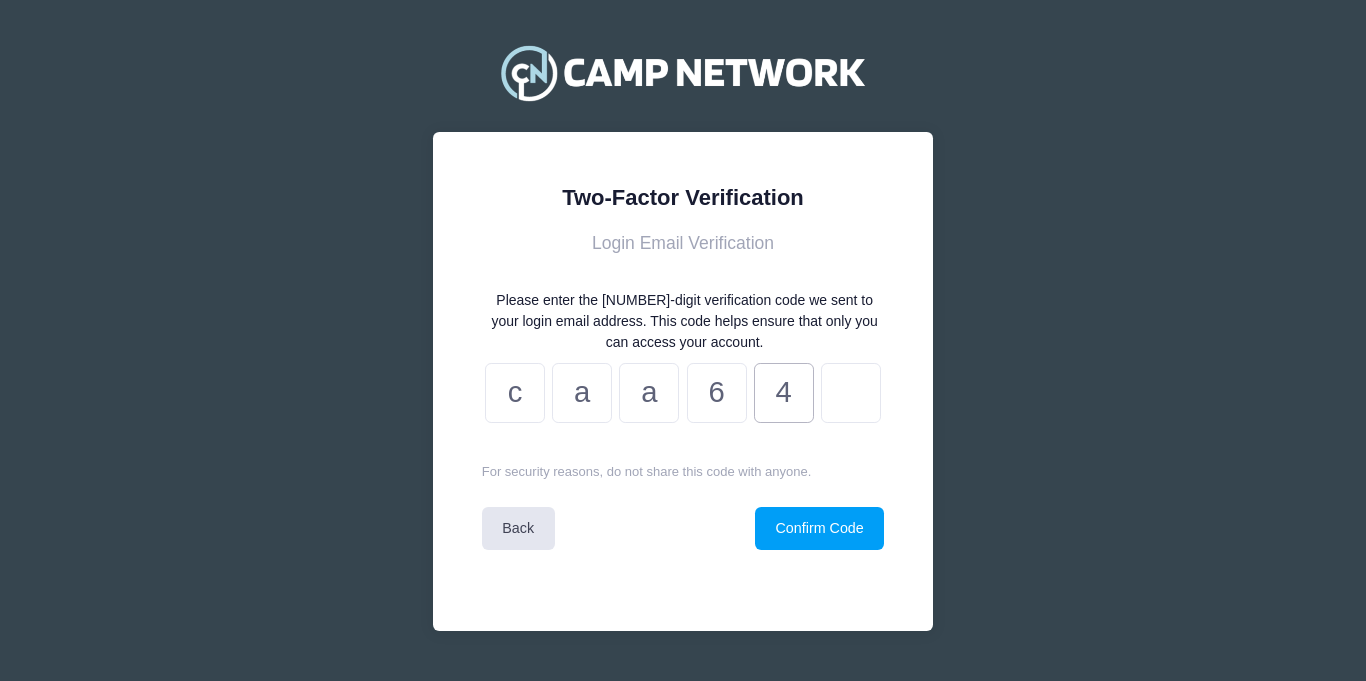click on "4" at bounding box center [784, 393] 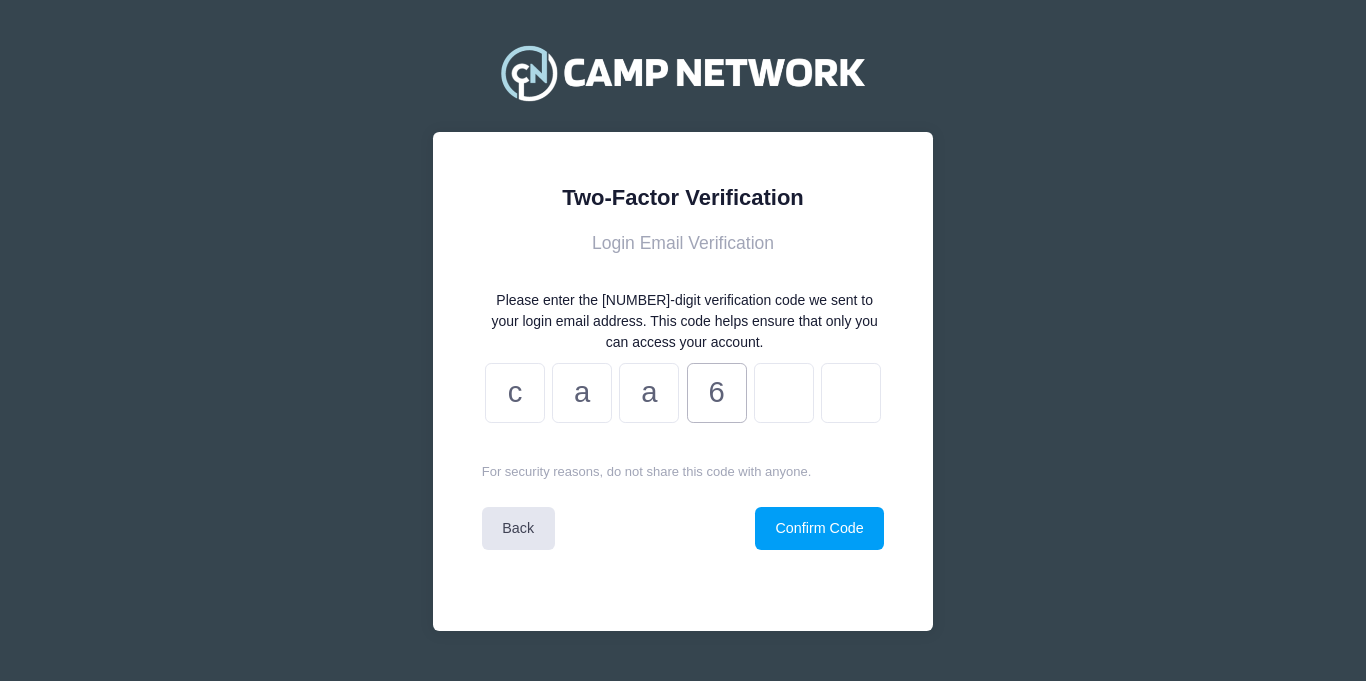 click on "6" at bounding box center (717, 393) 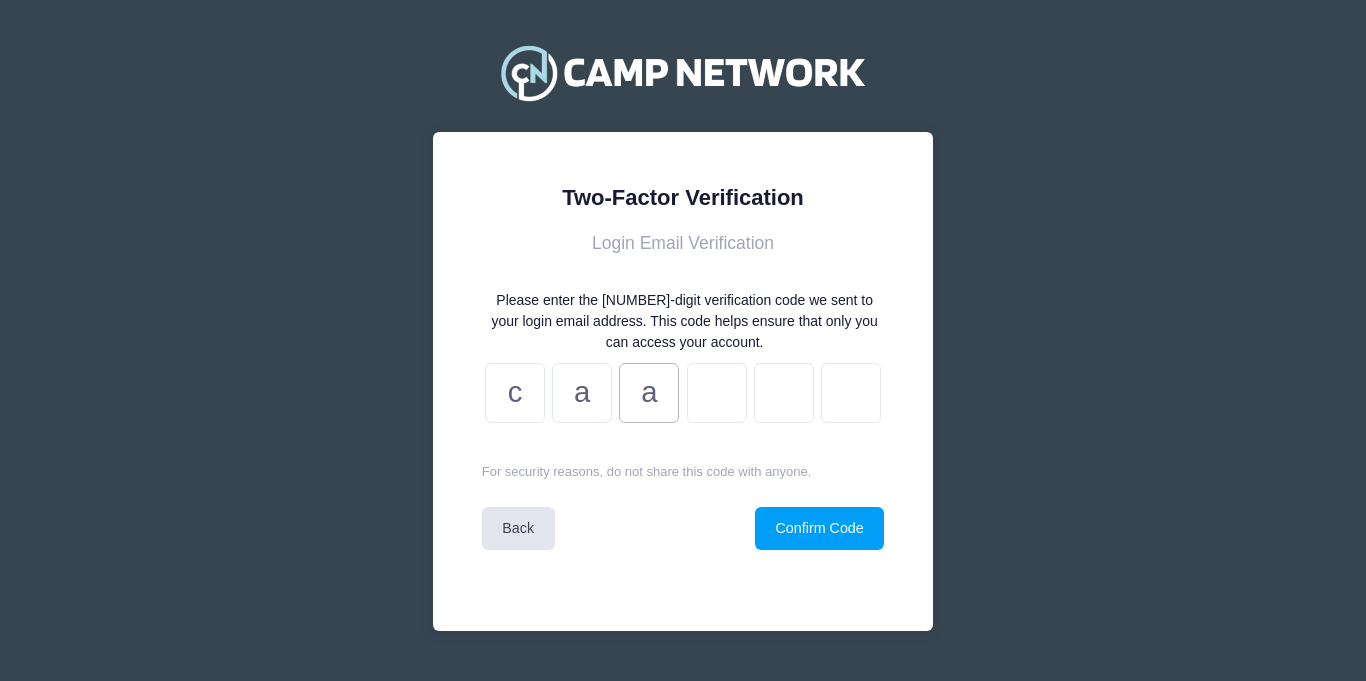 click on "a" at bounding box center (649, 393) 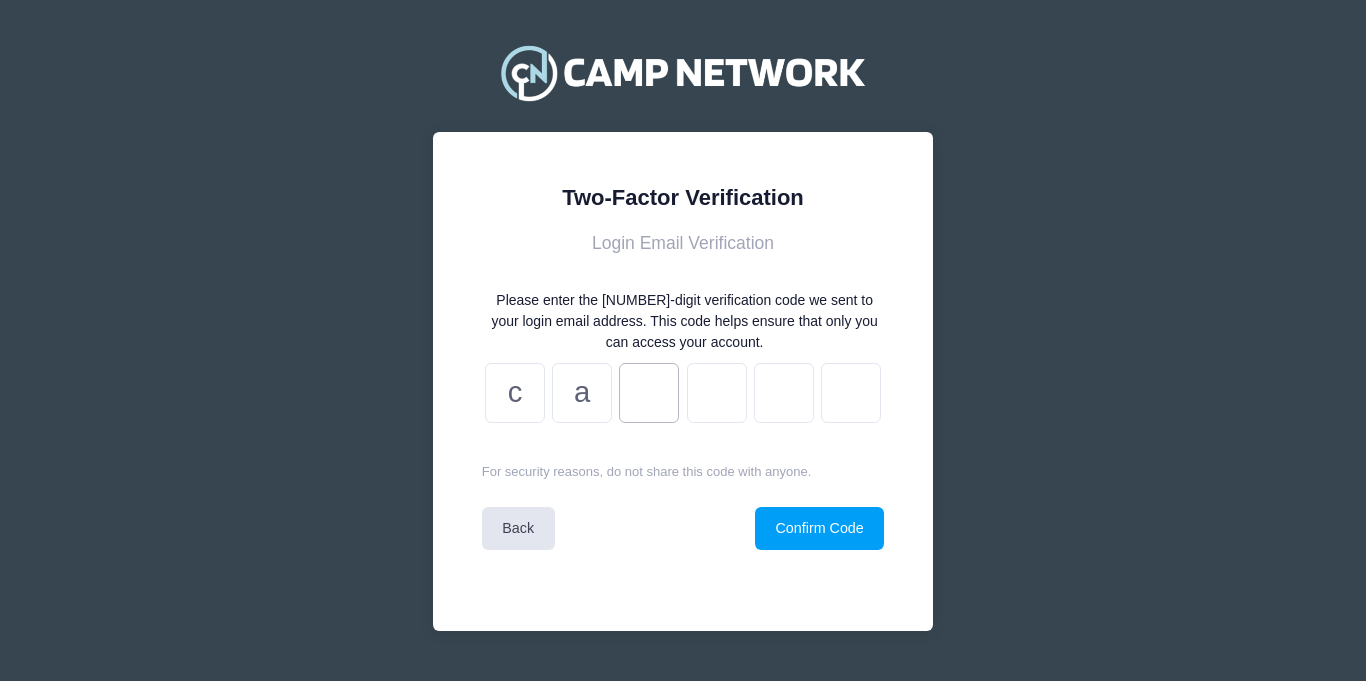 type on "f" 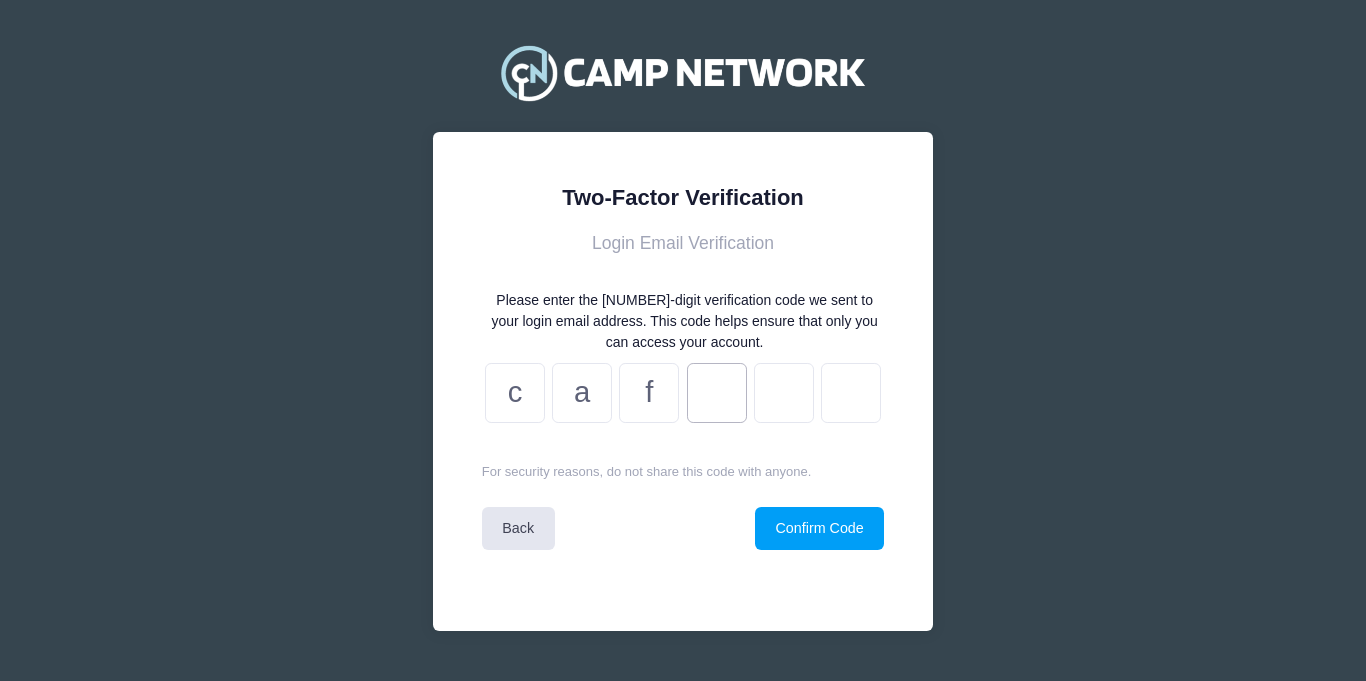 type on "a" 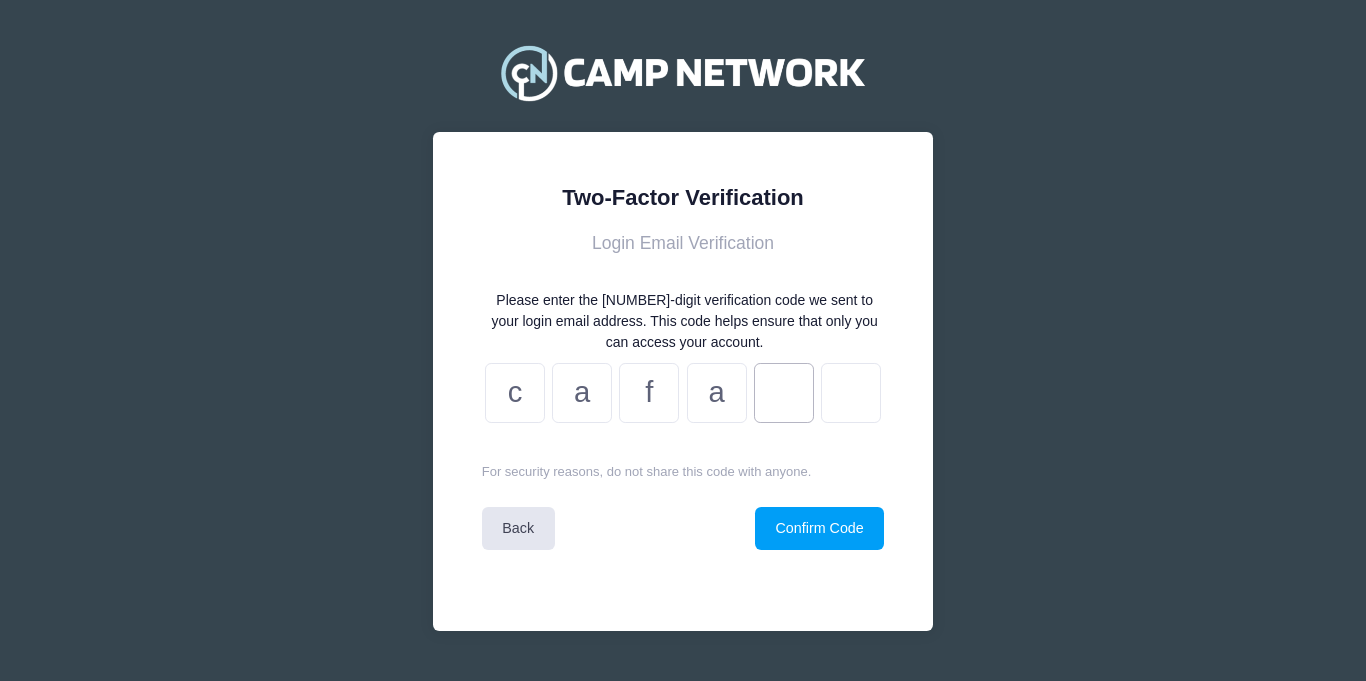 type on "6" 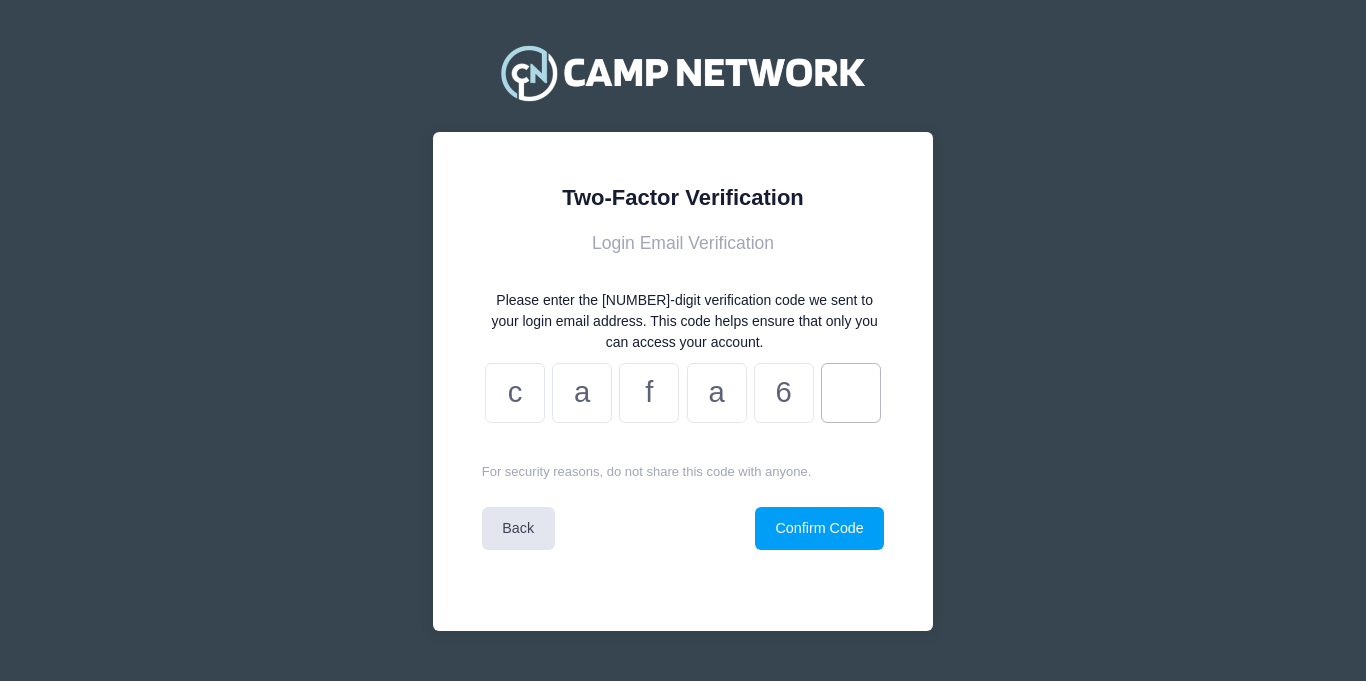 type on "4" 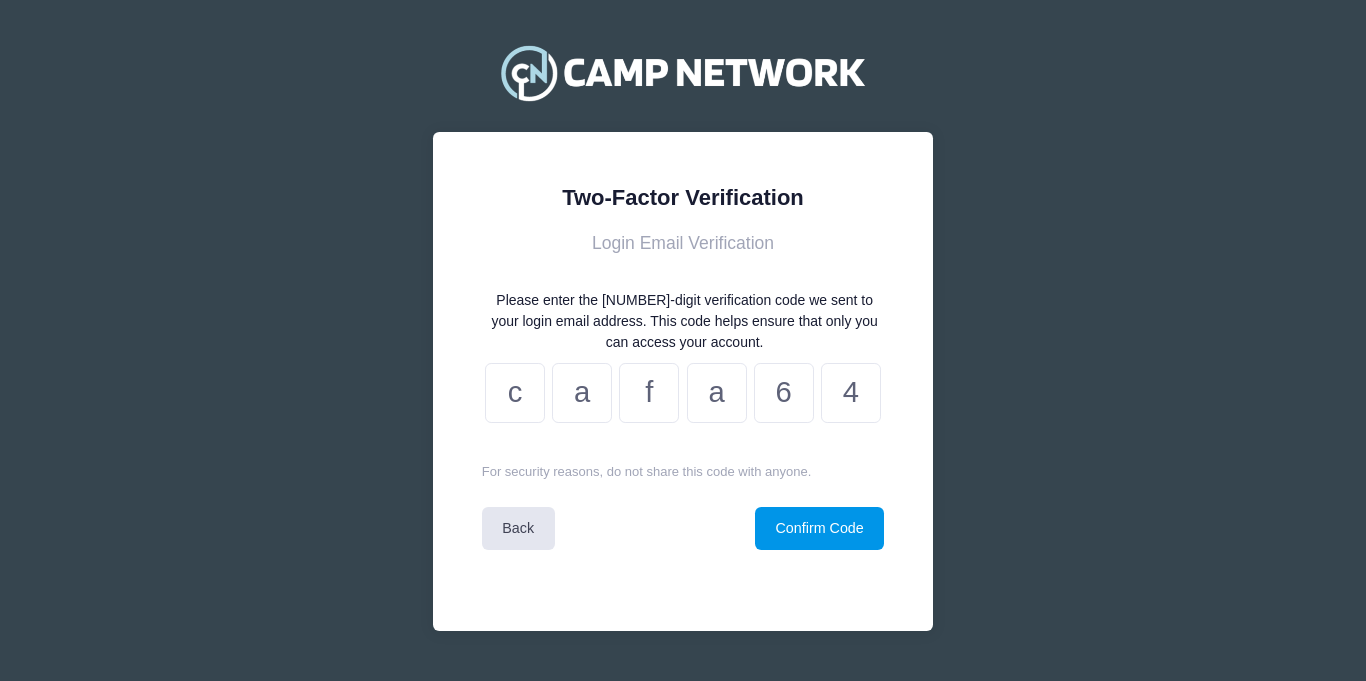 click on "Confirm Code" at bounding box center [819, 528] 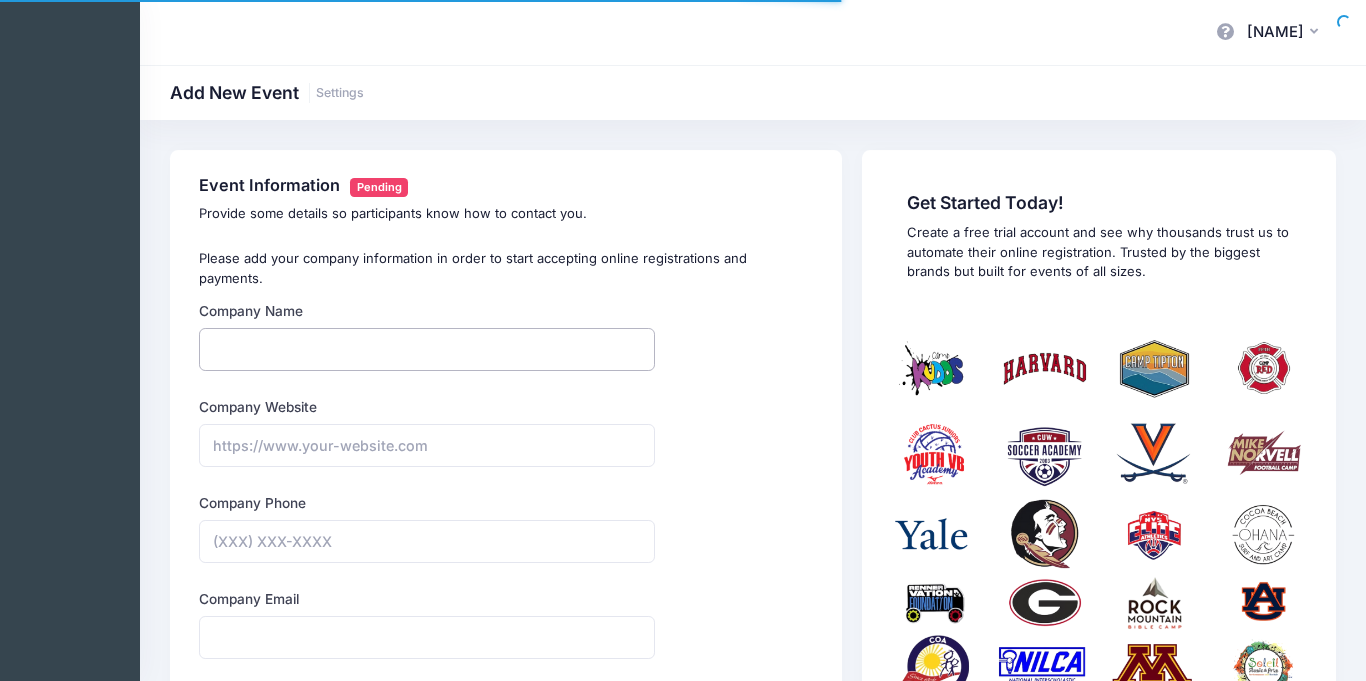 click on "Company Name" at bounding box center [426, 349] 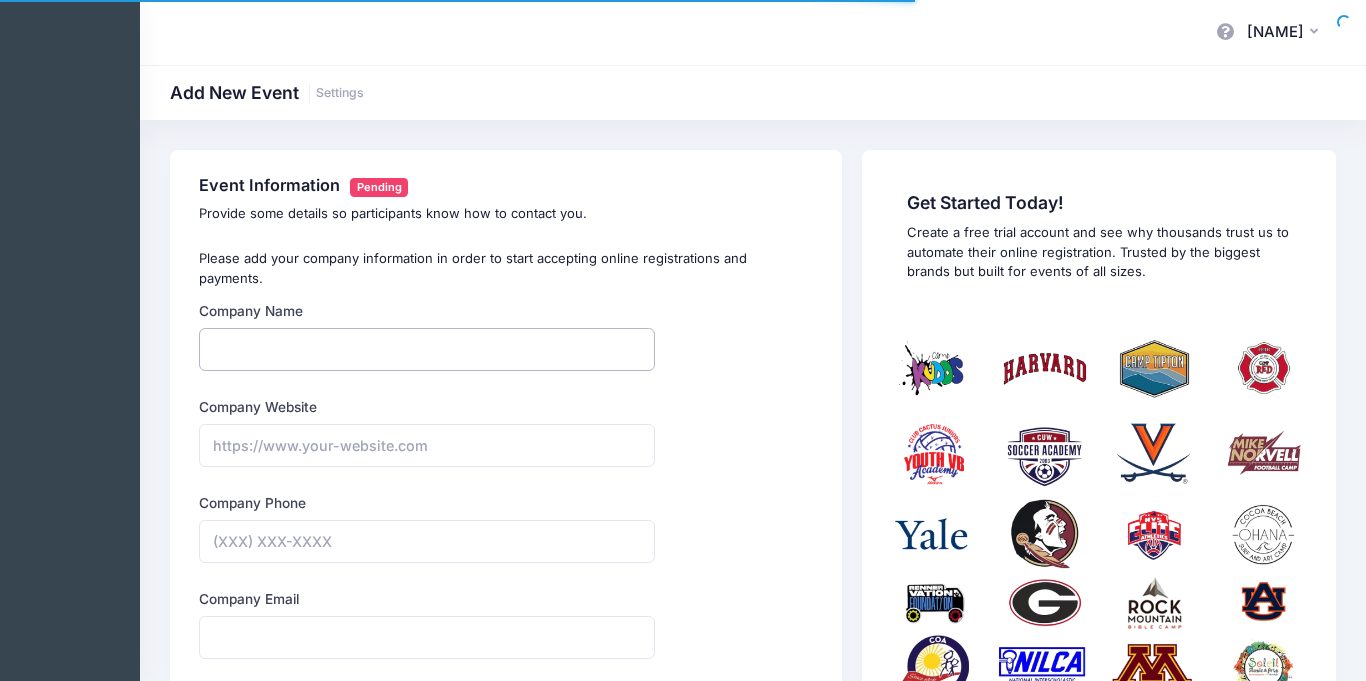 scroll, scrollTop: 0, scrollLeft: 0, axis: both 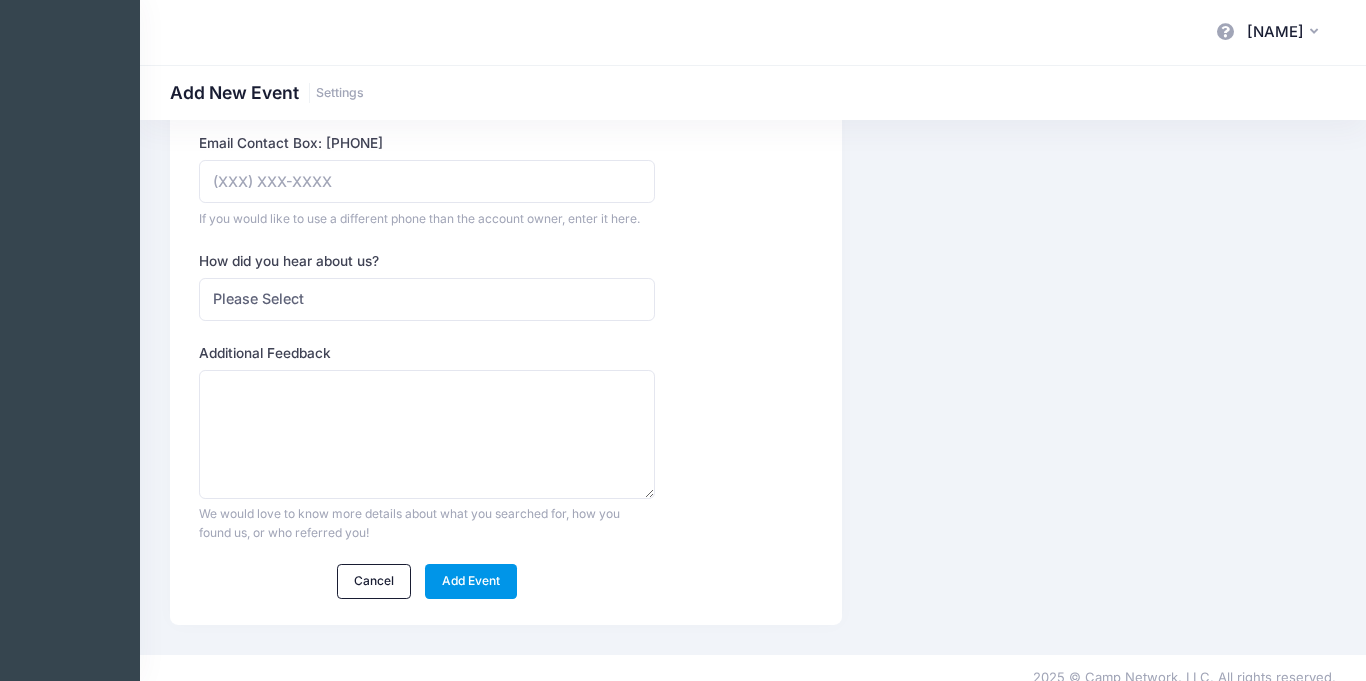 type on "Lancaster Summer Camp" 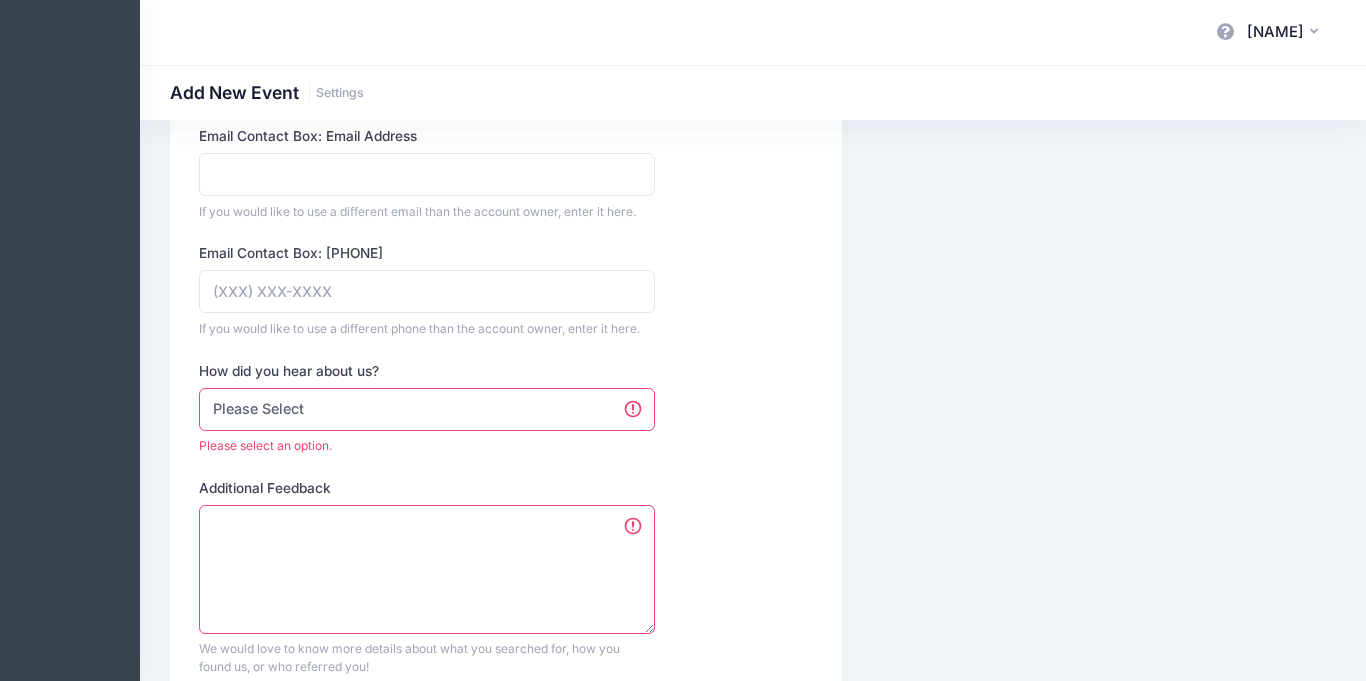 scroll, scrollTop: 371, scrollLeft: 0, axis: vertical 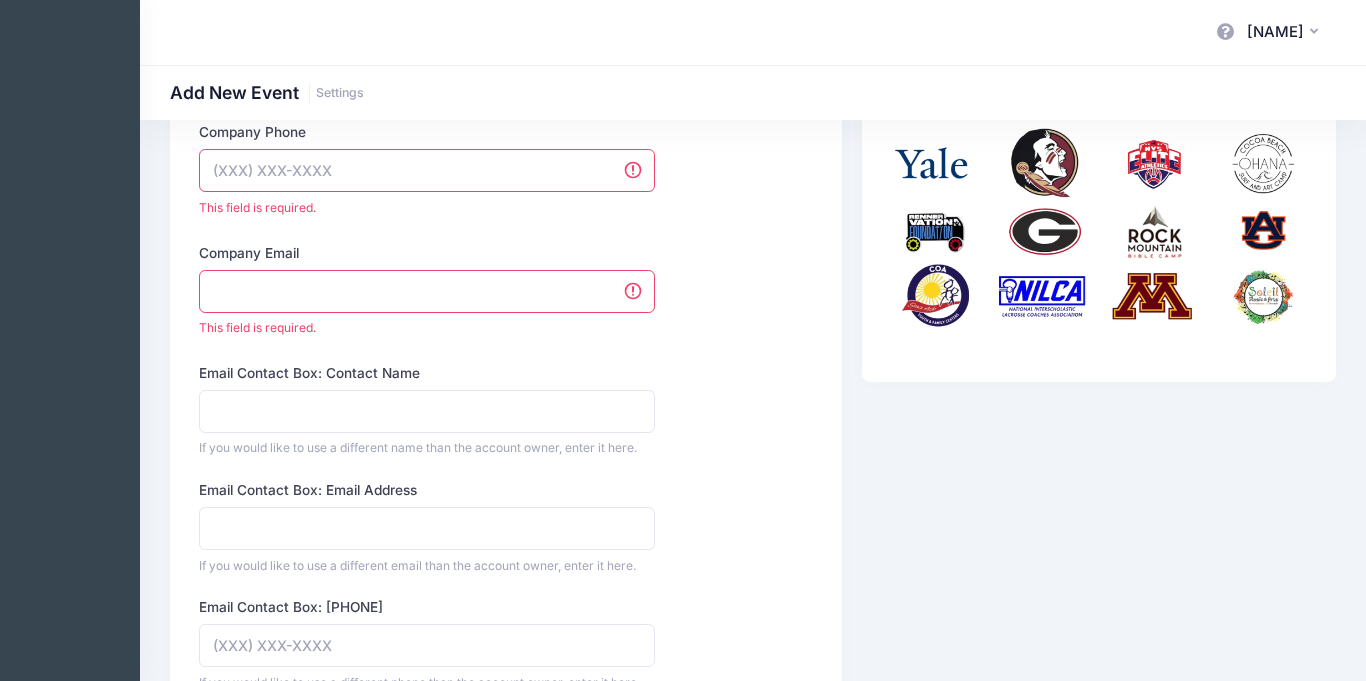 click on "Company Phone" at bounding box center (426, 170) 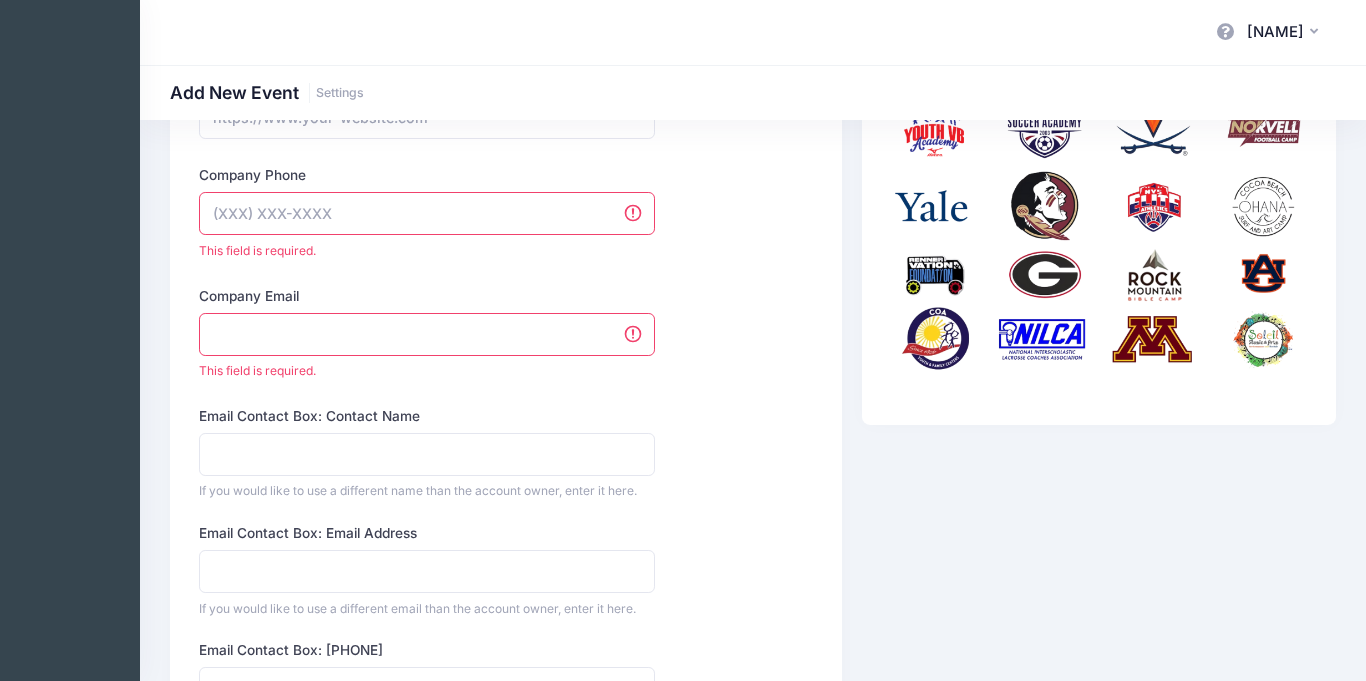 scroll, scrollTop: 322, scrollLeft: 0, axis: vertical 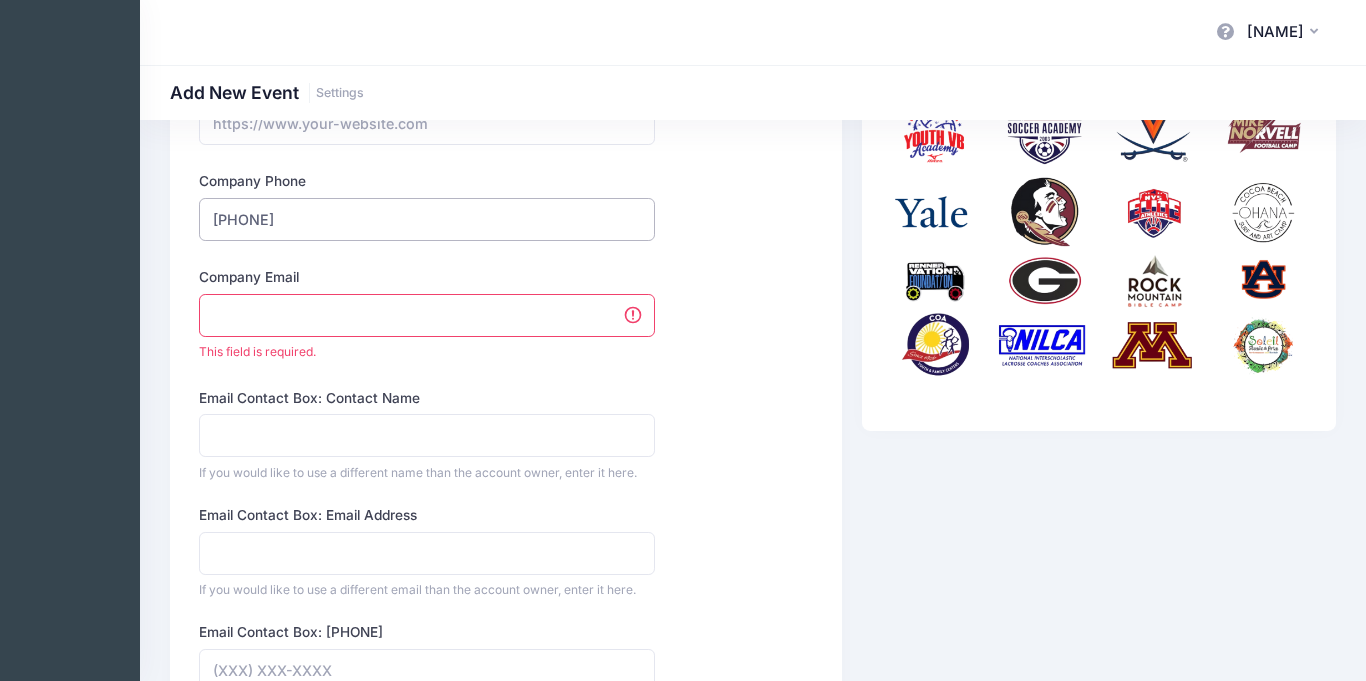 type on "(171) 456-3127" 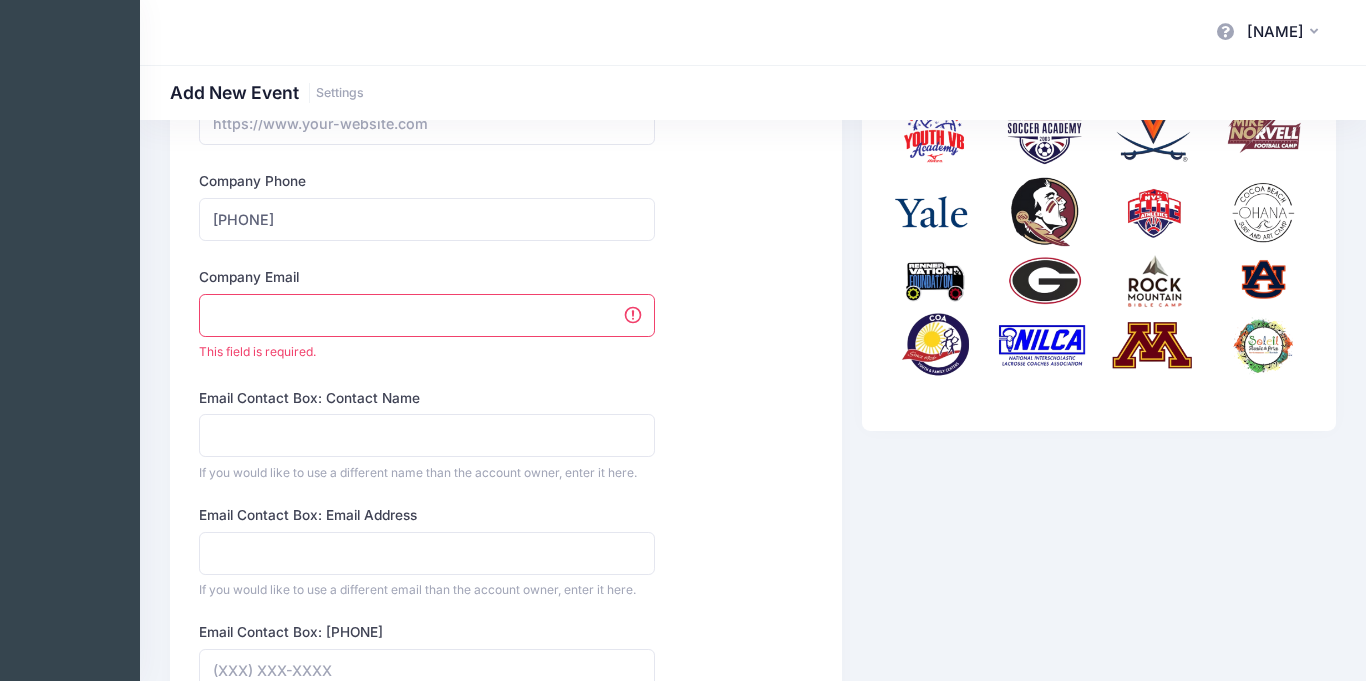 click on "Company Email" at bounding box center (426, 315) 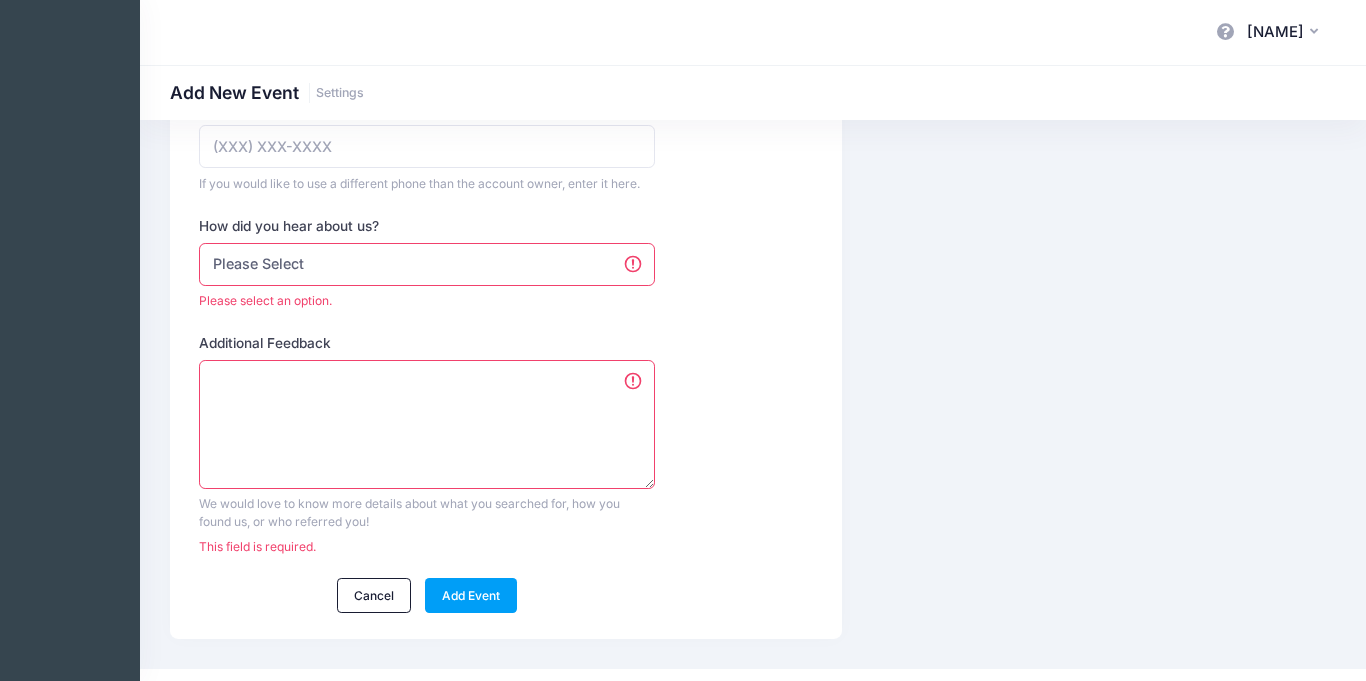scroll, scrollTop: 835, scrollLeft: 0, axis: vertical 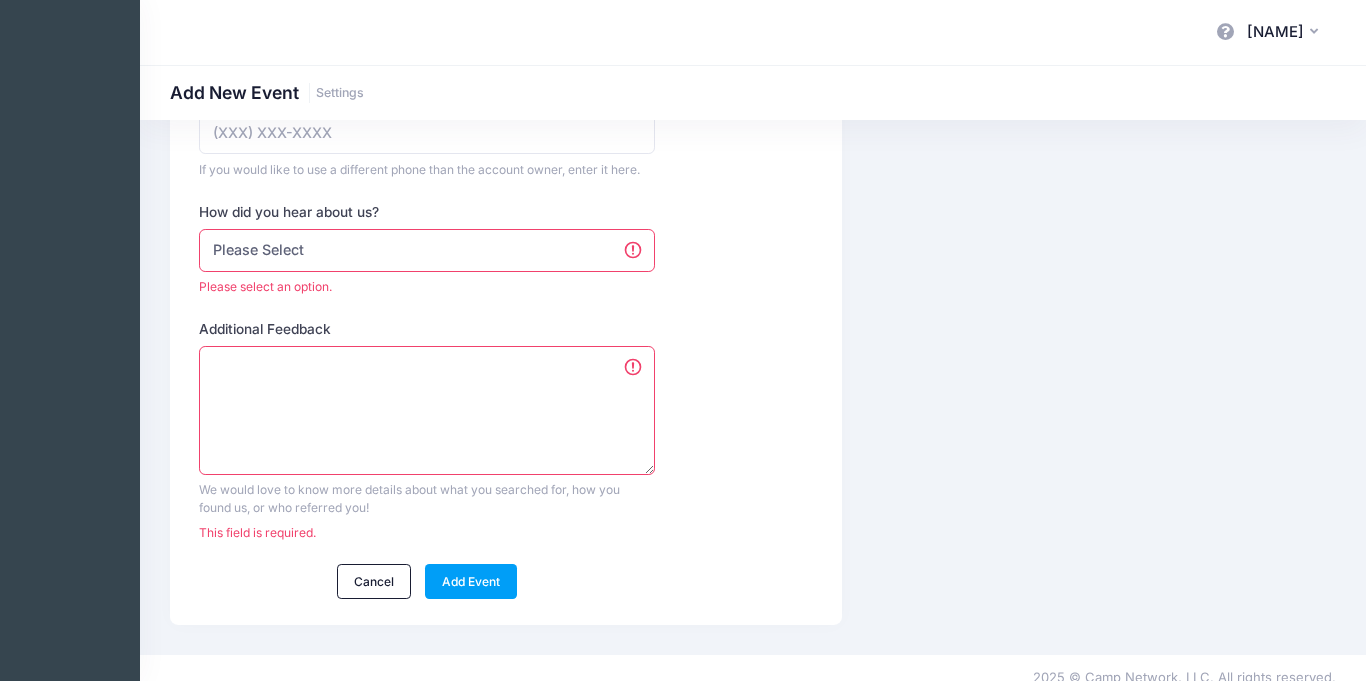 click on "Please Select Web Search
Customer Referral
Other" at bounding box center (426, 250) 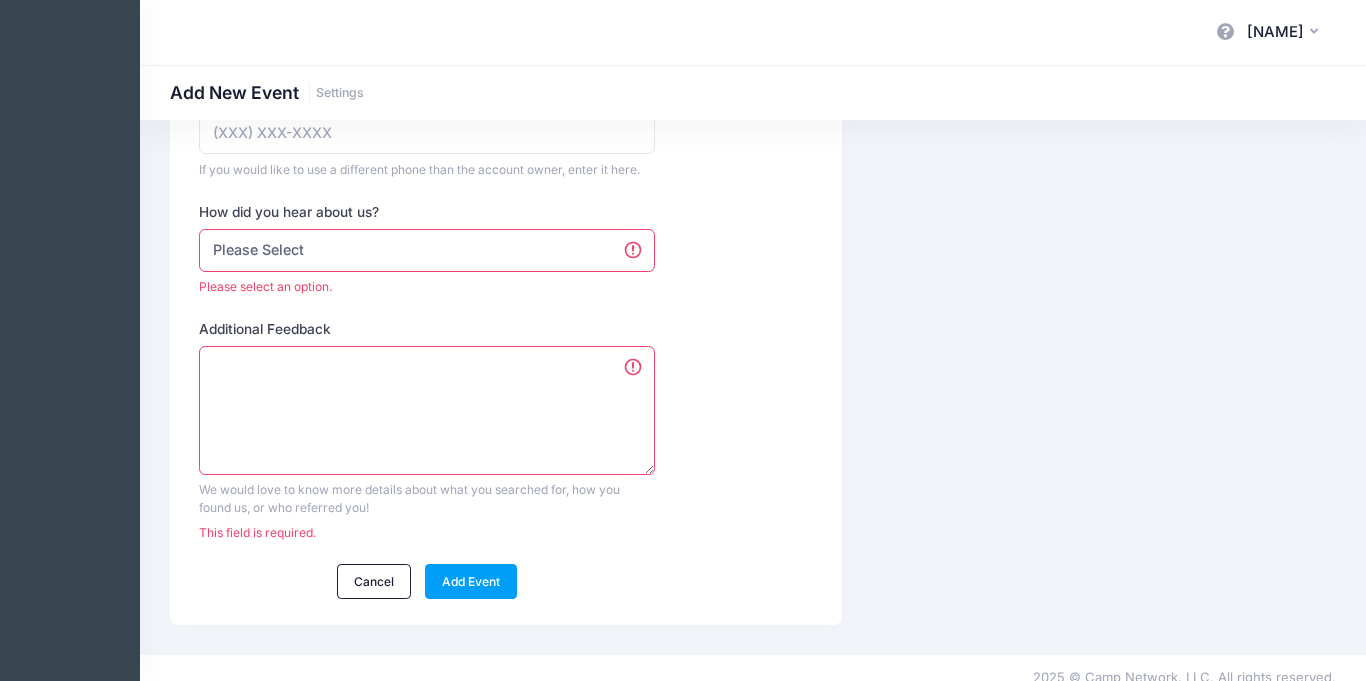 select on "web" 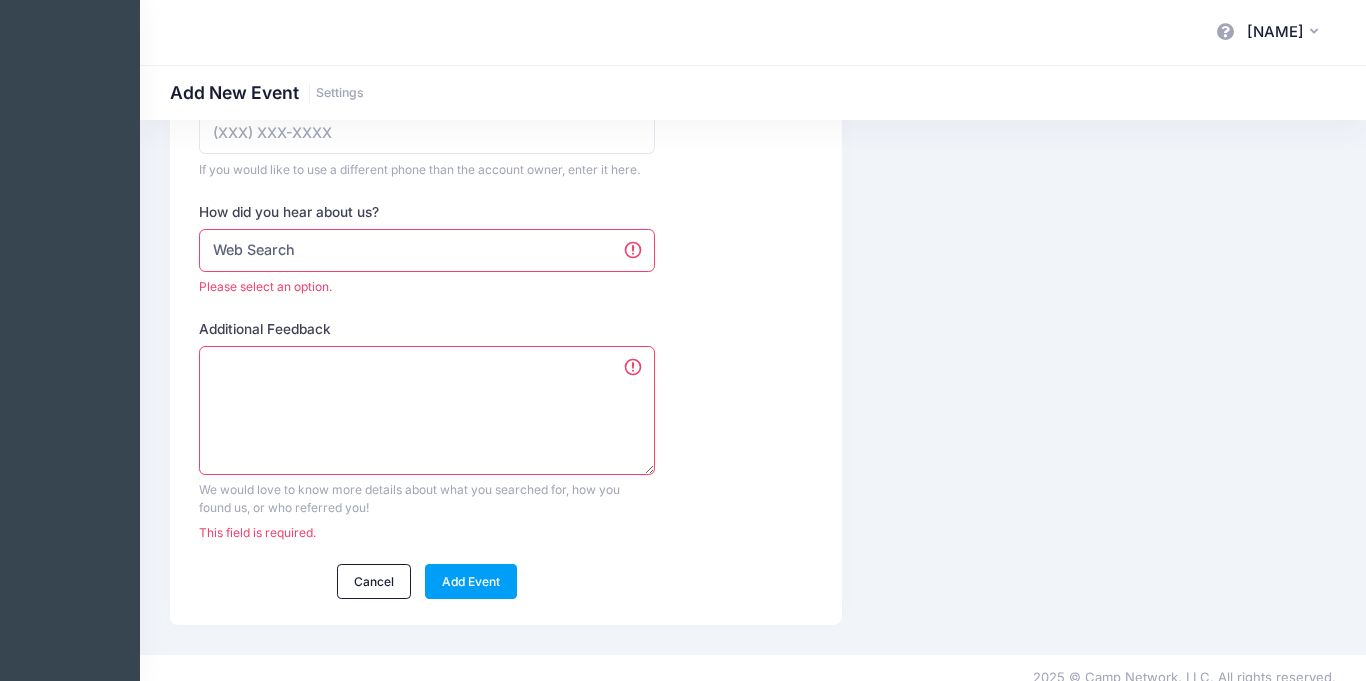 click on "Please Select Web Search
Customer Referral
Other" at bounding box center (426, 250) 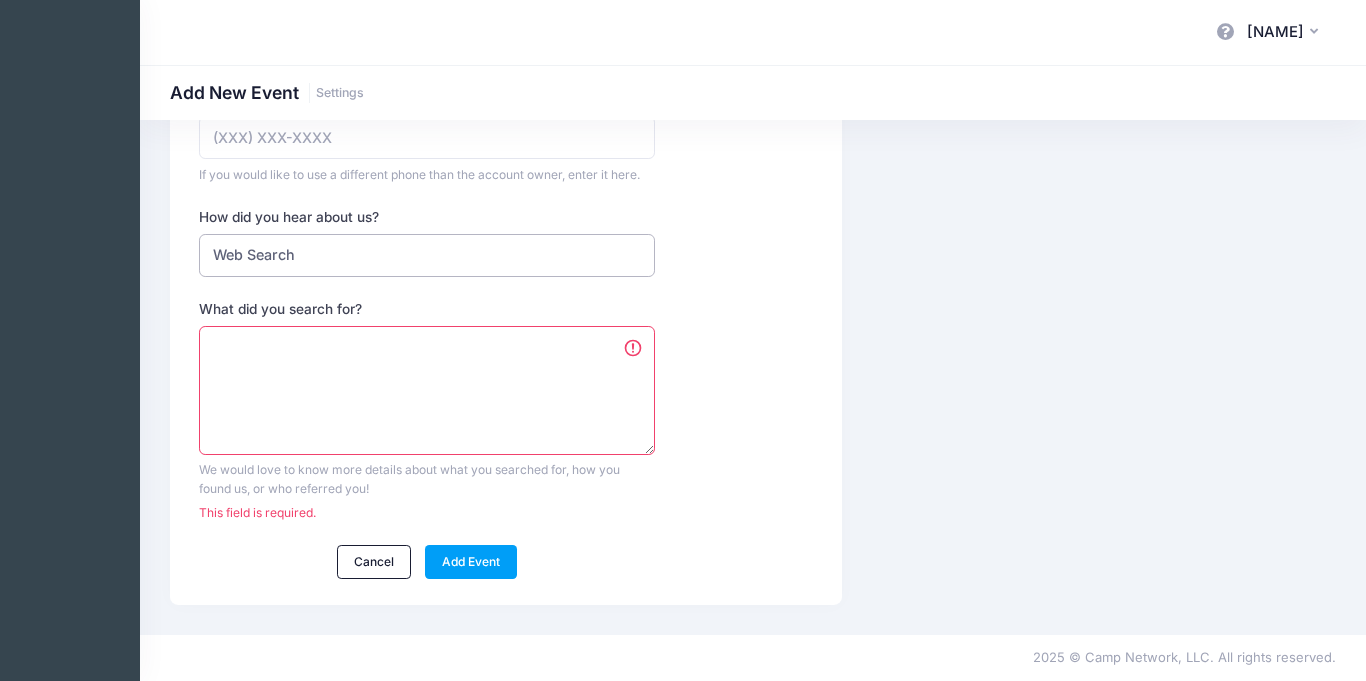 scroll, scrollTop: 810, scrollLeft: 0, axis: vertical 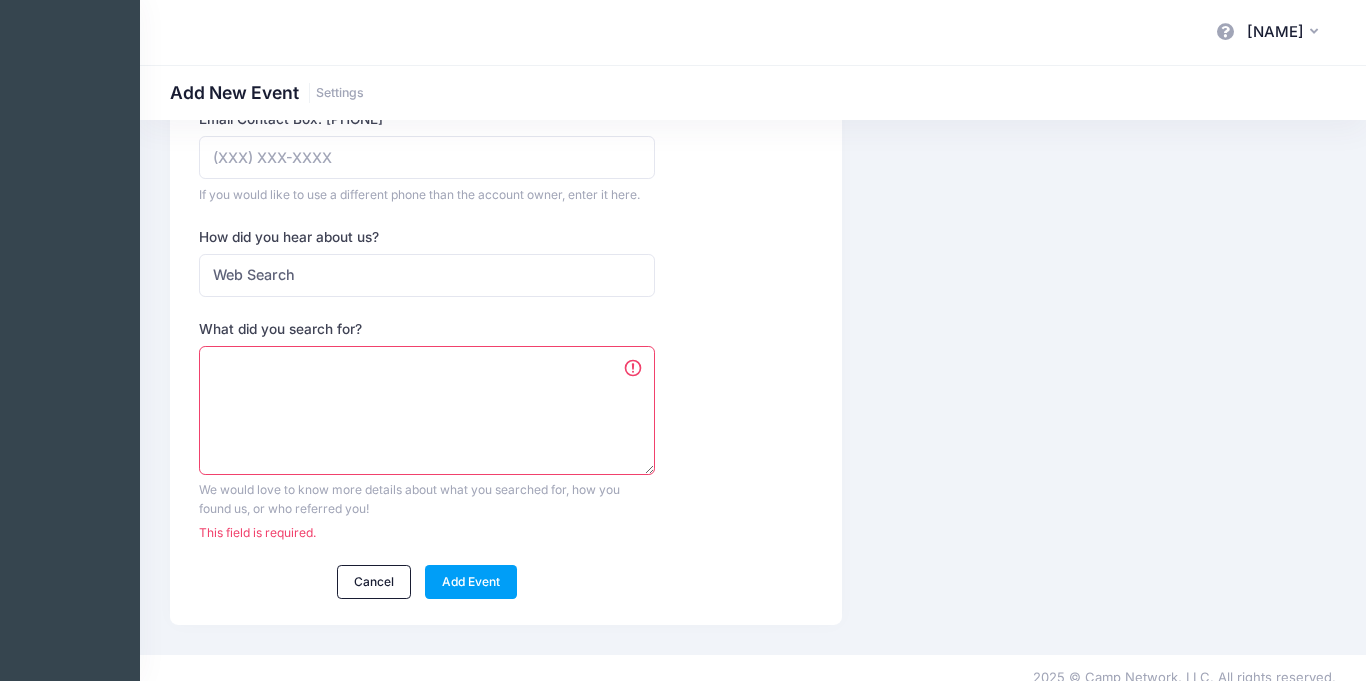 click on "What did you search for?" at bounding box center [426, 410] 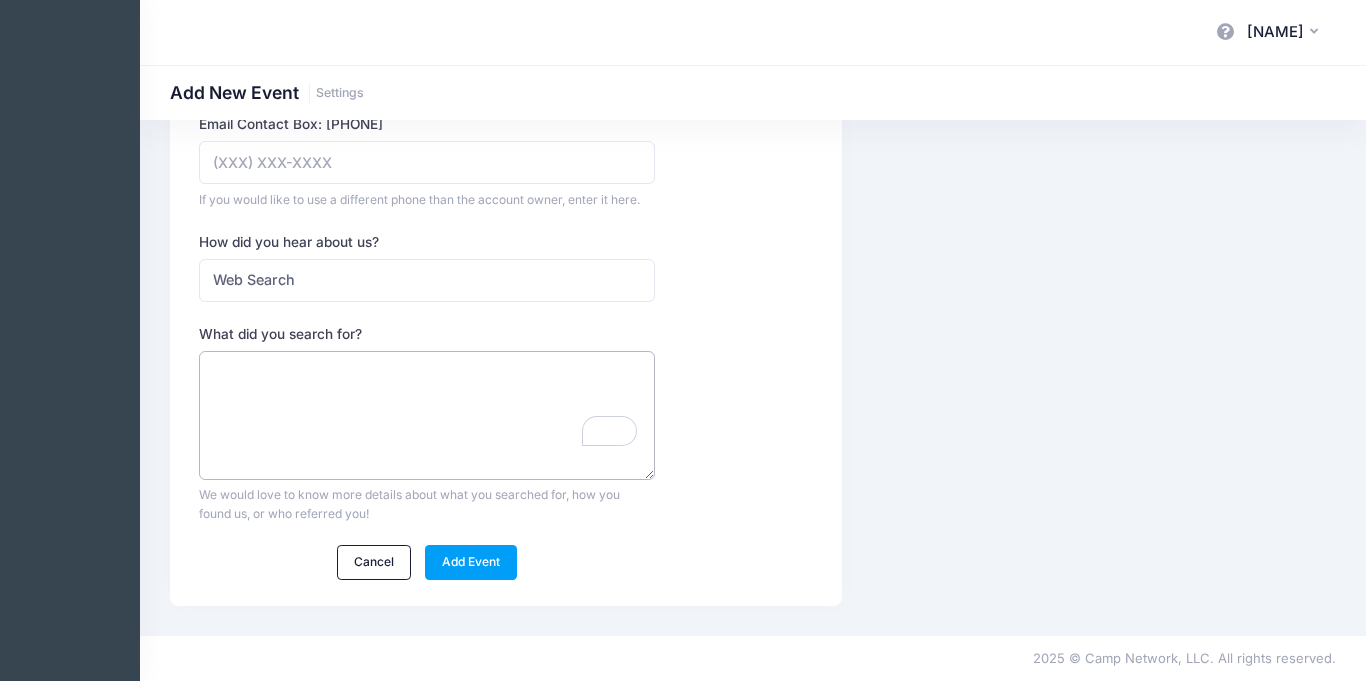 scroll, scrollTop: 786, scrollLeft: 0, axis: vertical 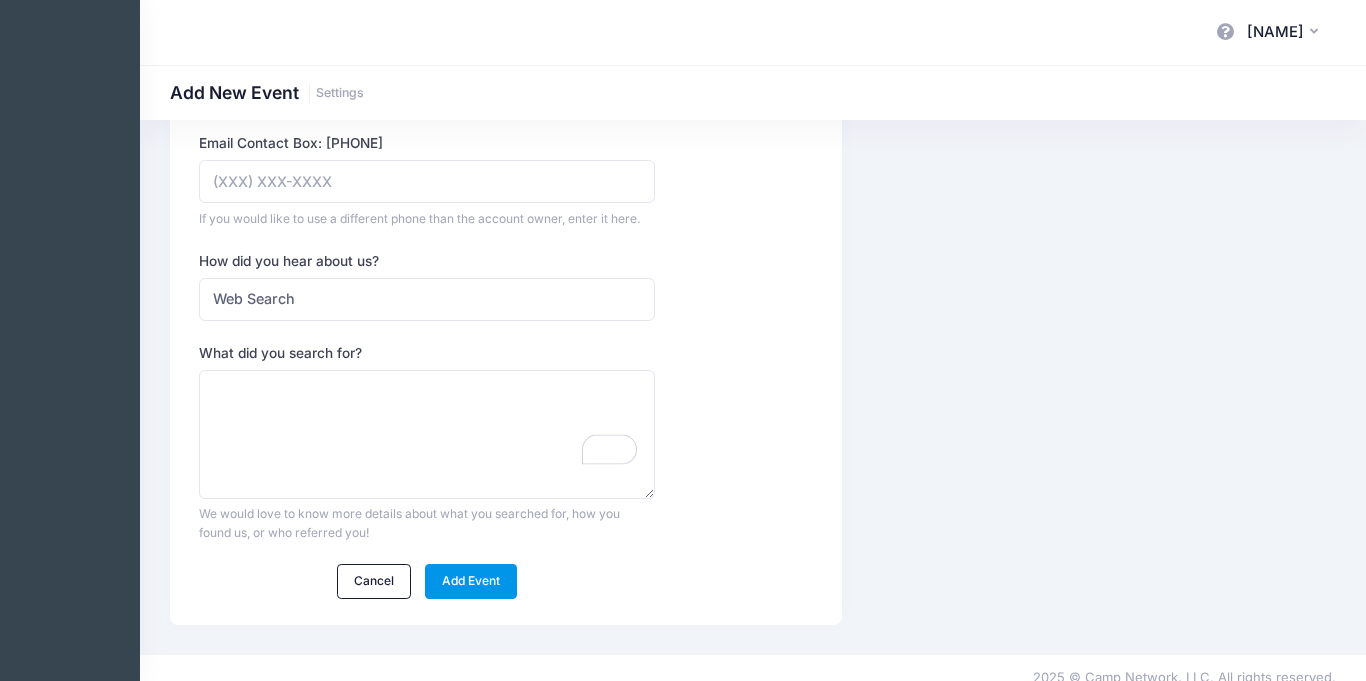 click on "Add Event" at bounding box center [471, 581] 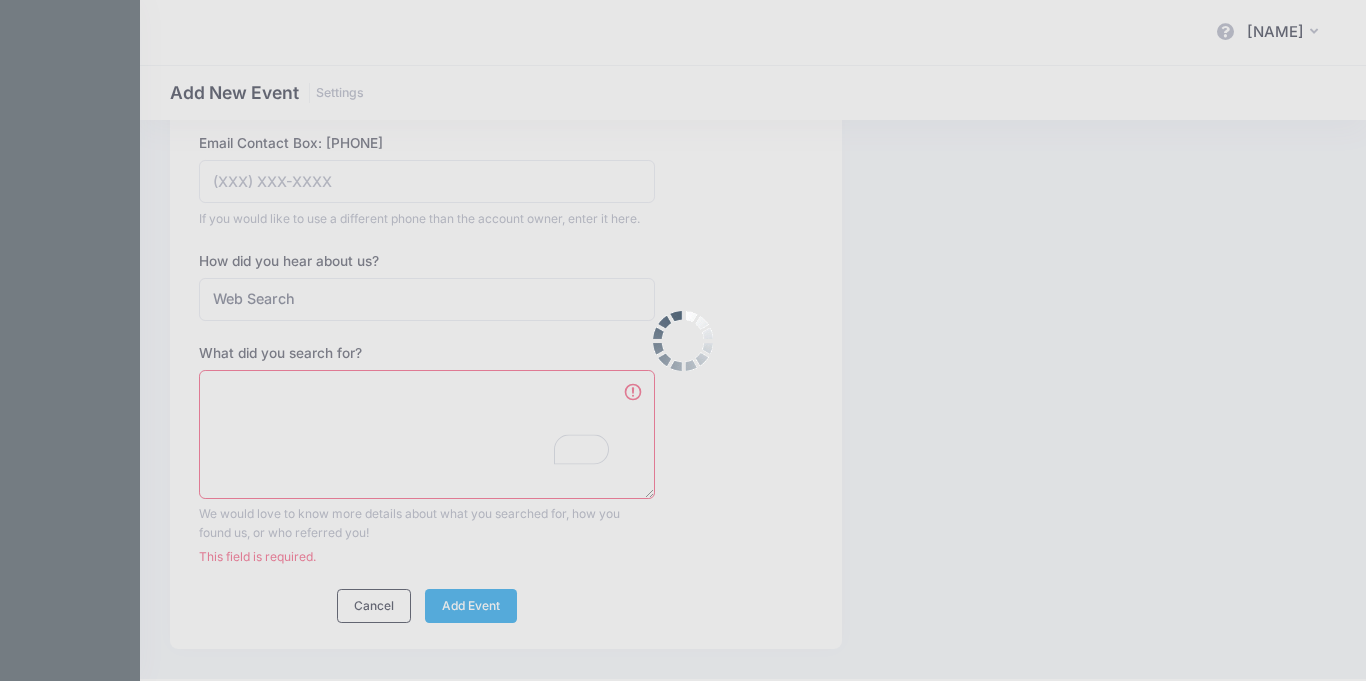 scroll, scrollTop: 810, scrollLeft: 0, axis: vertical 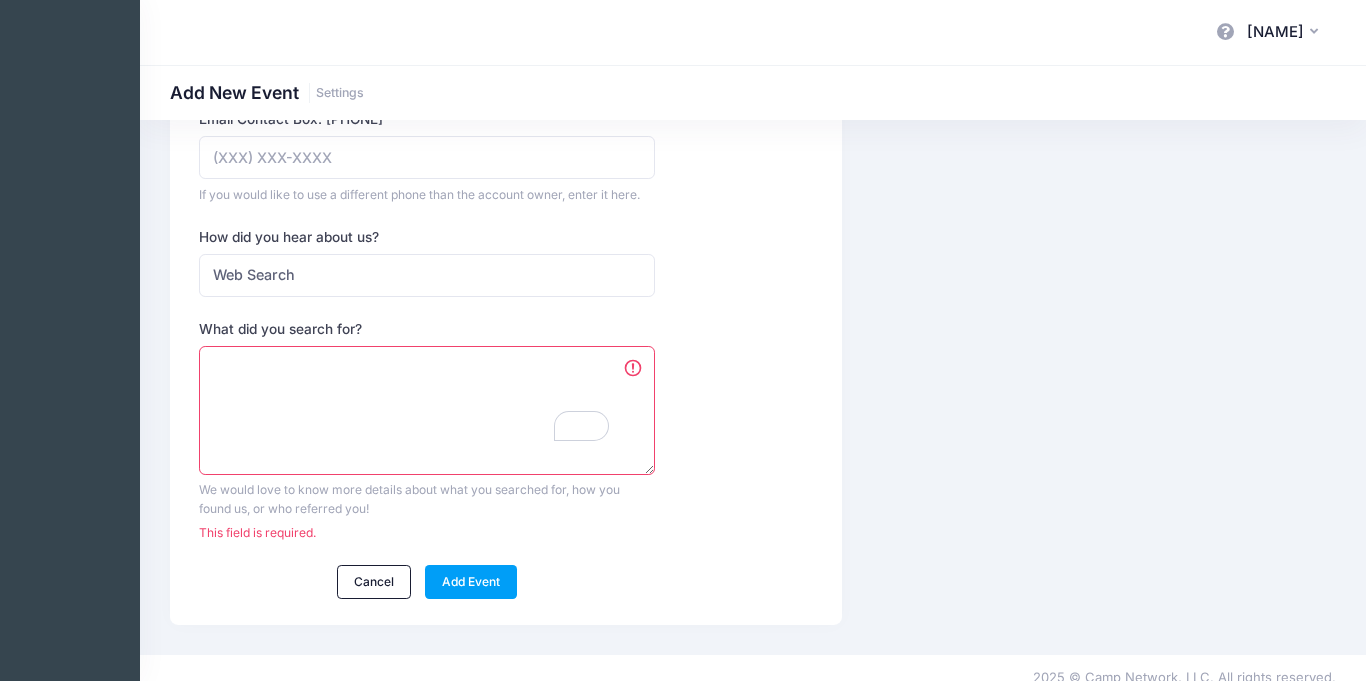 click on "What did you search for?" at bounding box center [426, 410] 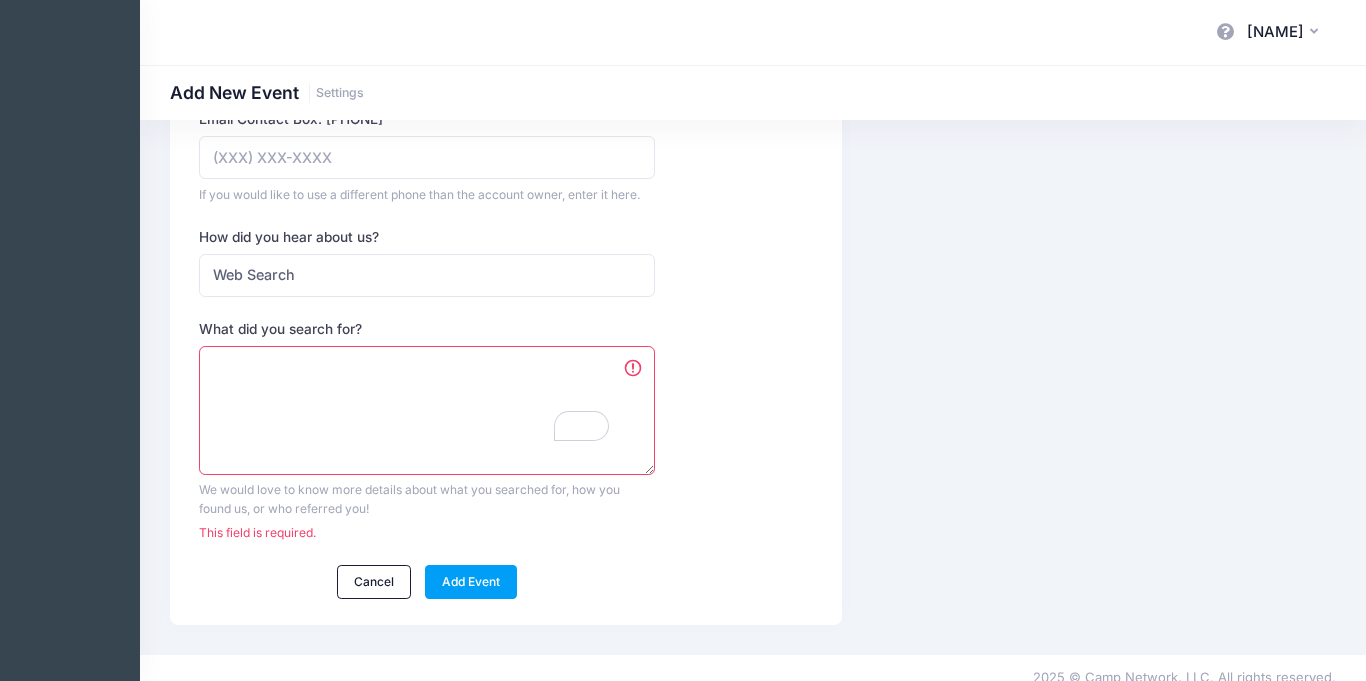 scroll, scrollTop: 786, scrollLeft: 0, axis: vertical 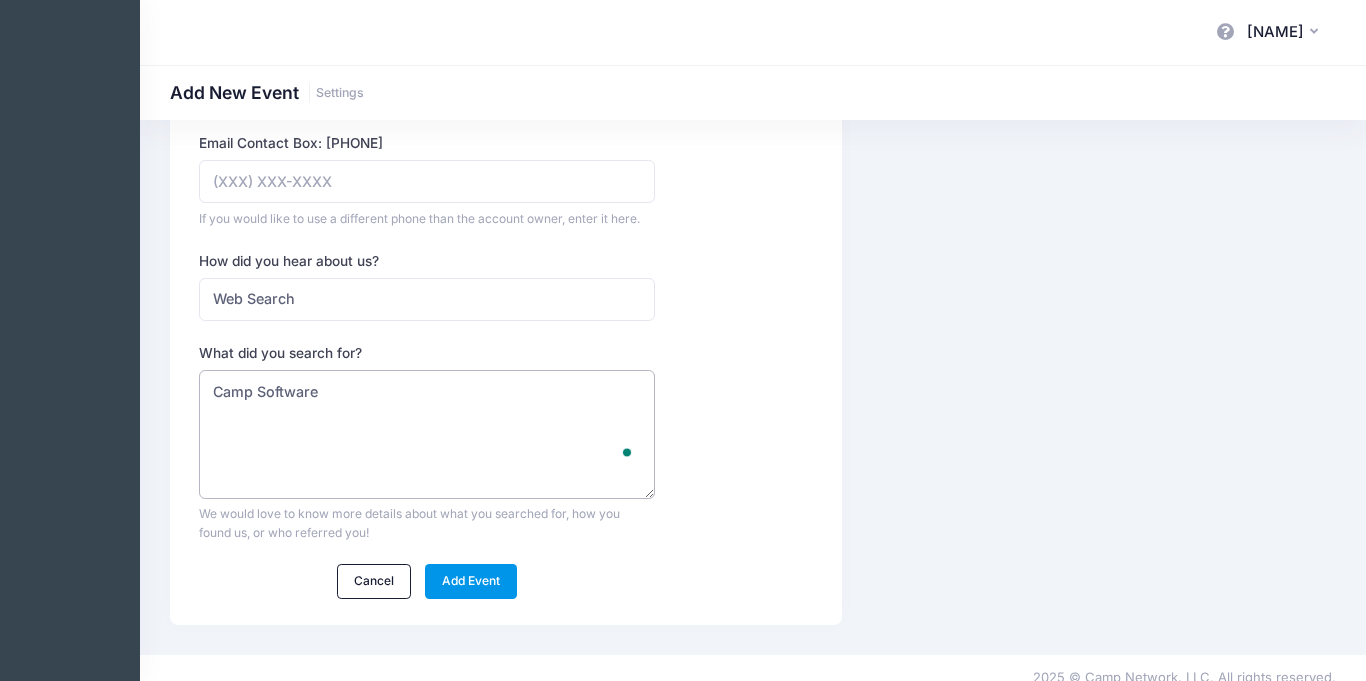 type on "Camp Software" 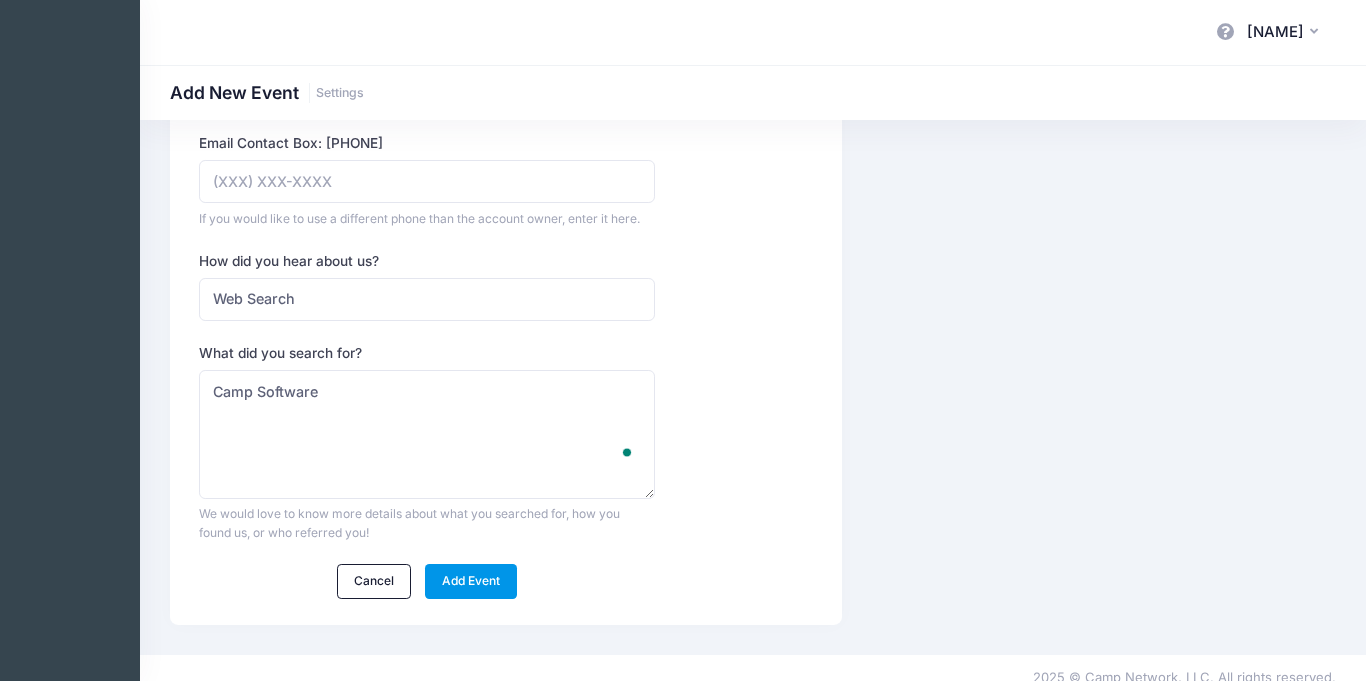 click on "Add Event" at bounding box center (471, 581) 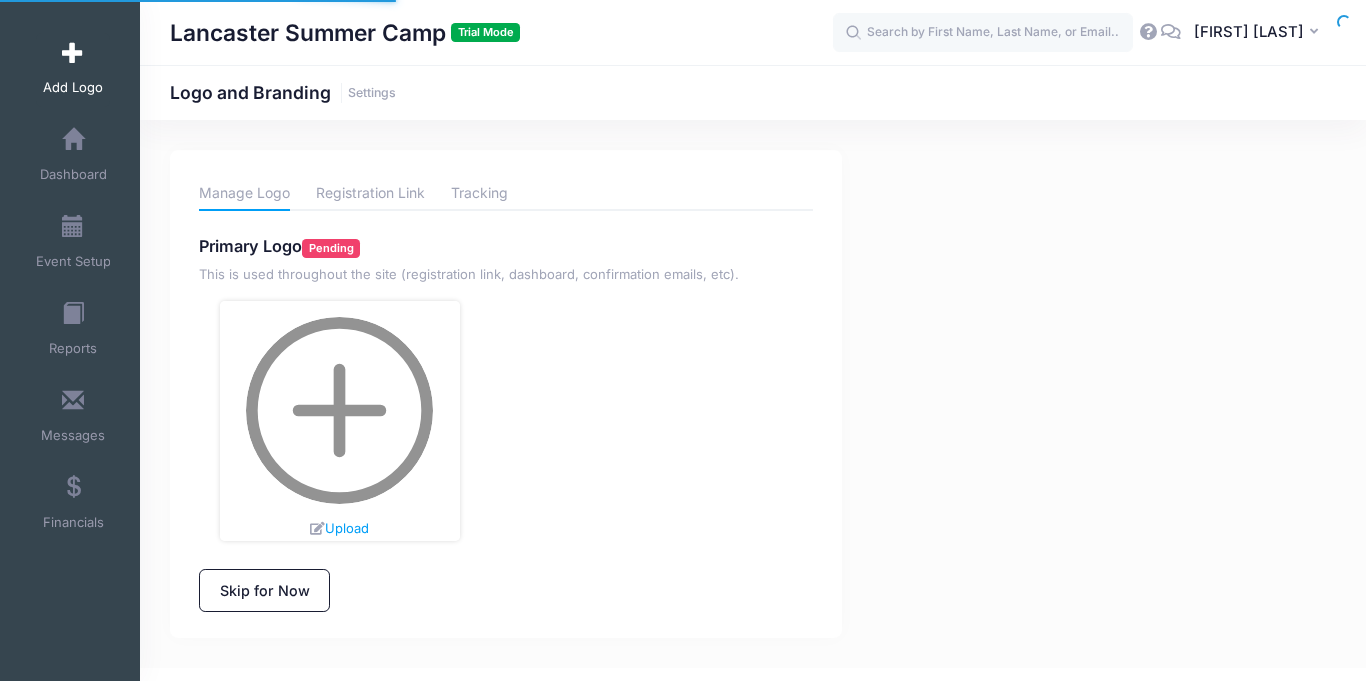 scroll, scrollTop: 0, scrollLeft: 0, axis: both 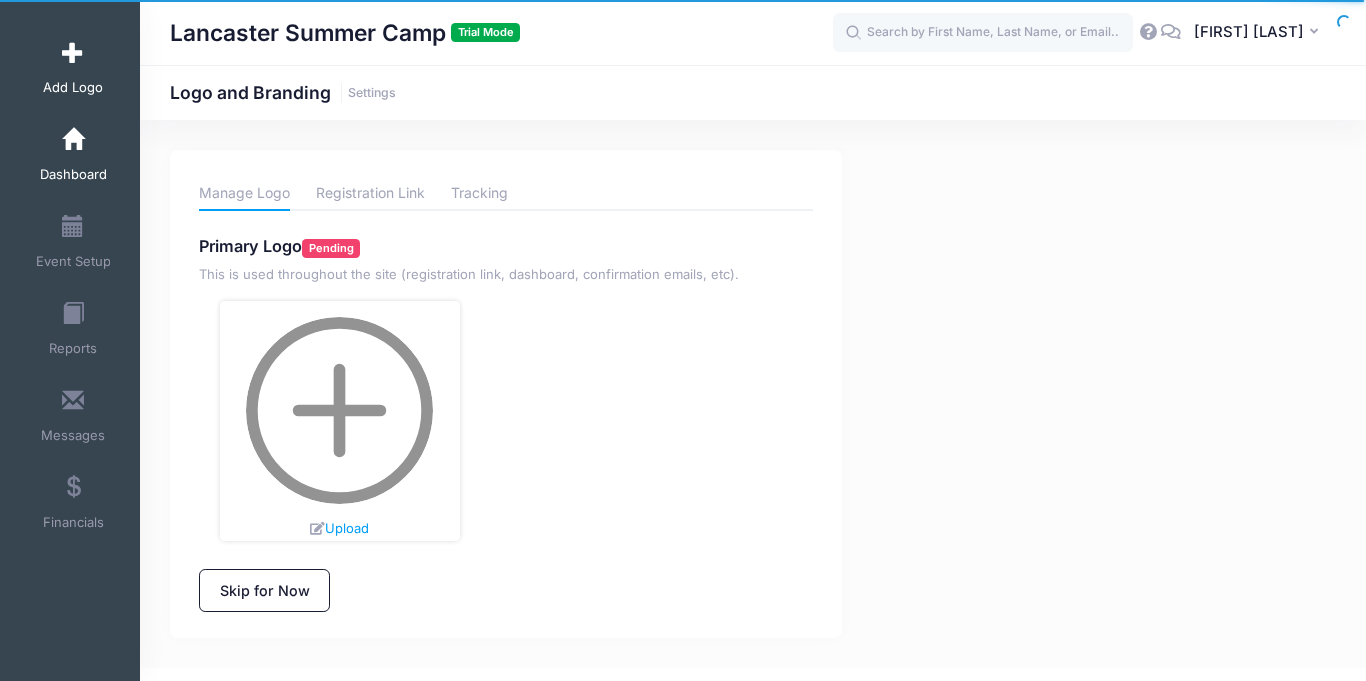 click on "Dashboard" at bounding box center (73, 157) 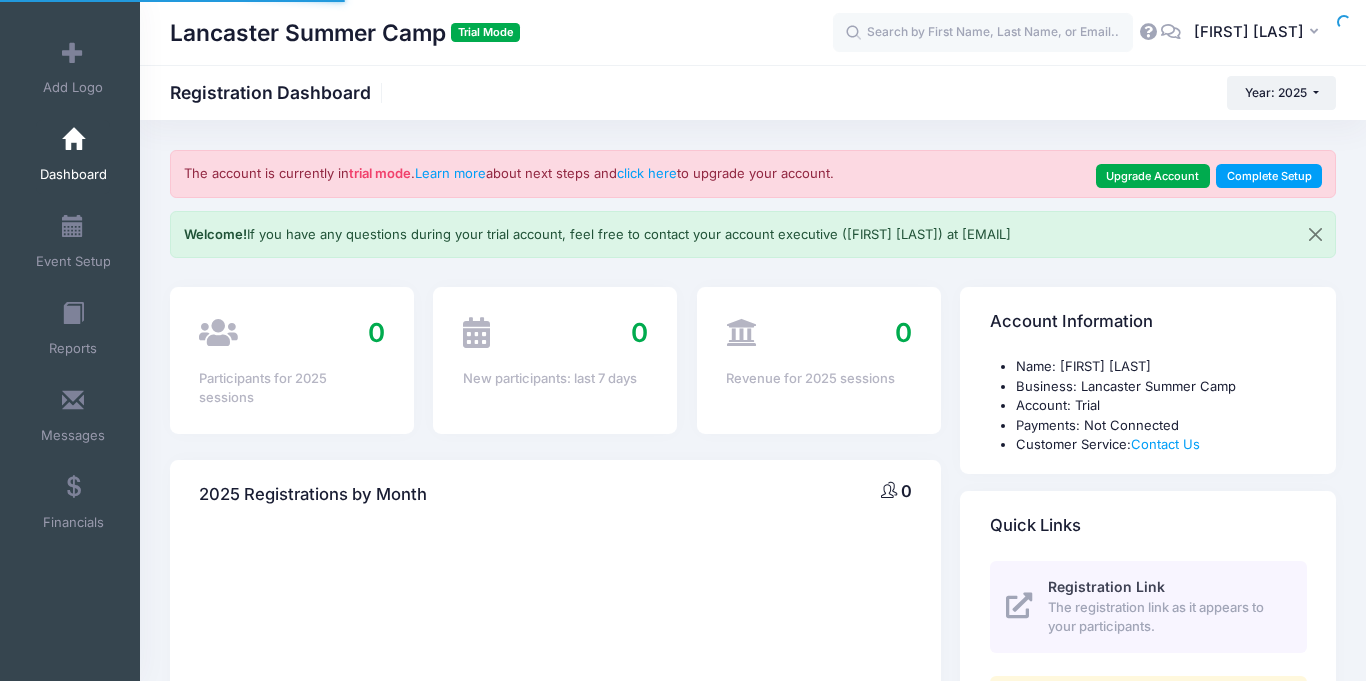 scroll, scrollTop: 0, scrollLeft: 0, axis: both 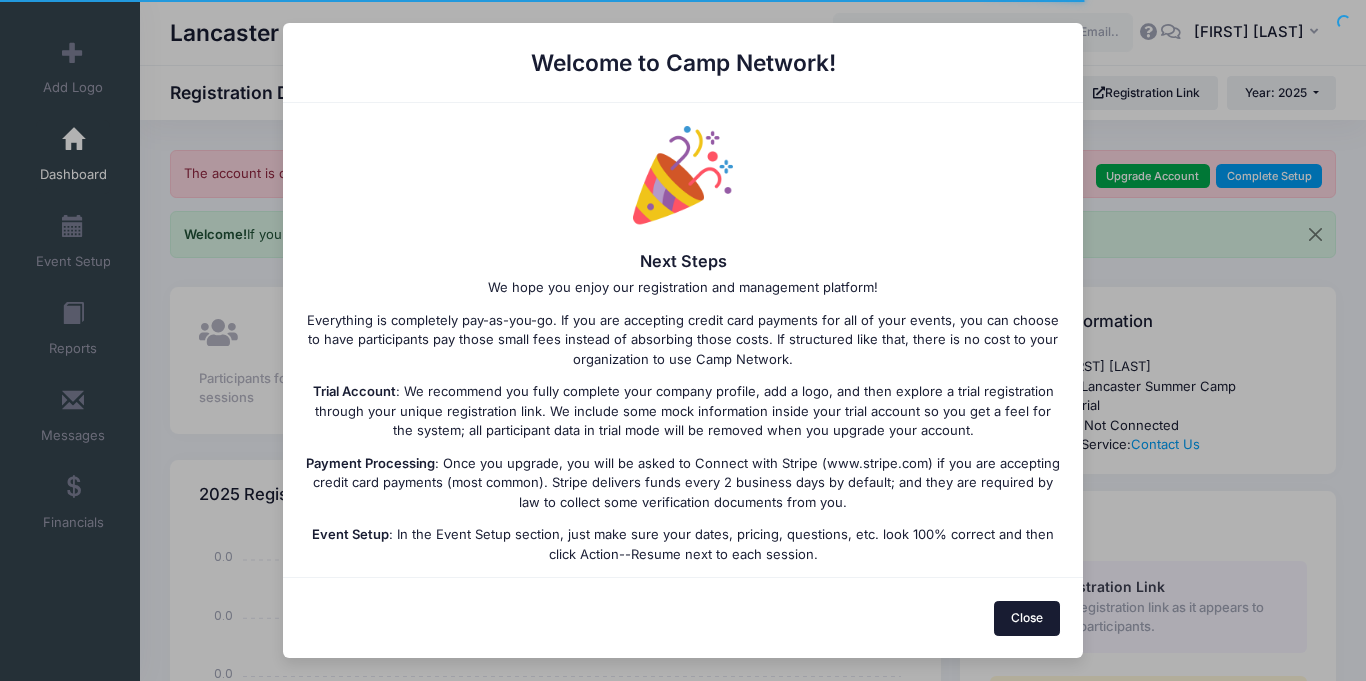 click on "Close" at bounding box center (1027, 618) 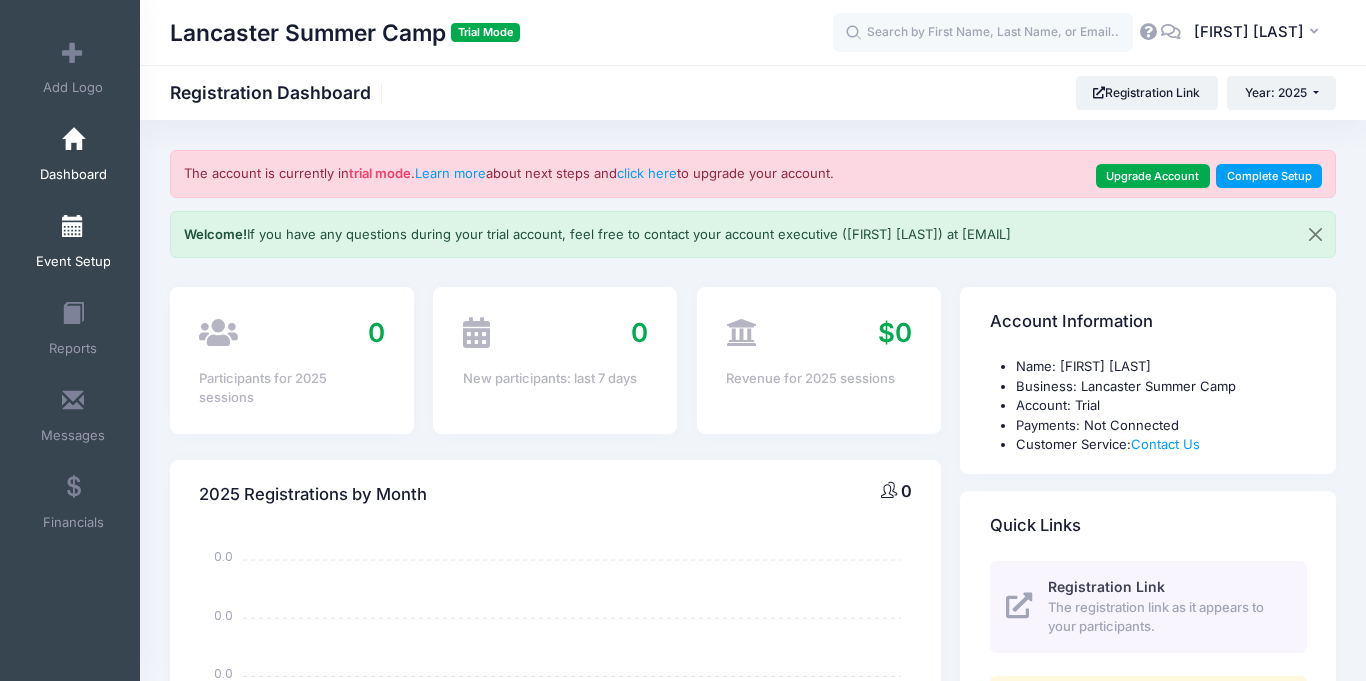 click at bounding box center [73, 227] 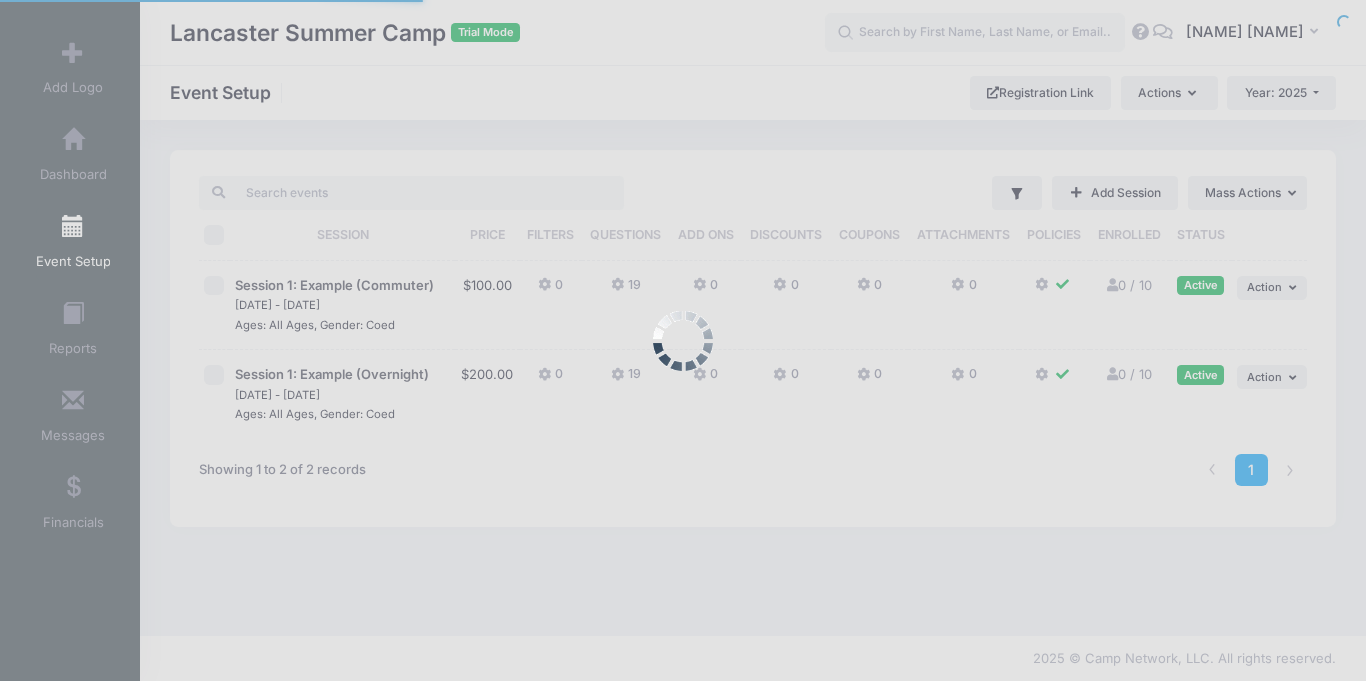 scroll, scrollTop: 0, scrollLeft: 0, axis: both 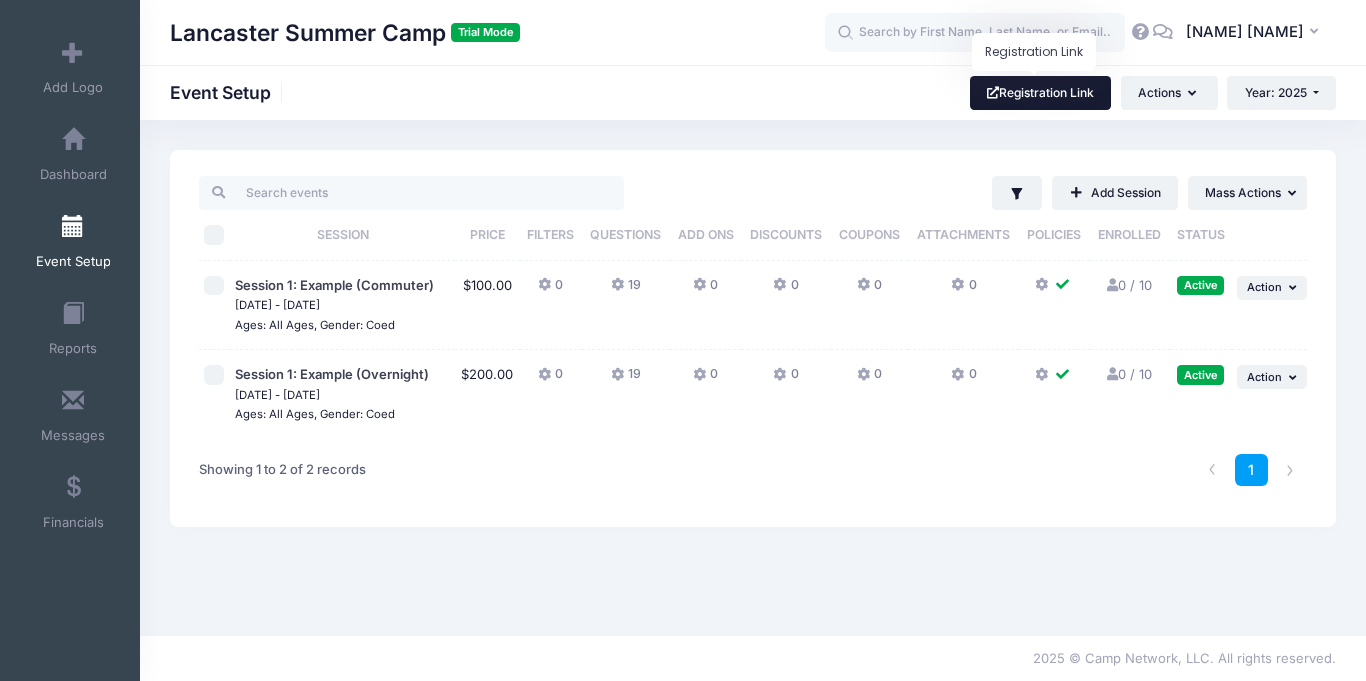 click on "Registration Link" at bounding box center (1041, 93) 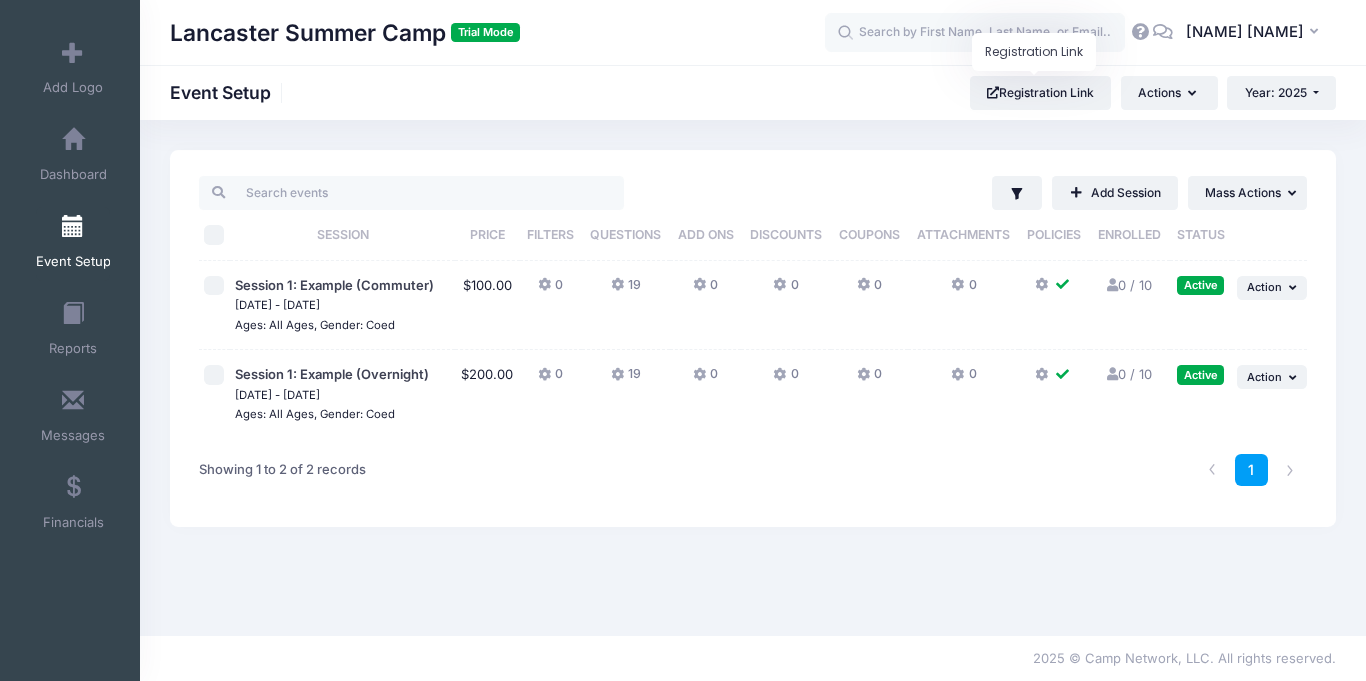 click at bounding box center (214, 235) 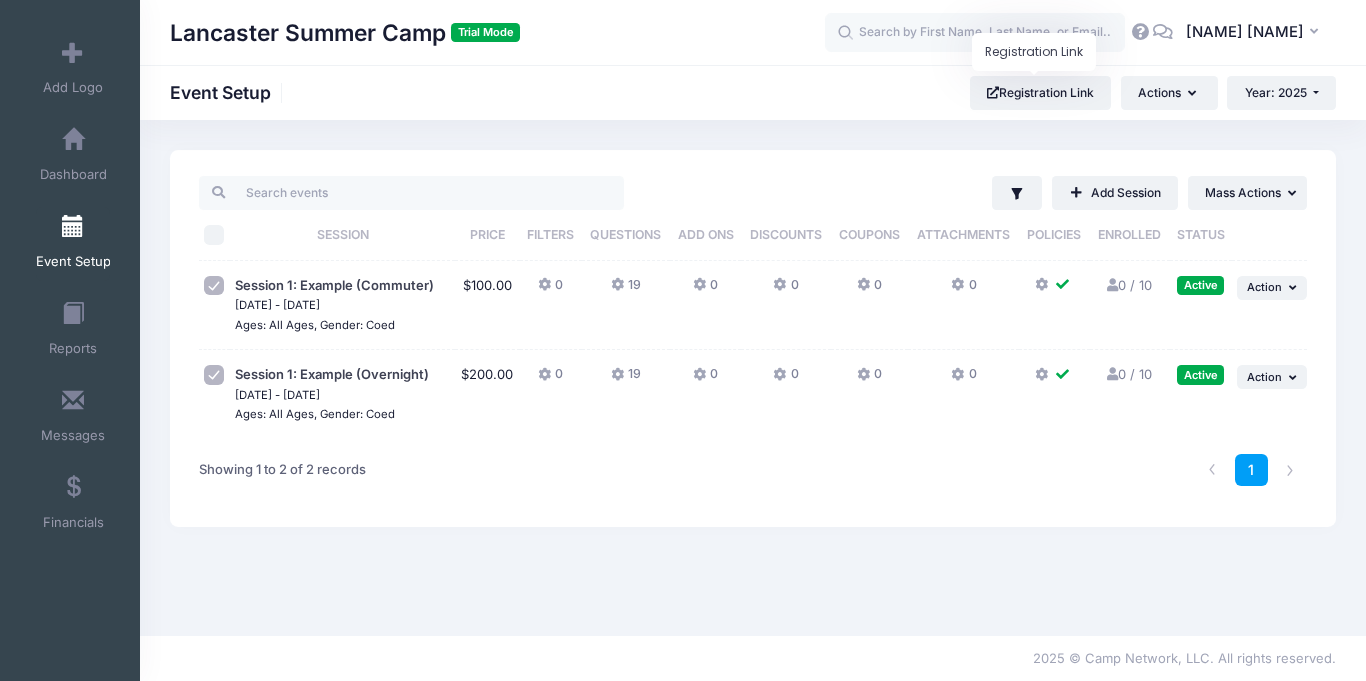 checkbox on "true" 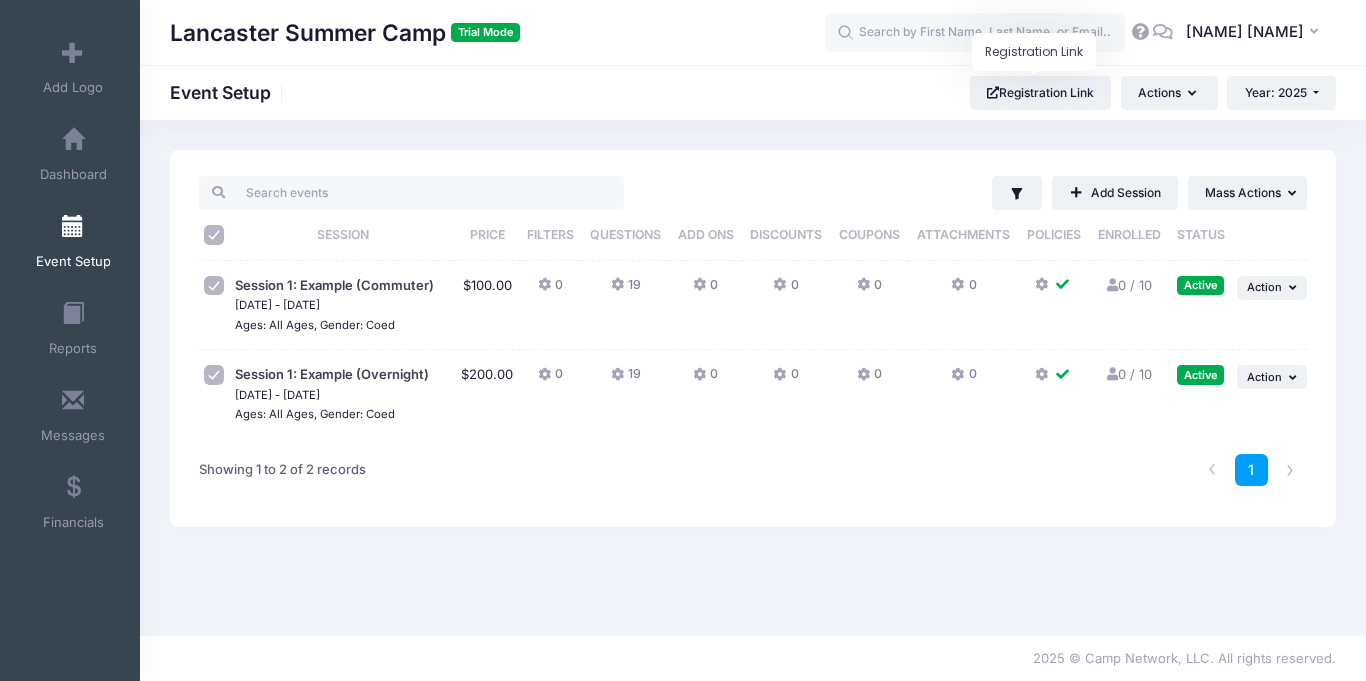 checkbox on "true" 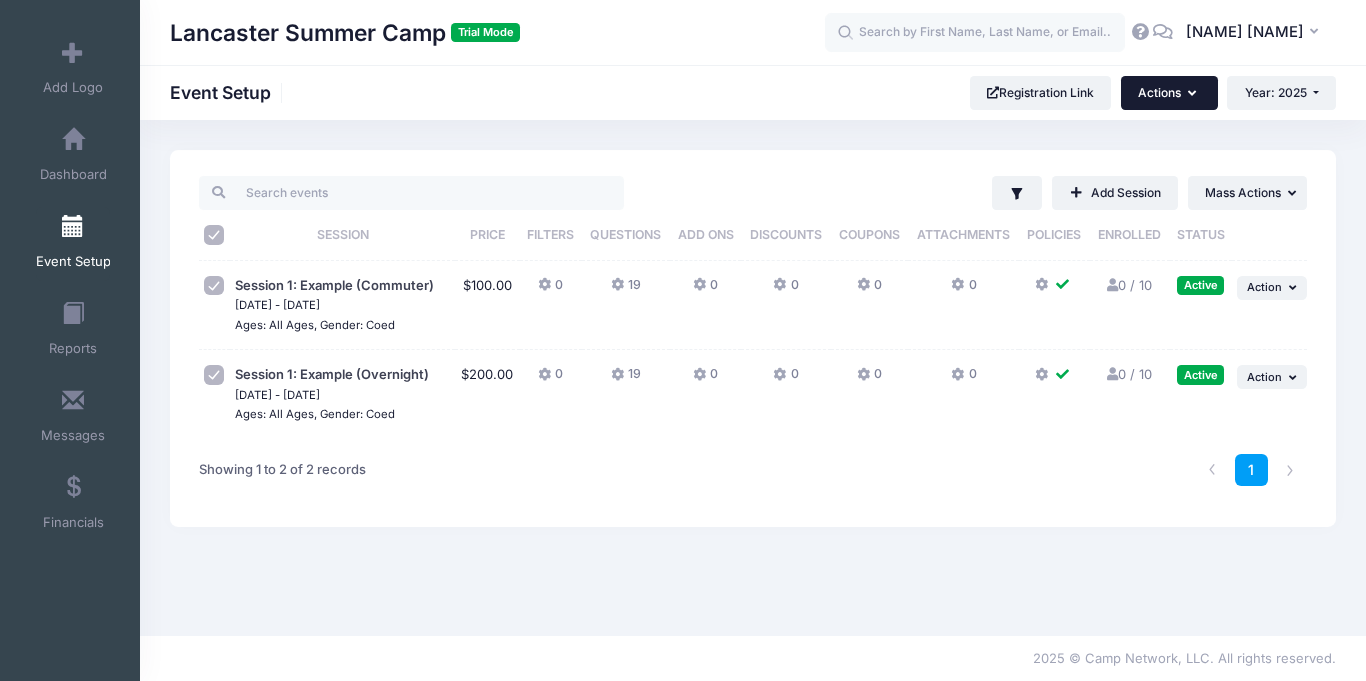 click on "Actions" at bounding box center [1169, 93] 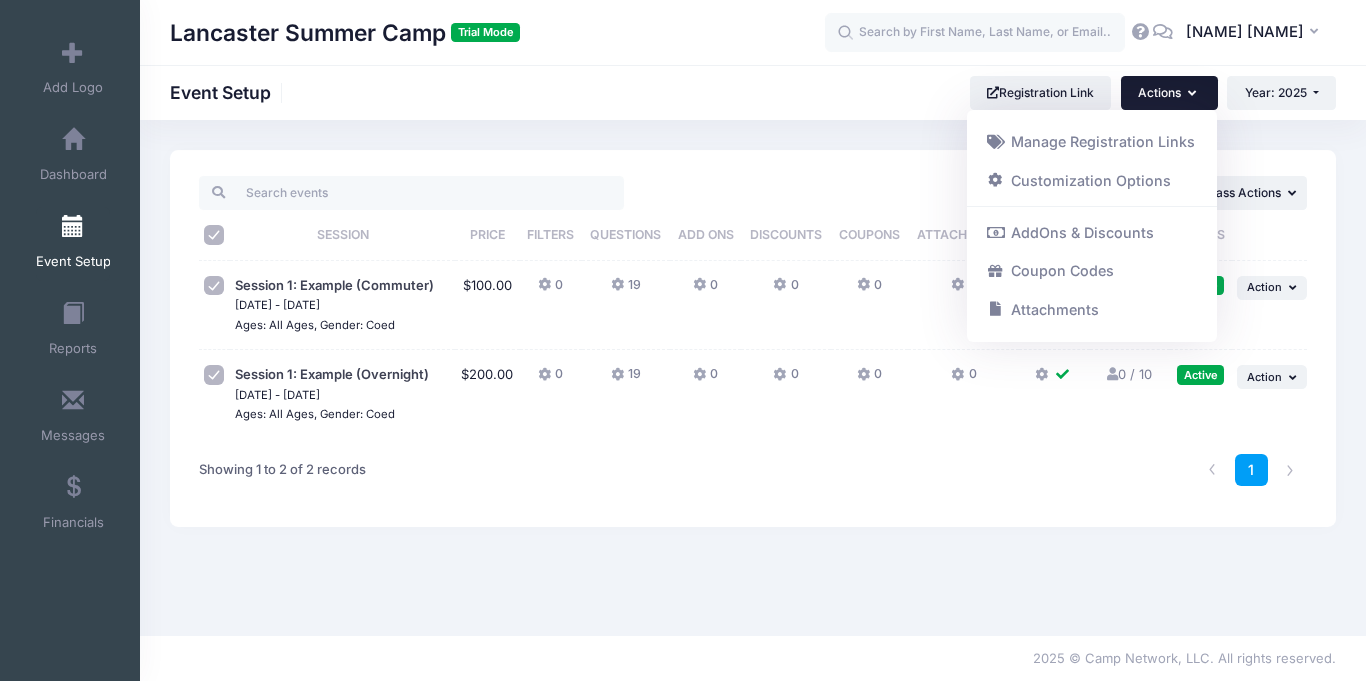 click on "Filter
Filter Options
Show:
Active
Live
Completed
Add Session
... Mass Actions" at bounding box center (753, 338) 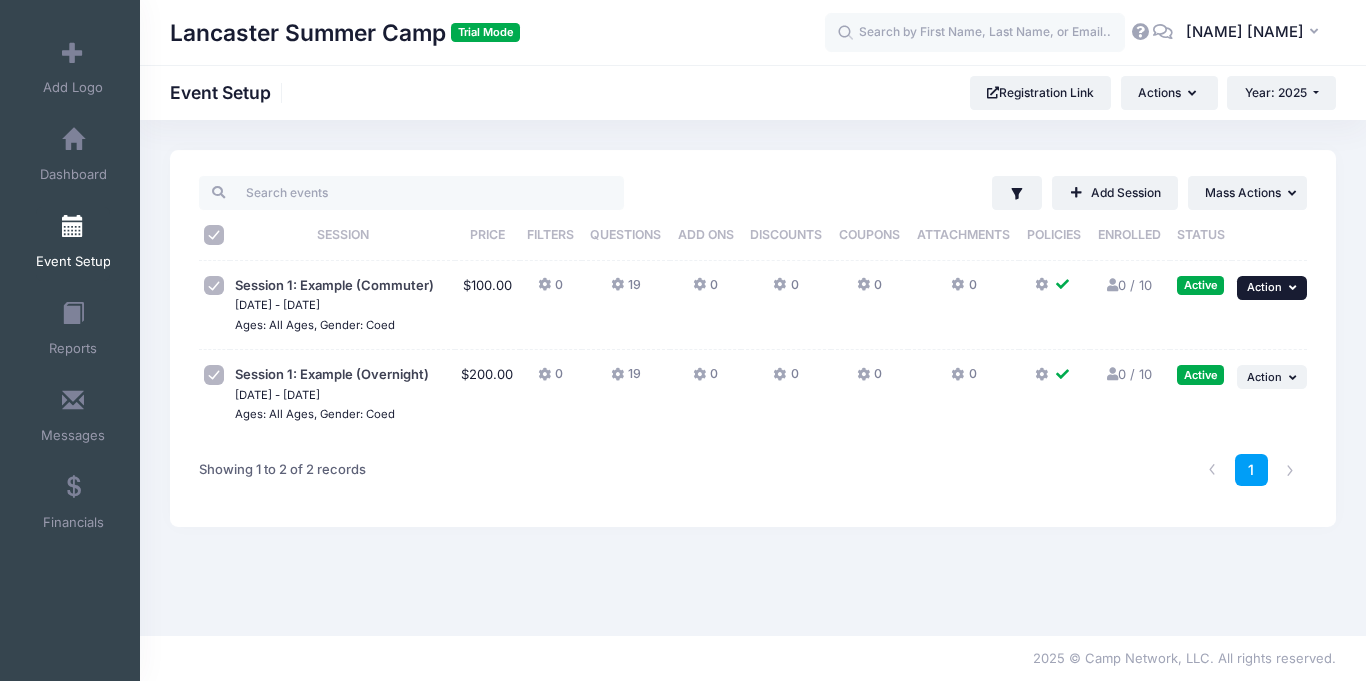 click at bounding box center (1295, 287) 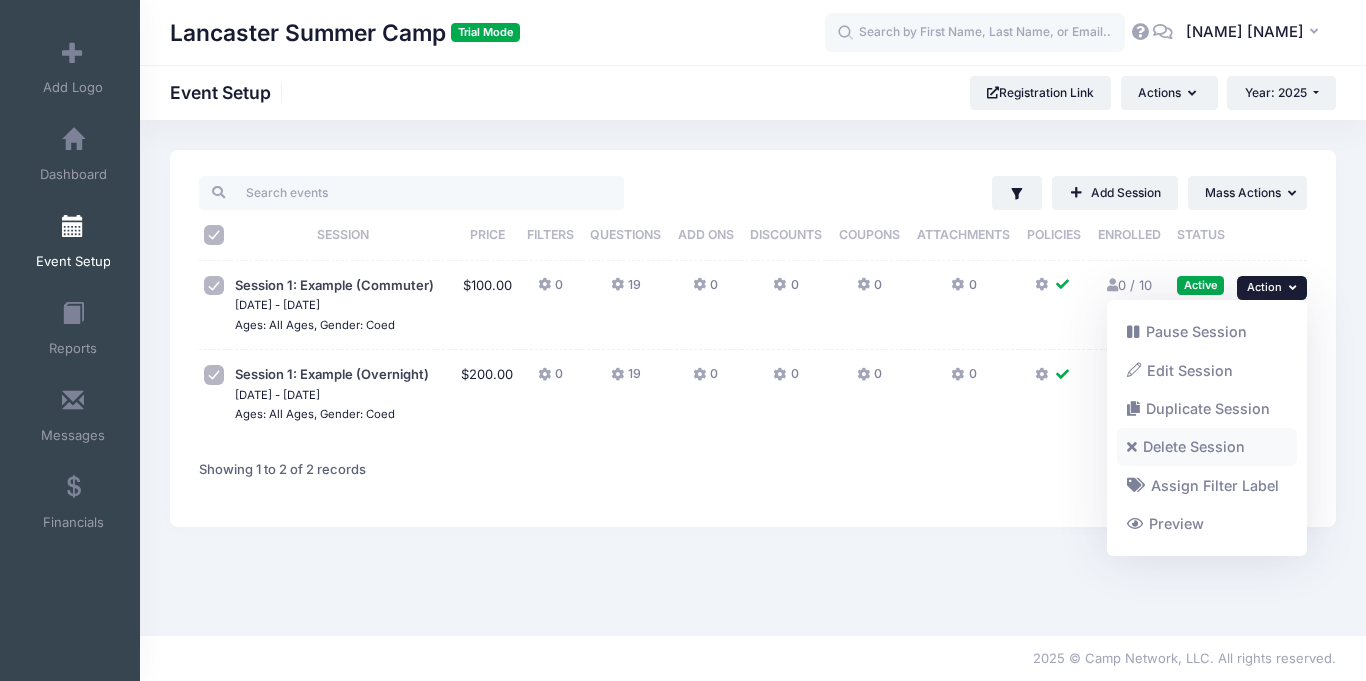 click on "Delete Session" at bounding box center (1207, 447) 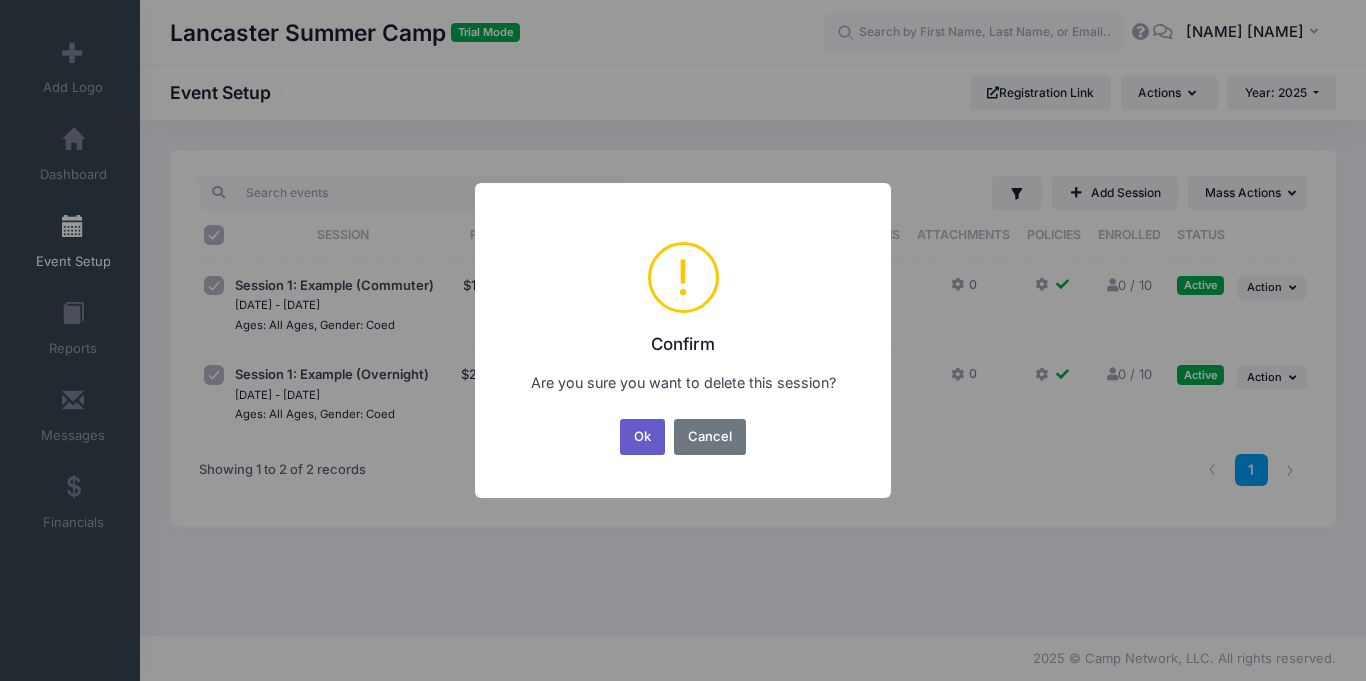 click on "Ok" at bounding box center [643, 437] 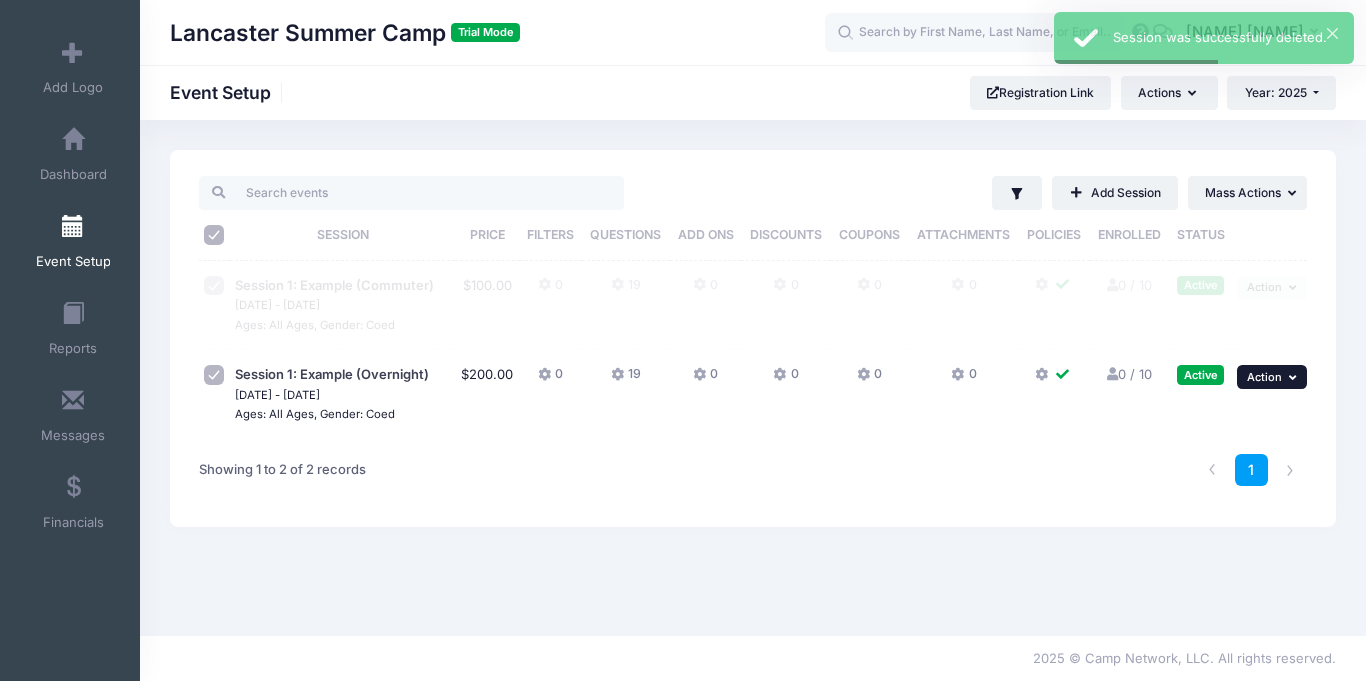 click on "Action" at bounding box center [1264, 377] 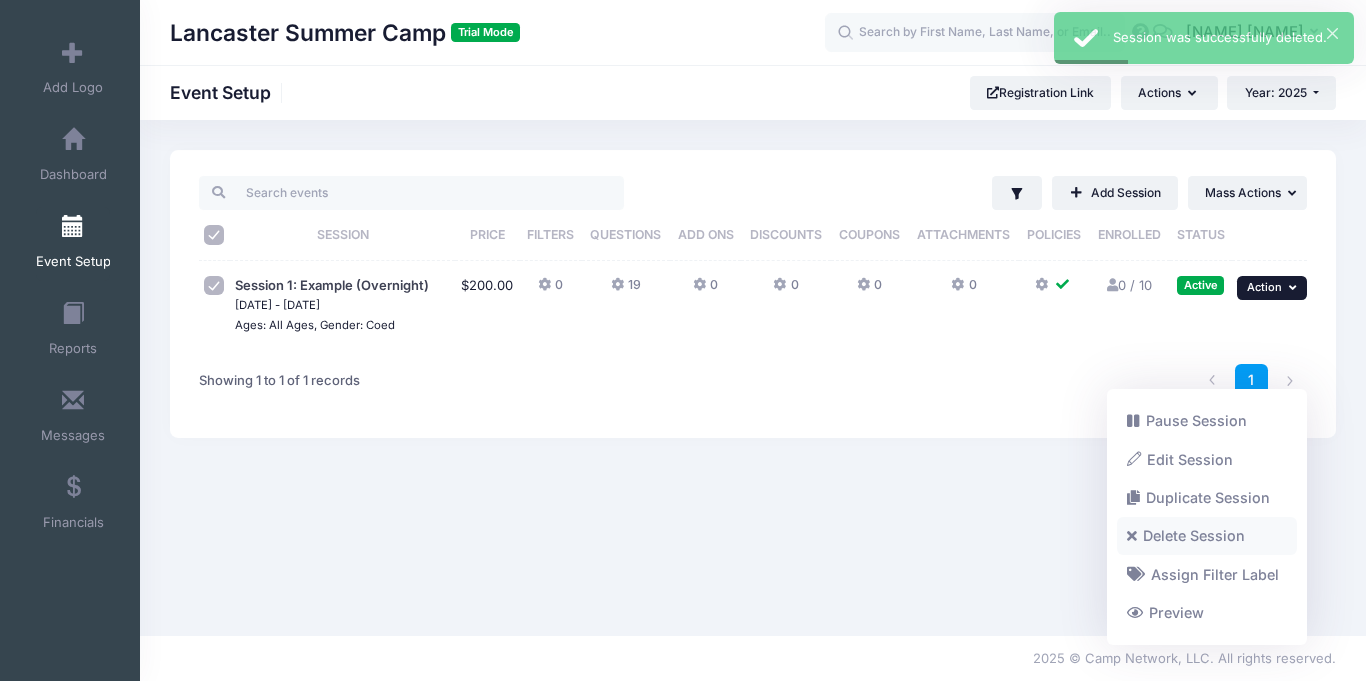 click on "Delete Session" at bounding box center (1207, 536) 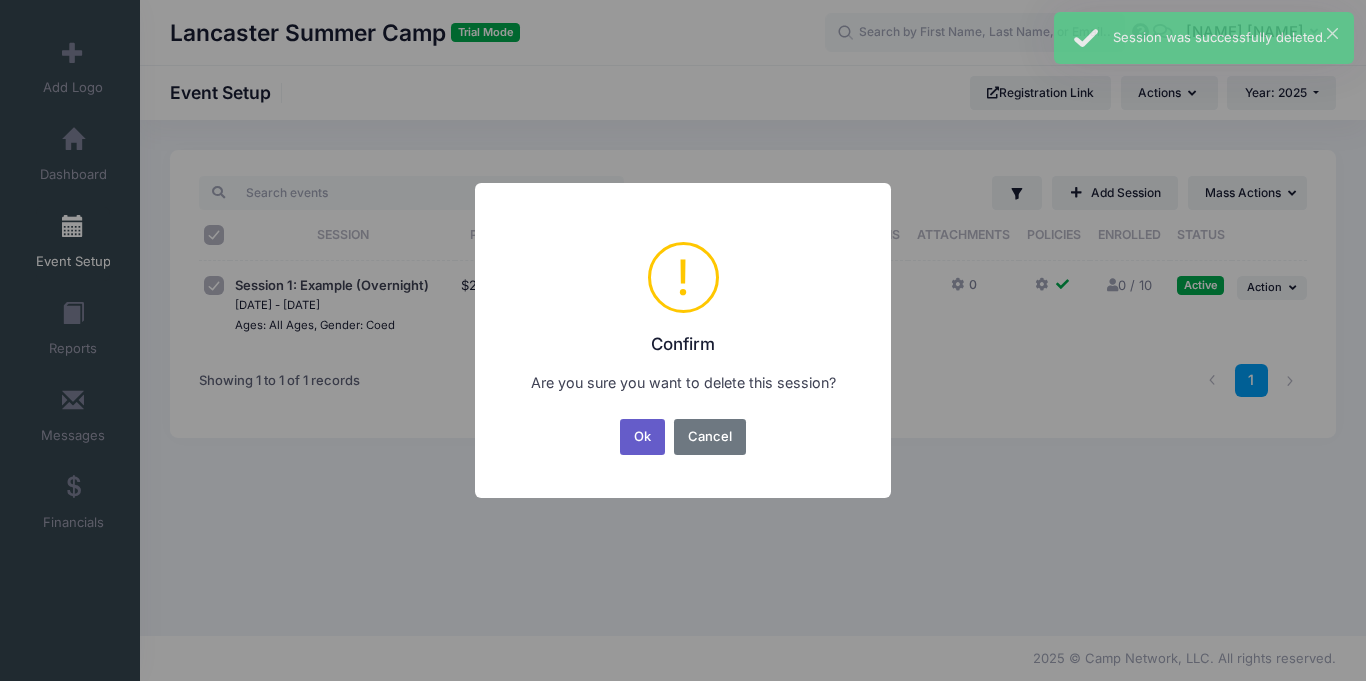 click on "Ok" at bounding box center [643, 437] 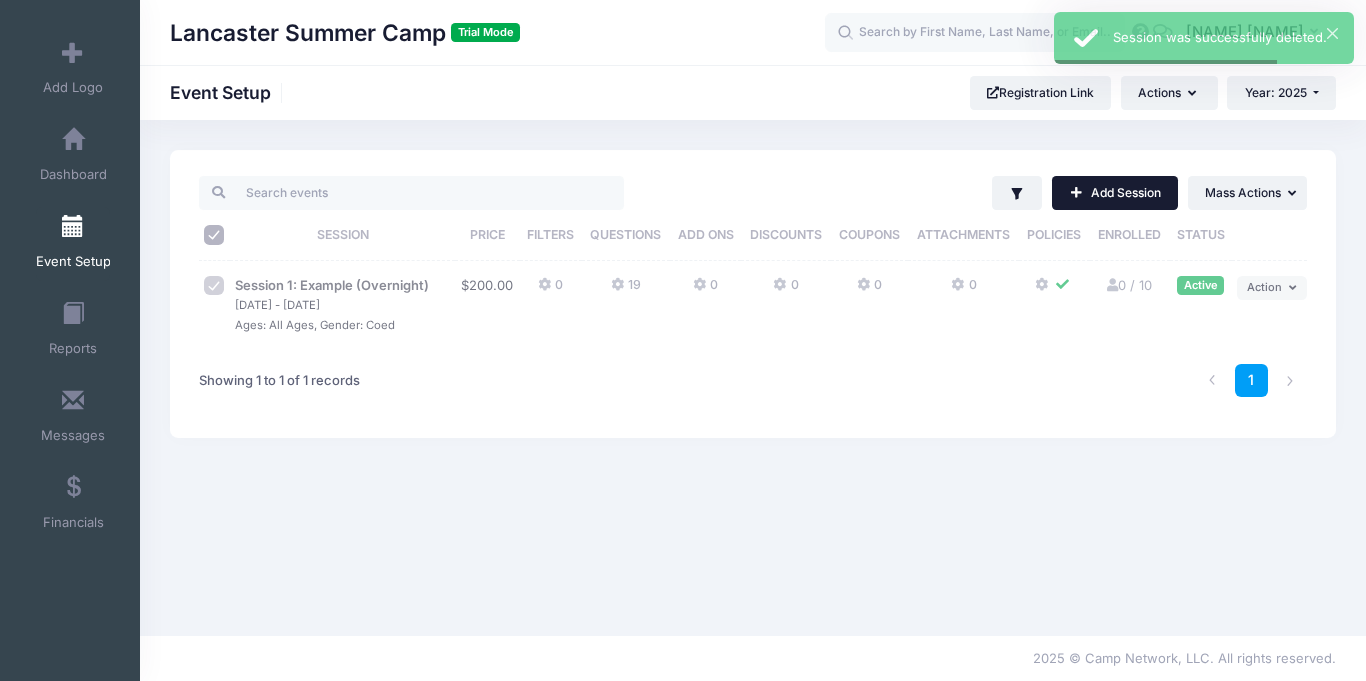 click on "Add Session" at bounding box center (1115, 193) 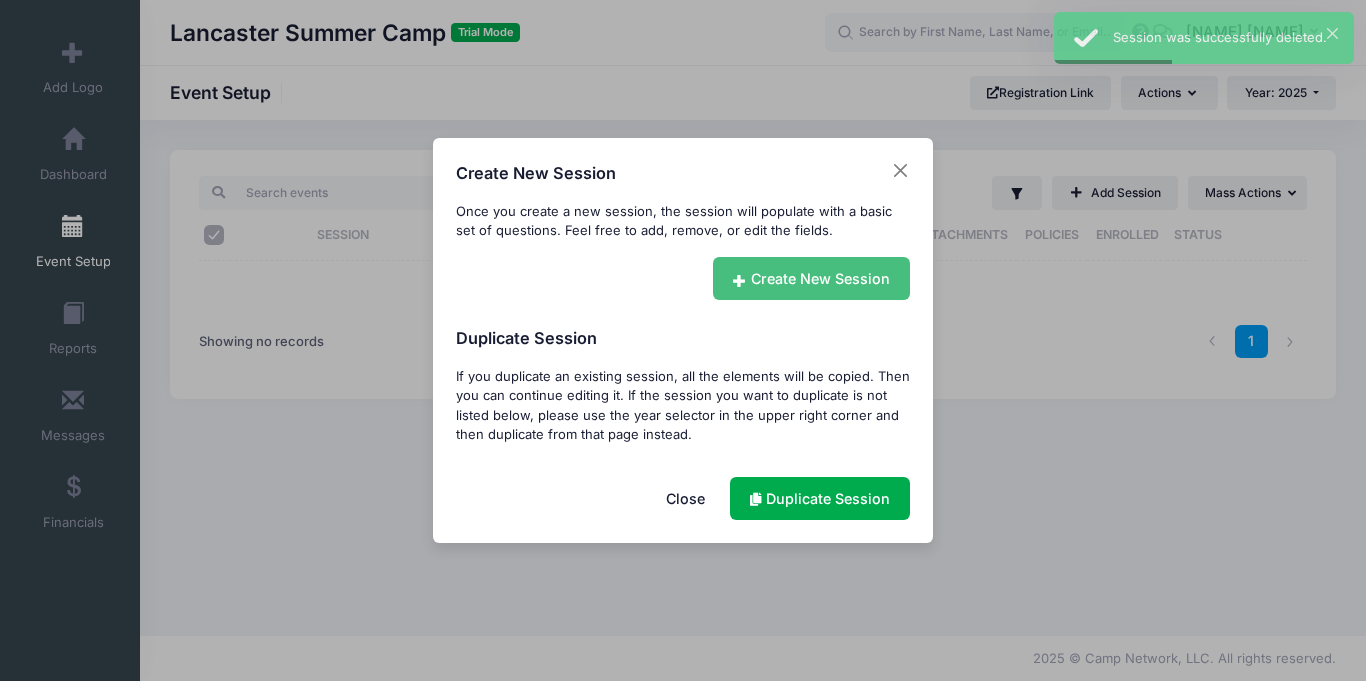 click on "Create New Session" at bounding box center [812, 278] 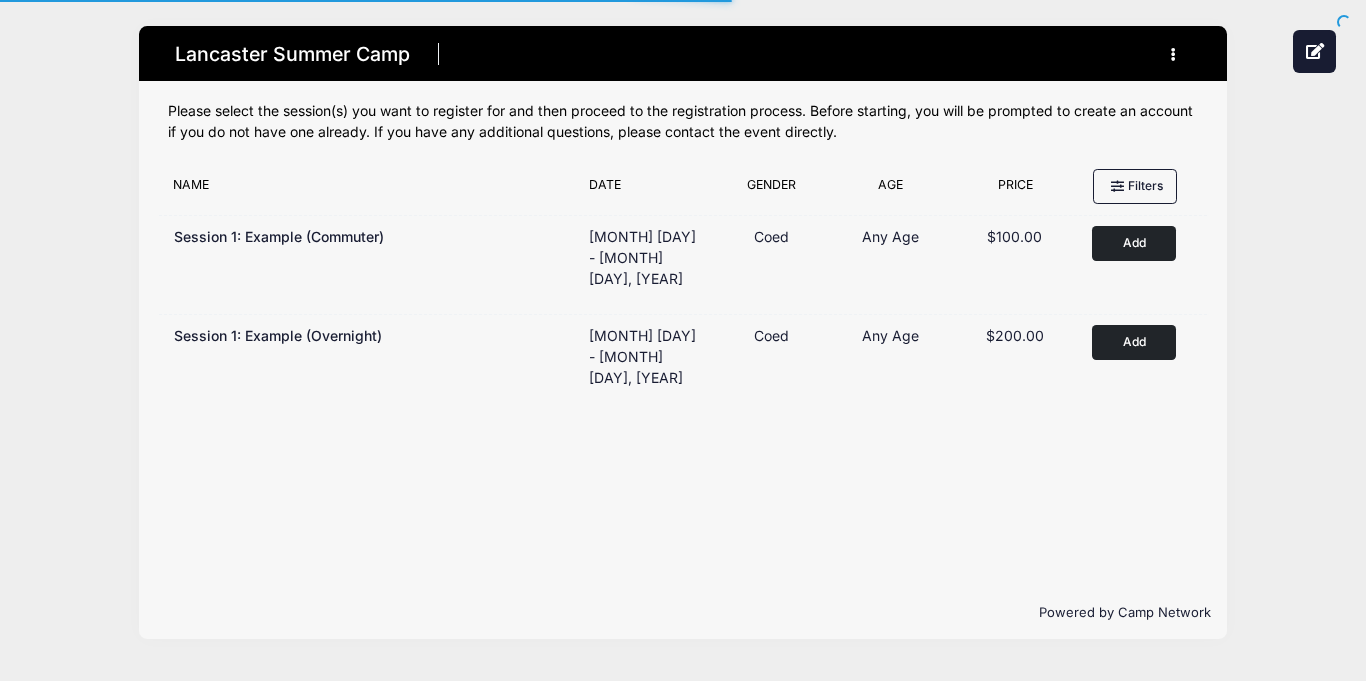 scroll, scrollTop: 0, scrollLeft: 0, axis: both 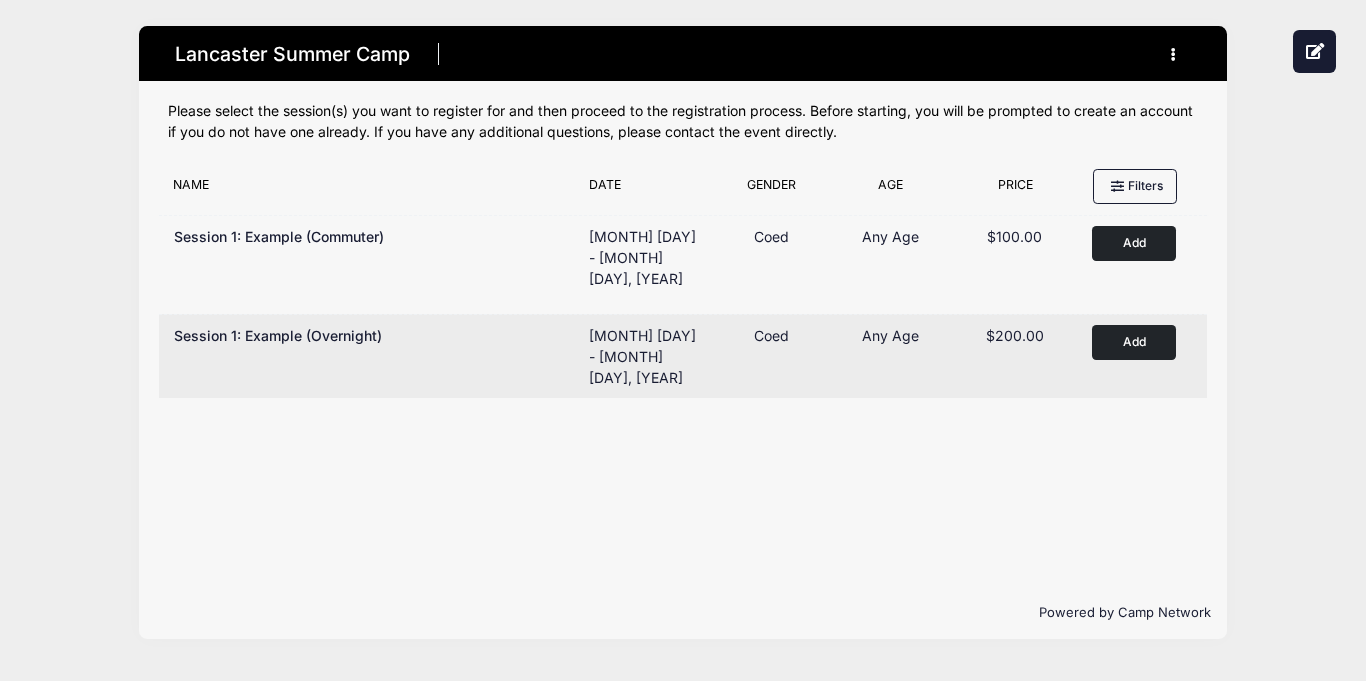 click on "Add" at bounding box center (1134, 342) 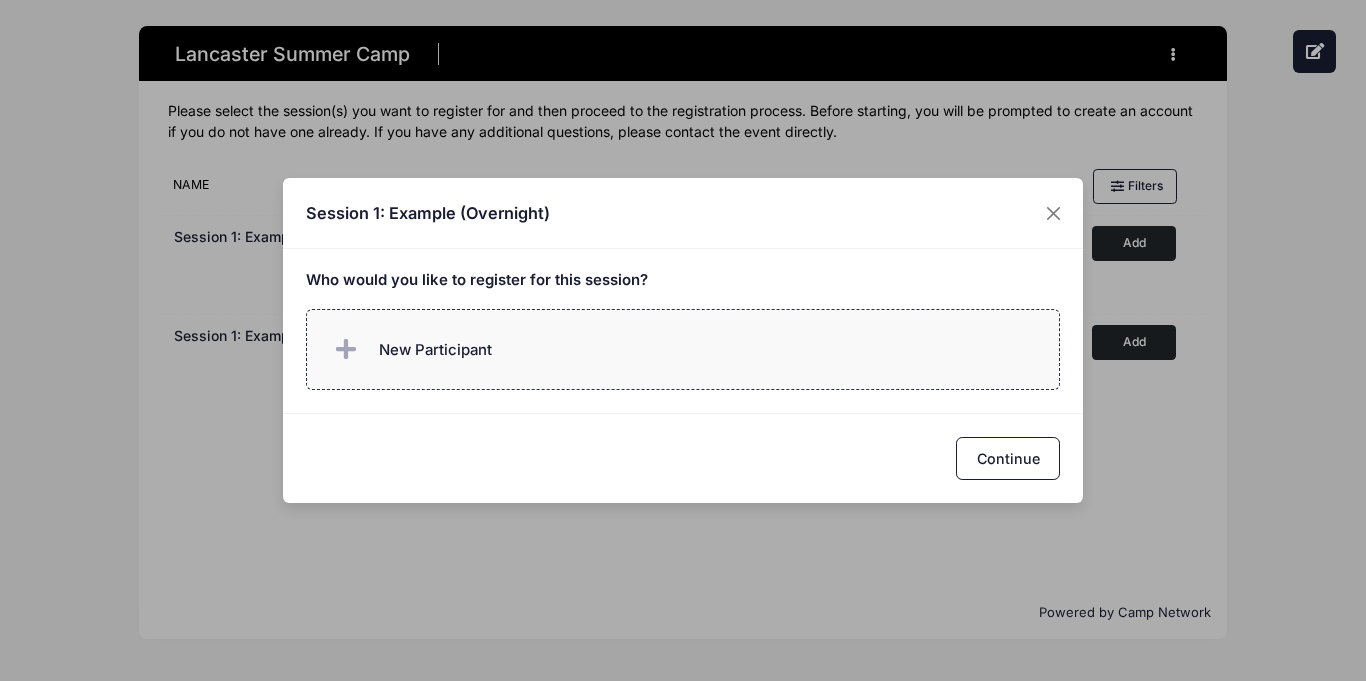 click on "New Participant" at bounding box center [435, 350] 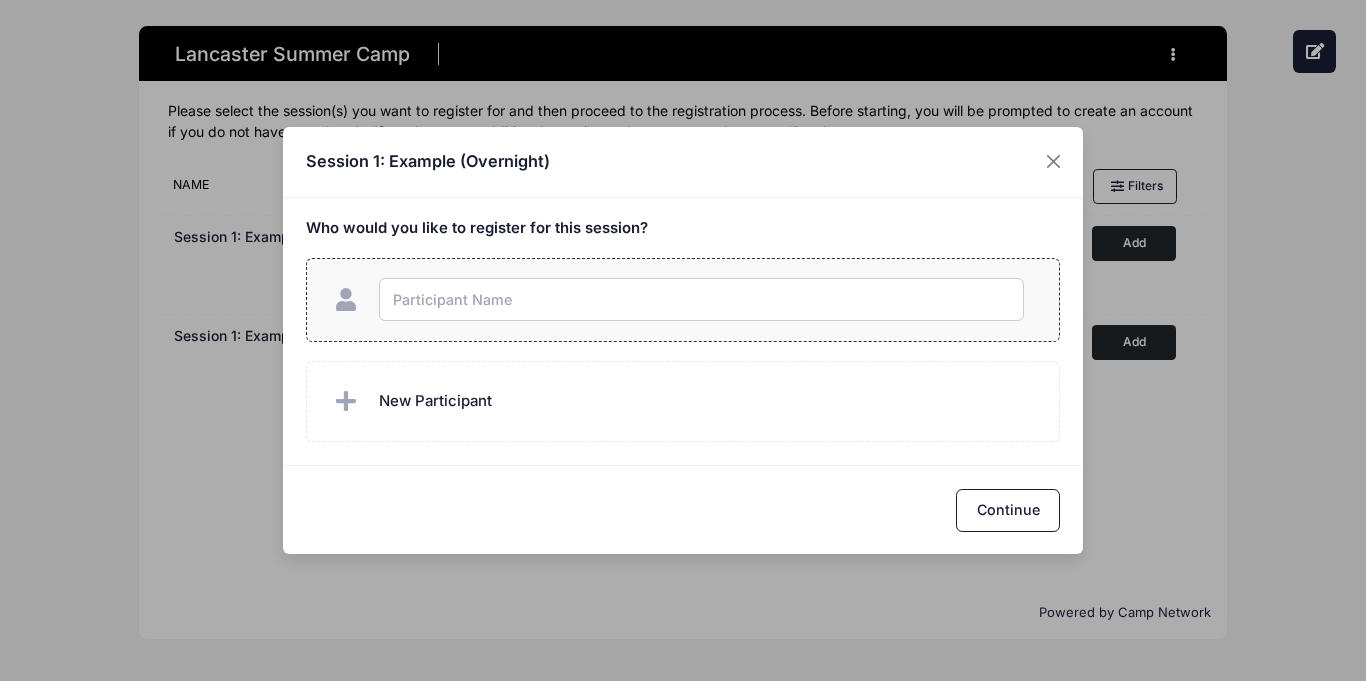 click at bounding box center [701, 299] 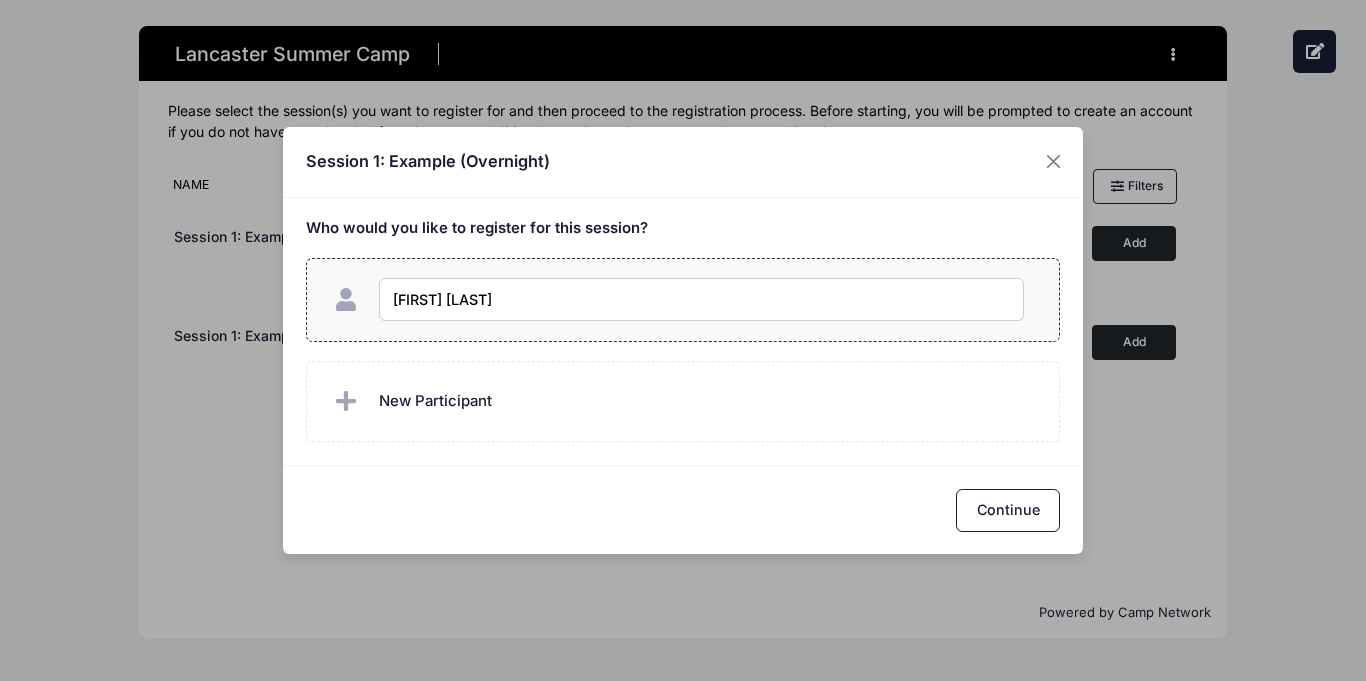 type on "Evan Bob" 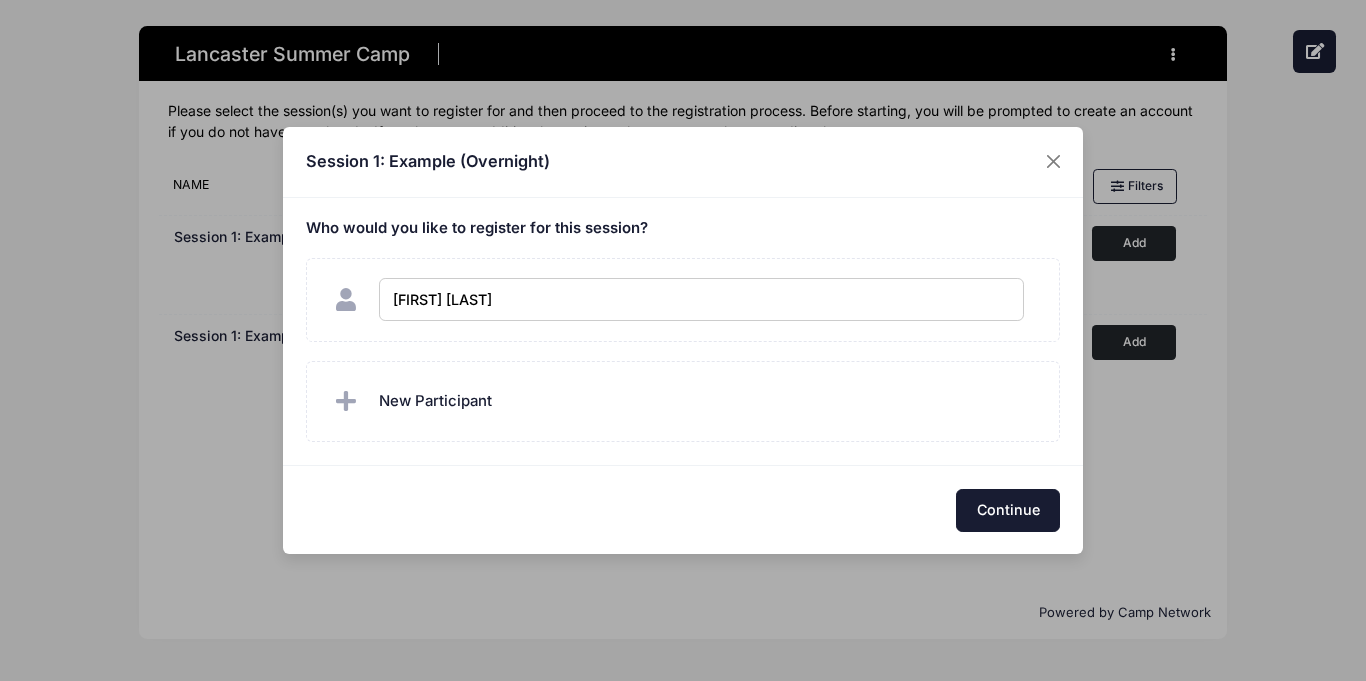 checkbox on "true" 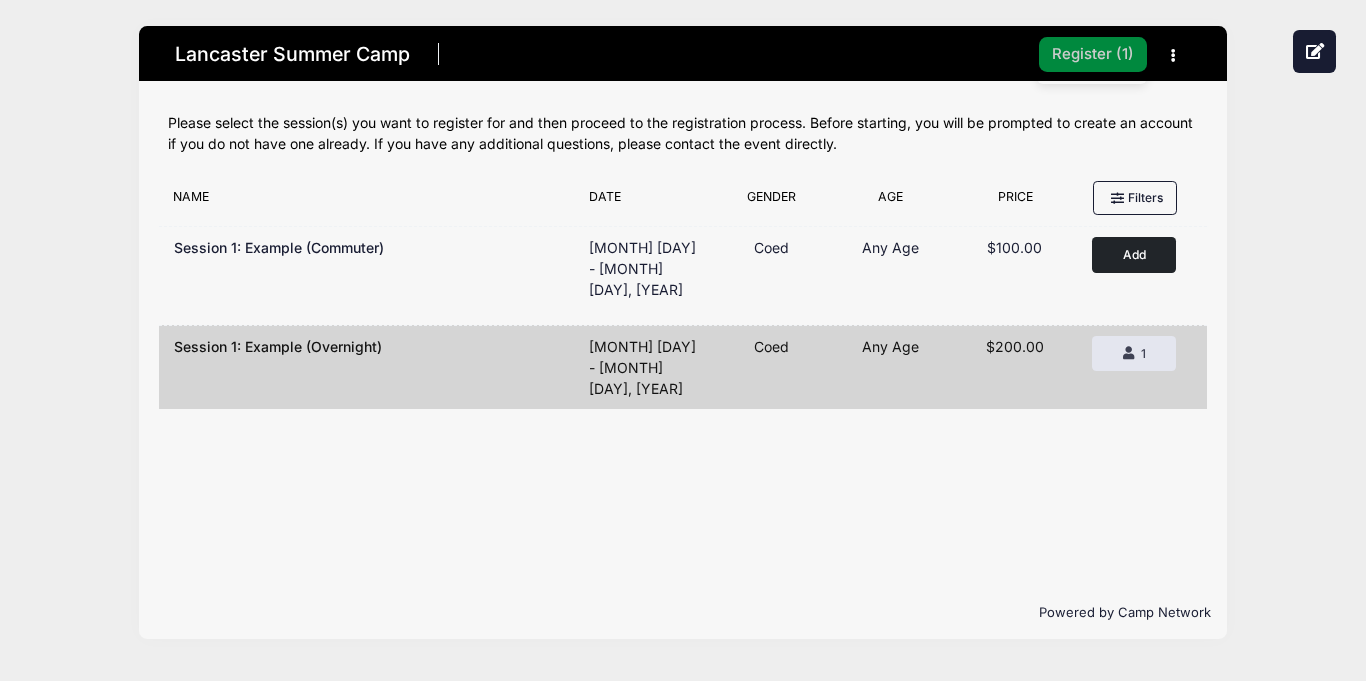 click on "Register ( 1 )" at bounding box center [1093, 54] 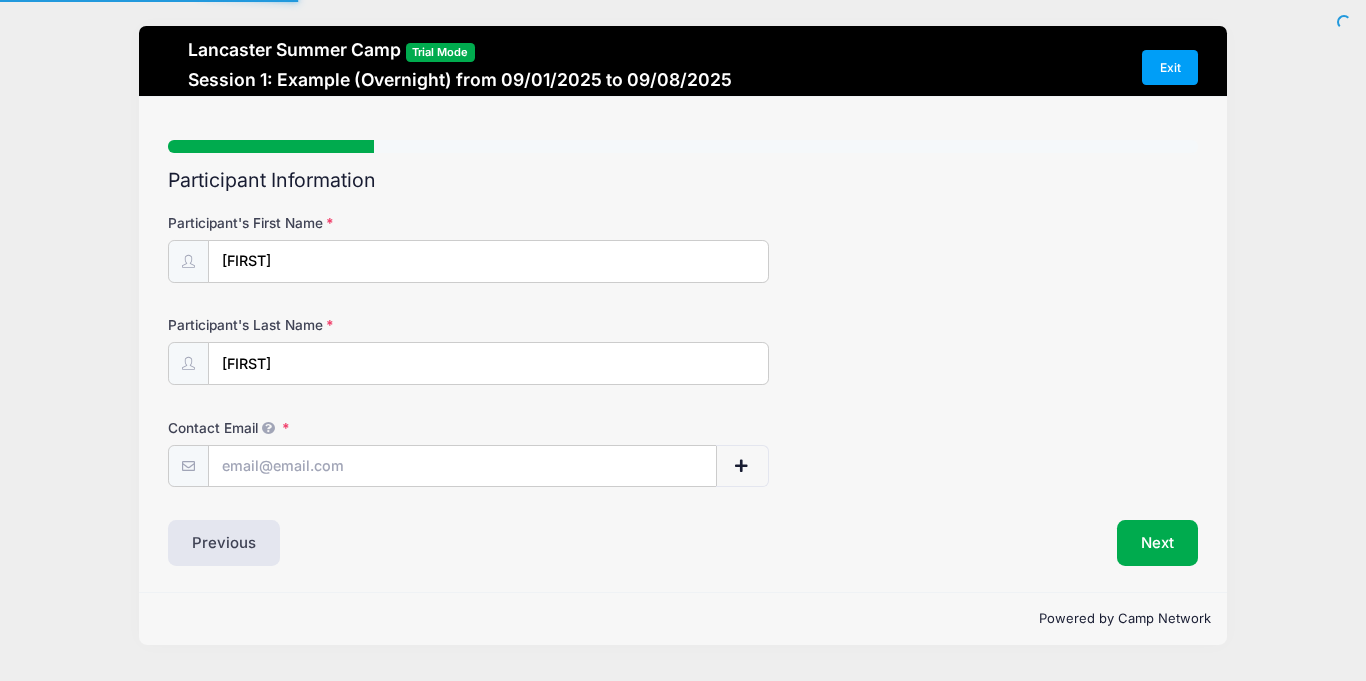 scroll, scrollTop: 0, scrollLeft: 0, axis: both 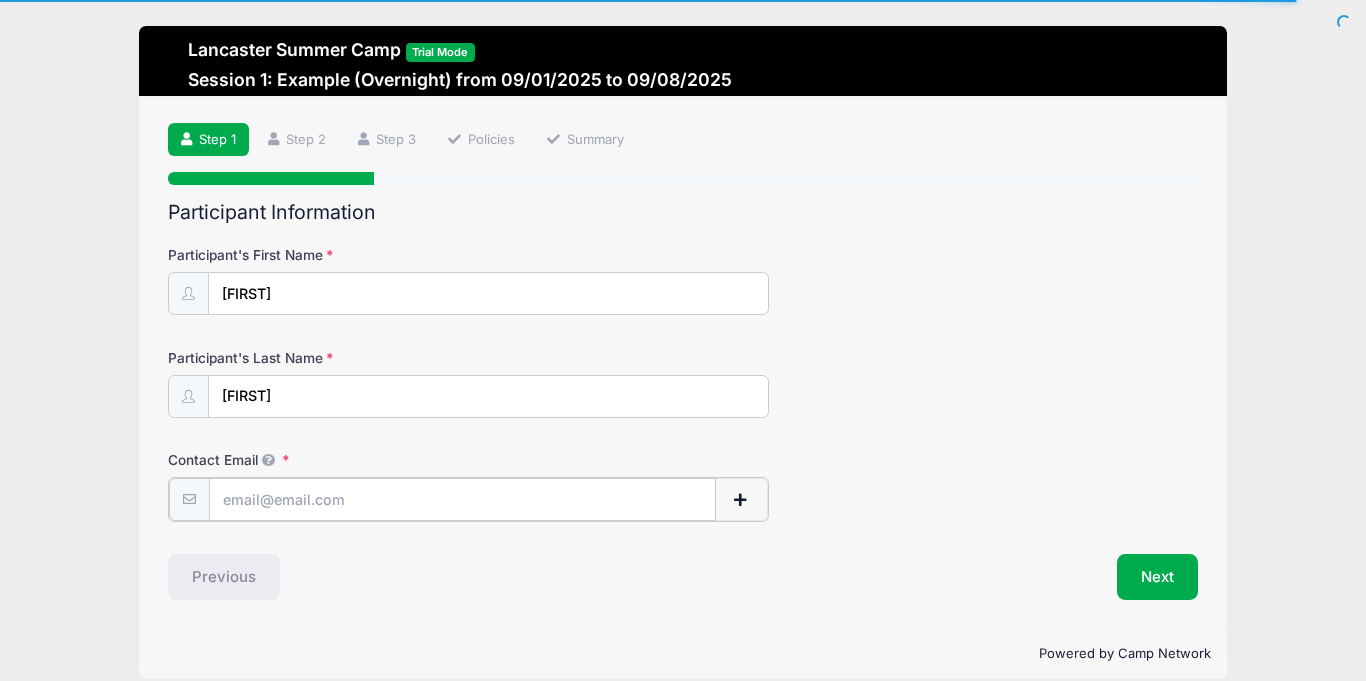 click on "Contact Email" at bounding box center [462, 499] 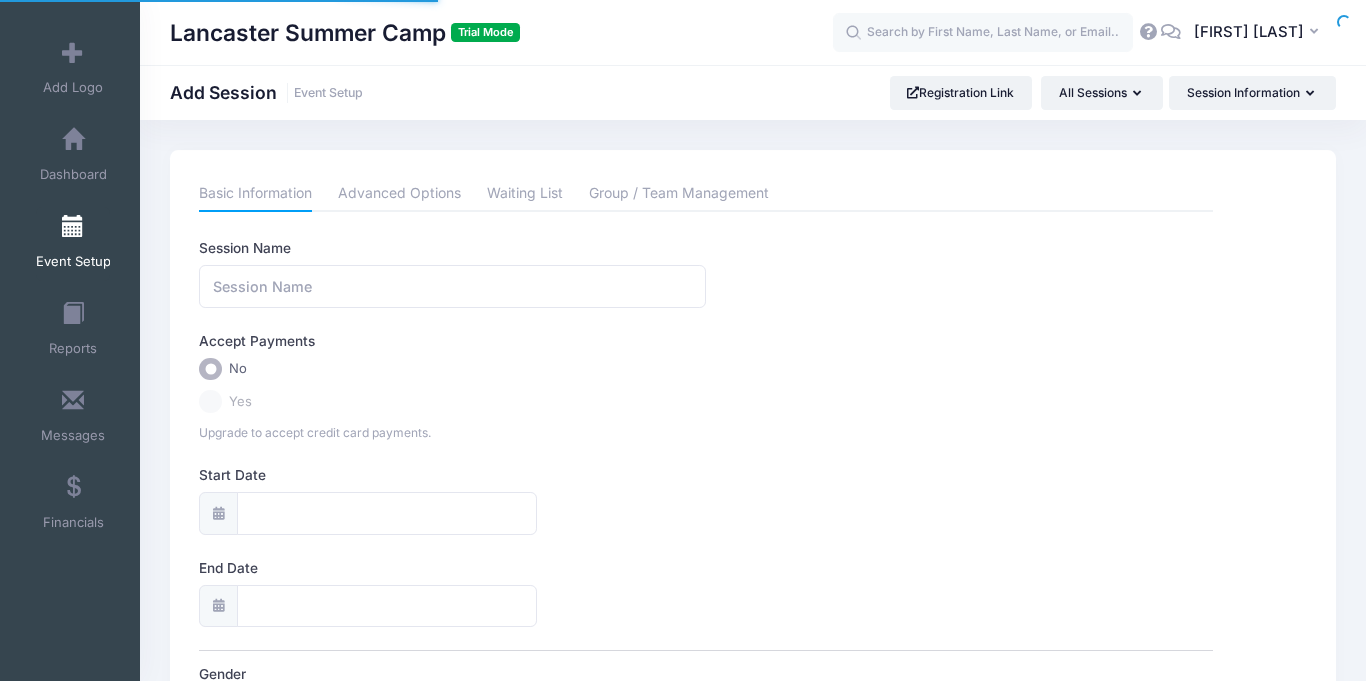 scroll, scrollTop: 0, scrollLeft: 0, axis: both 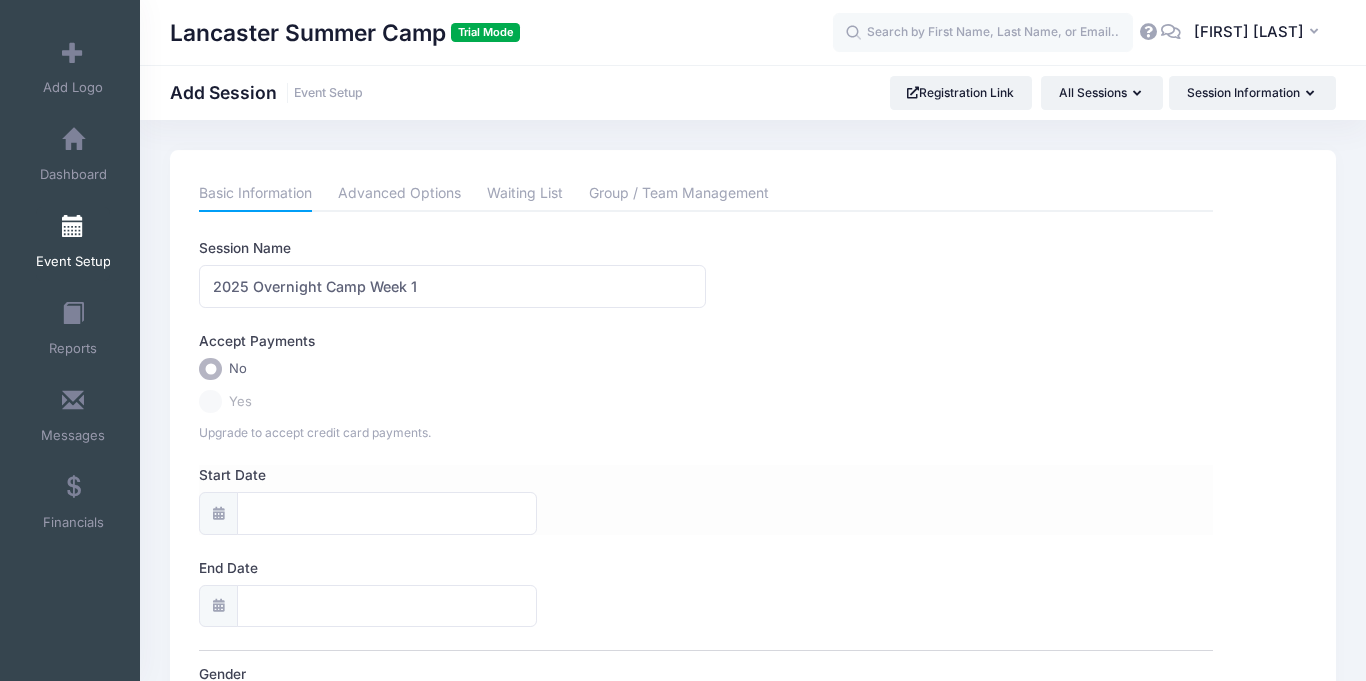 type on "2025 Overnight Camp Week 1" 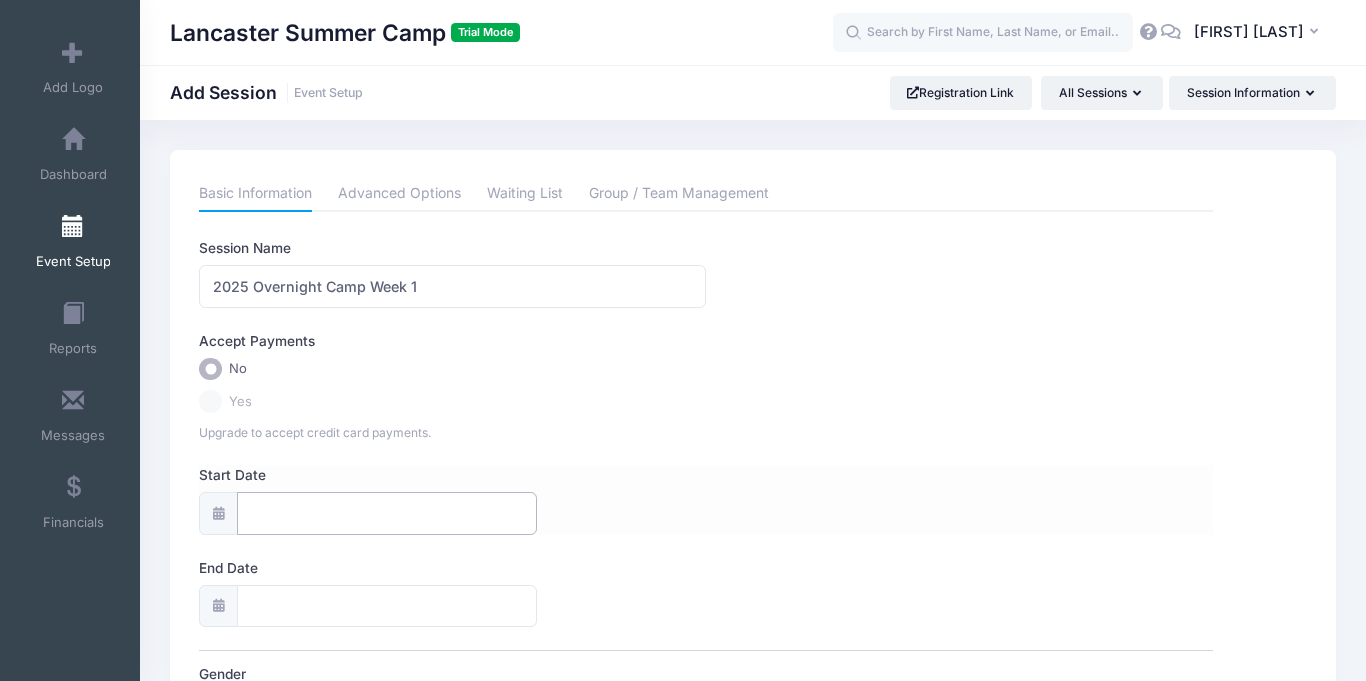 click on "Start Date" at bounding box center [387, 513] 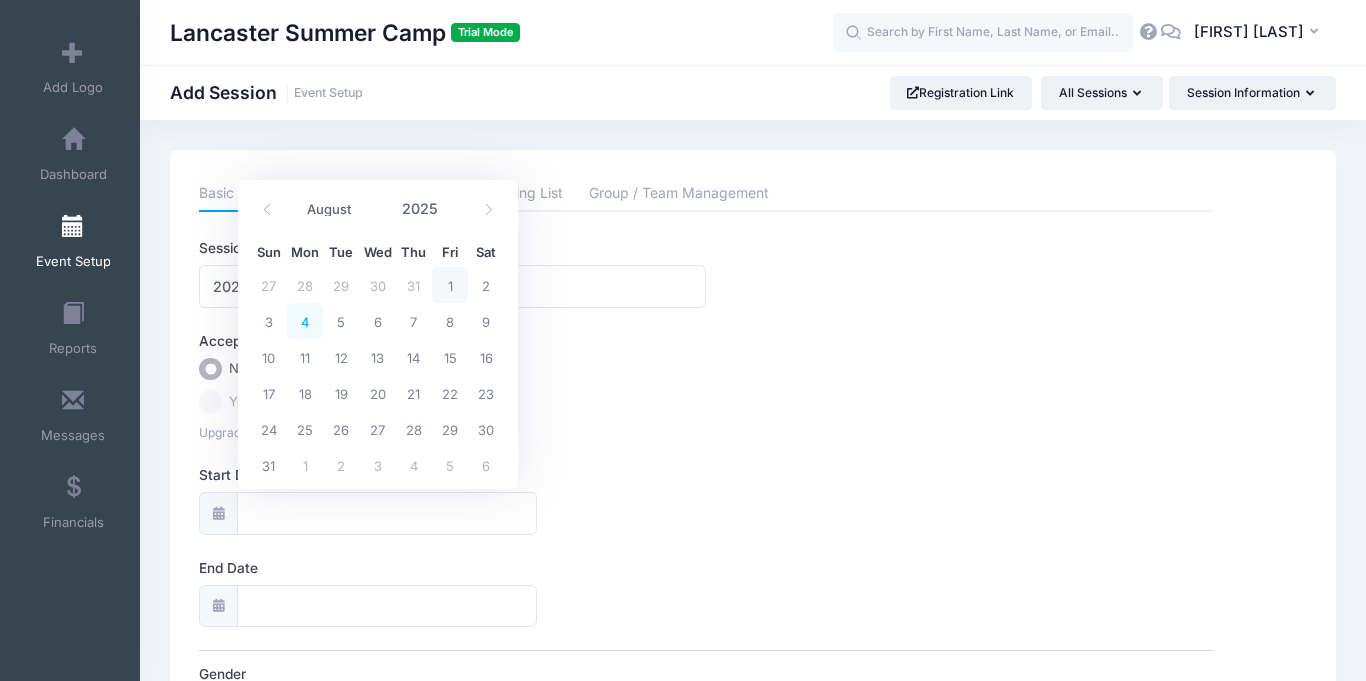 click on "4" at bounding box center [305, 321] 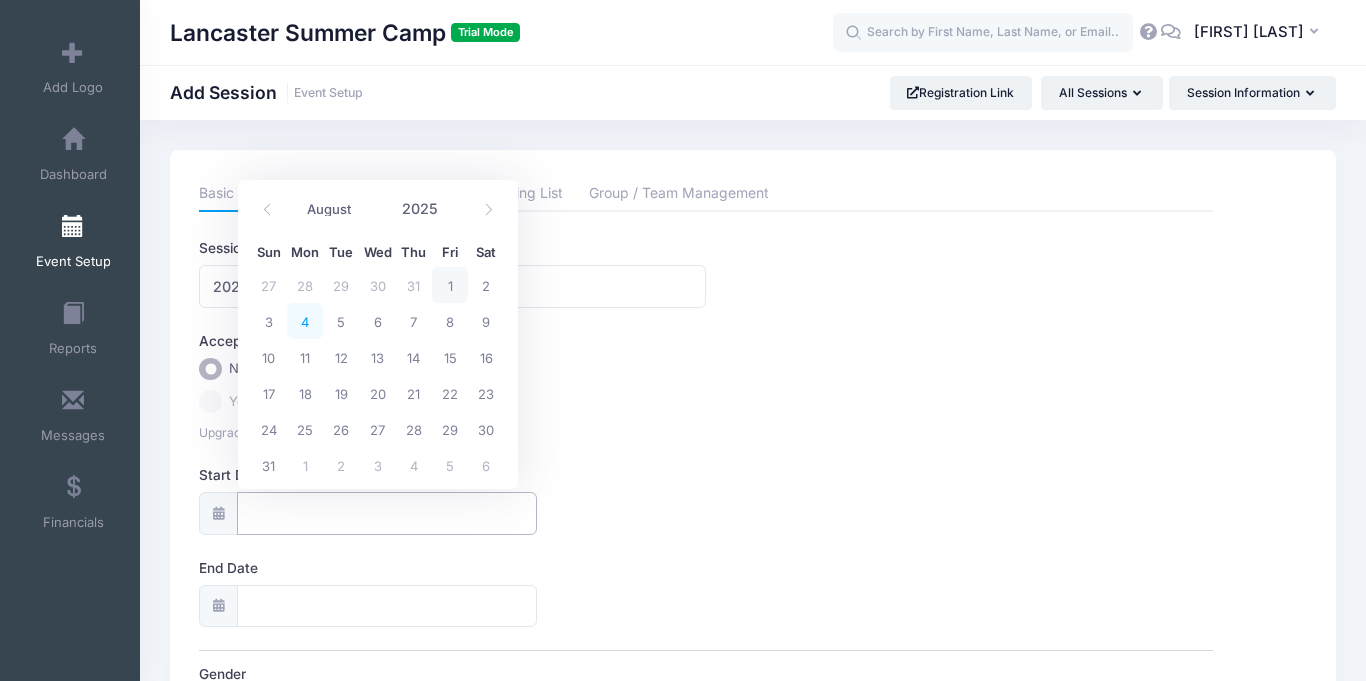 type on "08/04/2025" 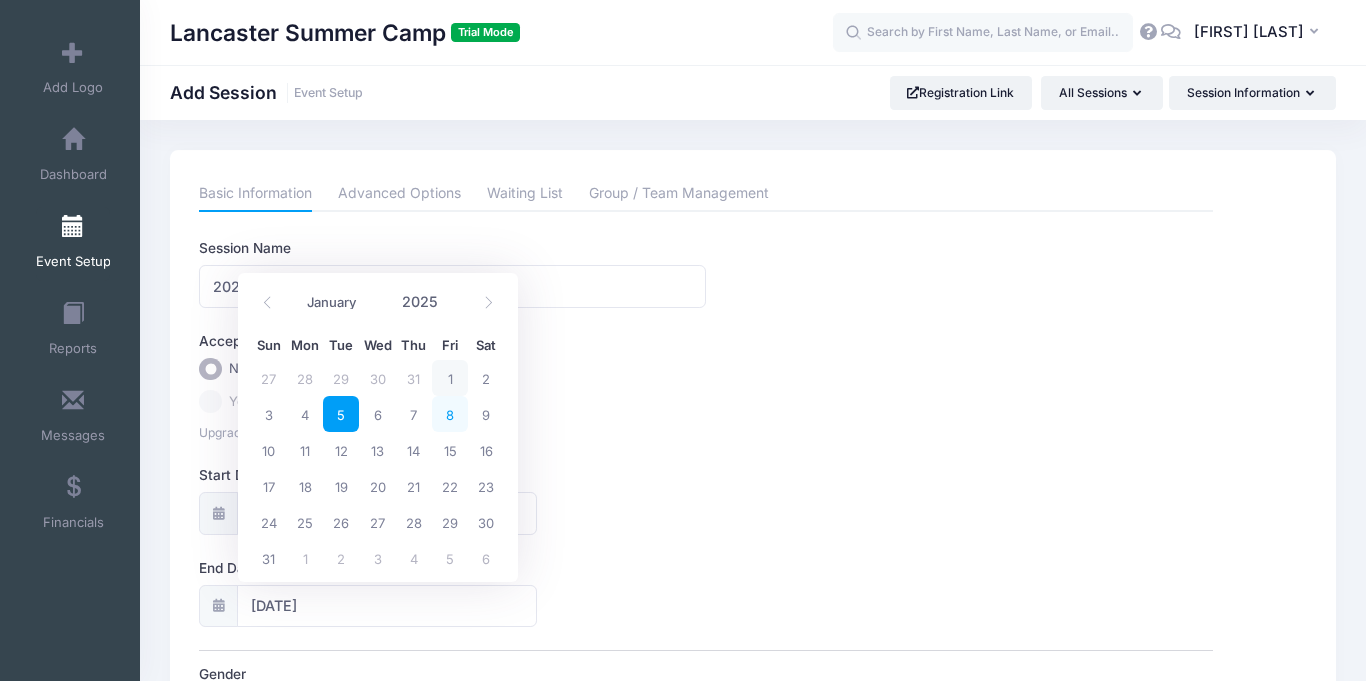 click on "8" at bounding box center [450, 414] 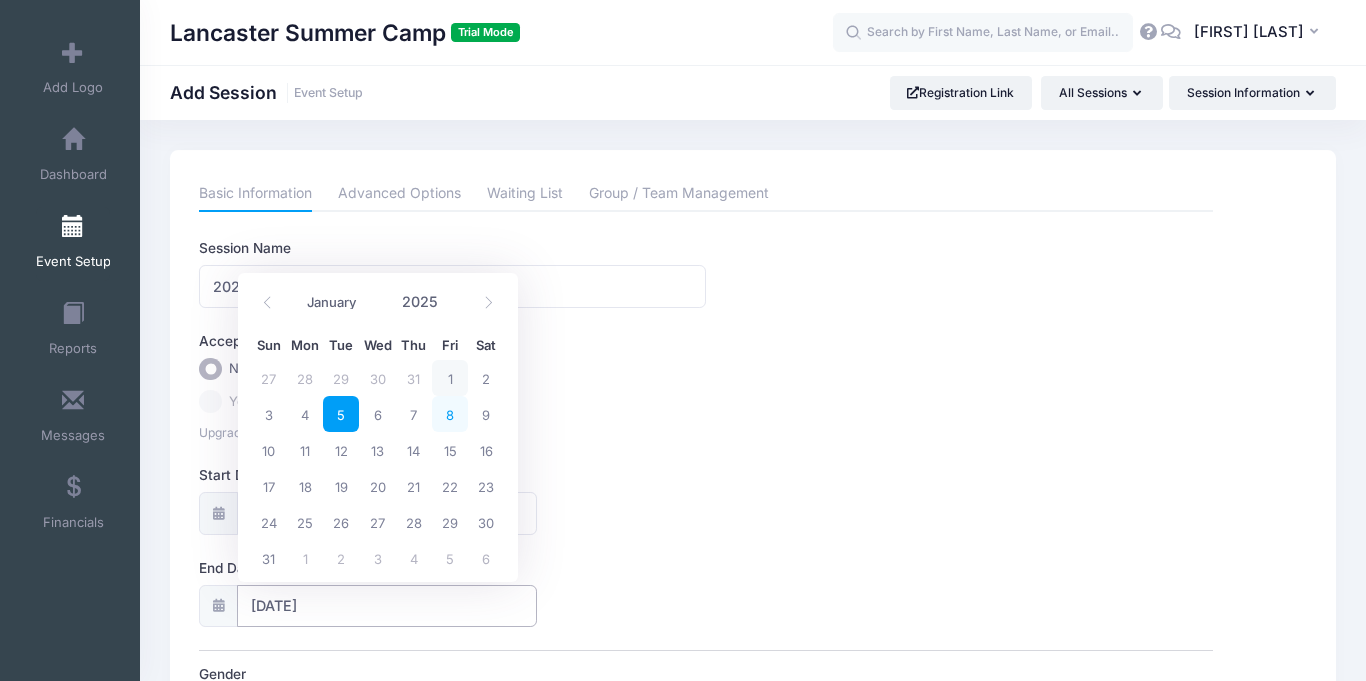 type on "08/08/2025" 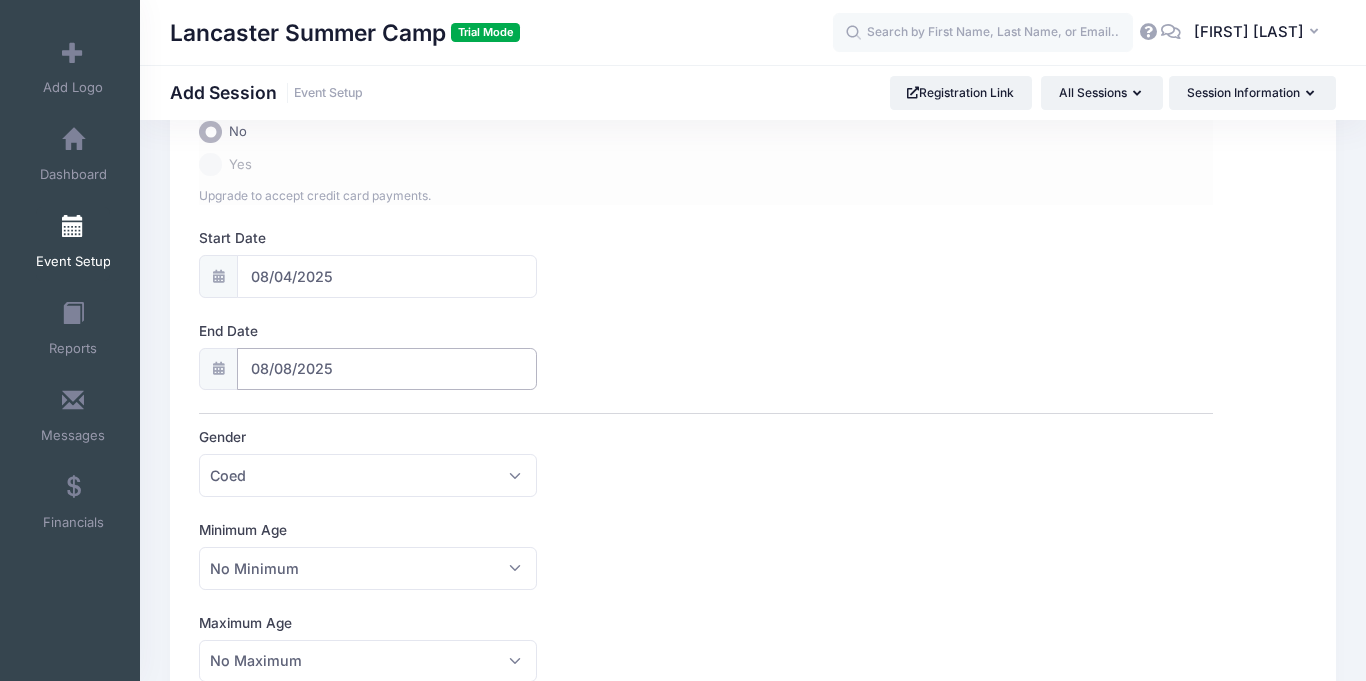 scroll, scrollTop: 249, scrollLeft: 0, axis: vertical 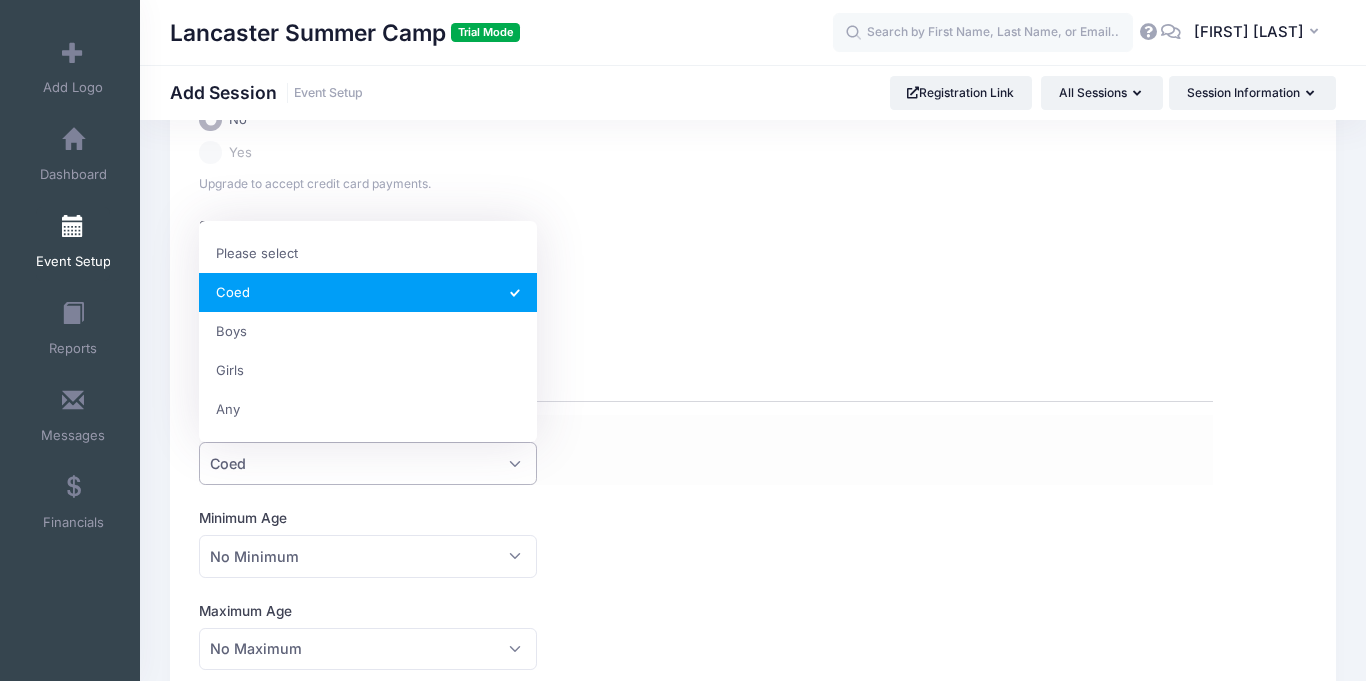 click on "Coed" at bounding box center [368, 463] 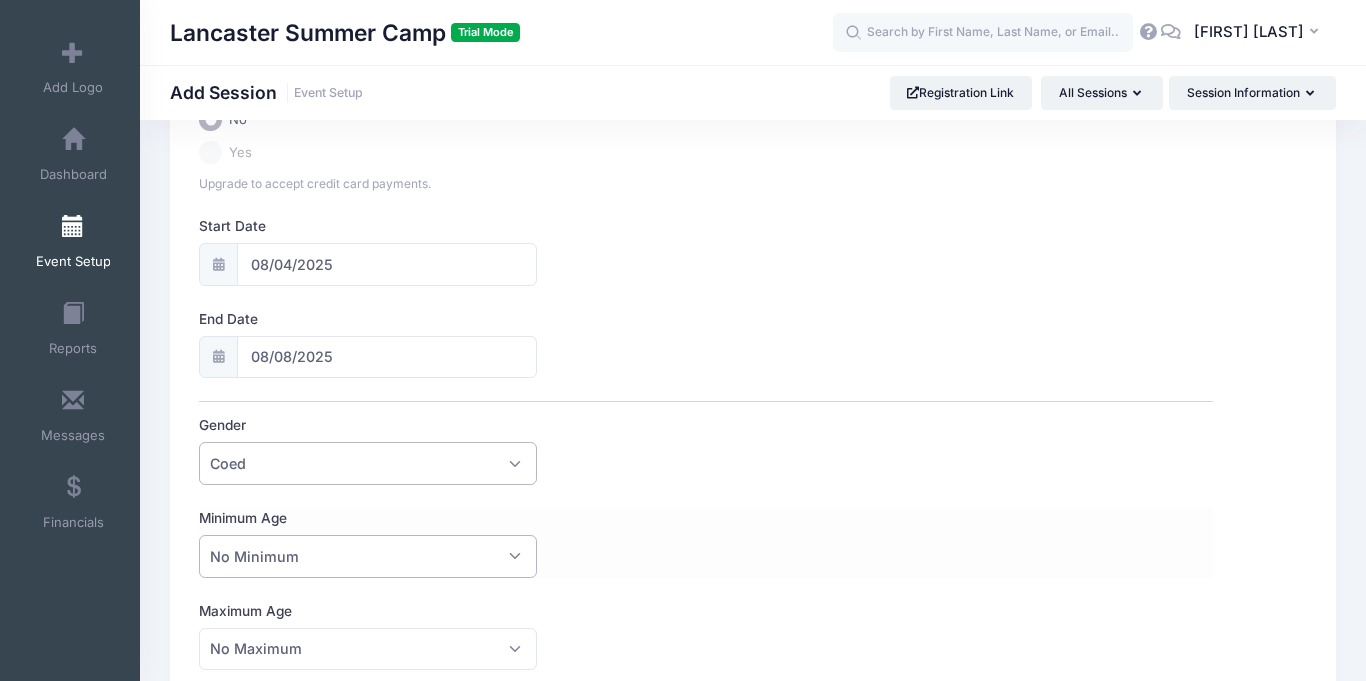 click on "No Minimum" at bounding box center (368, 556) 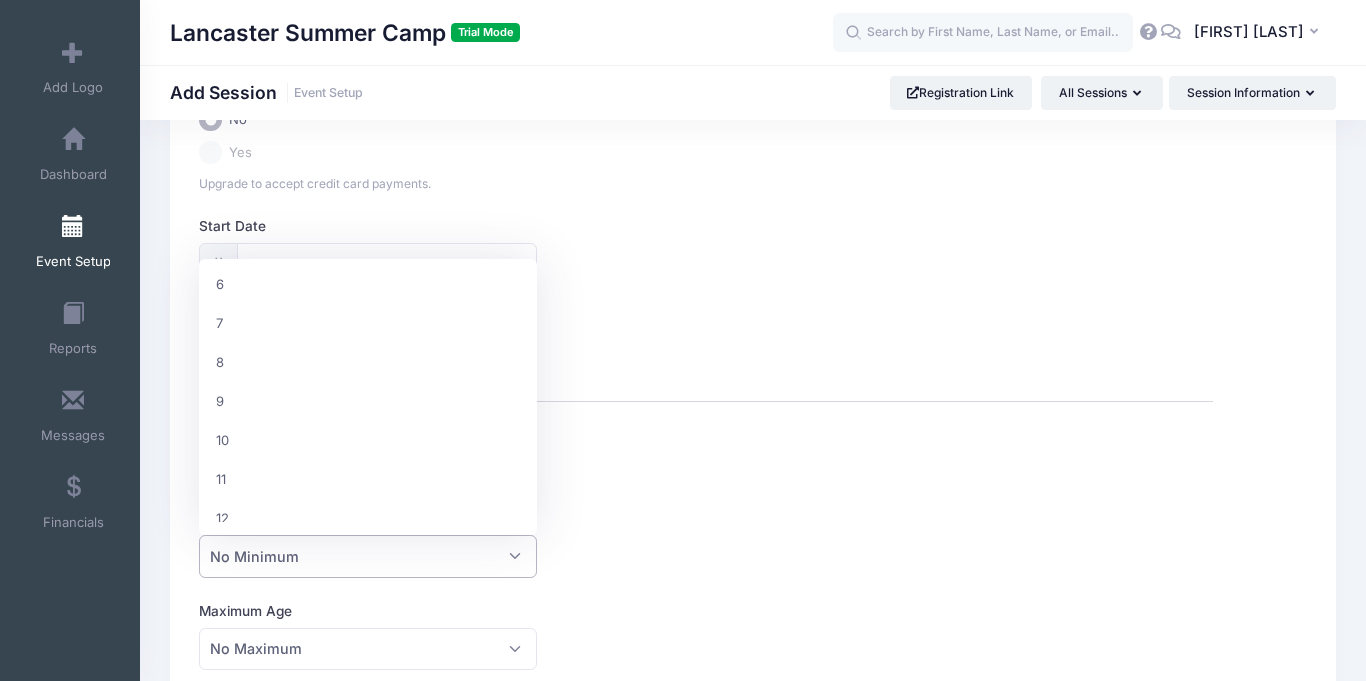 scroll, scrollTop: 246, scrollLeft: 0, axis: vertical 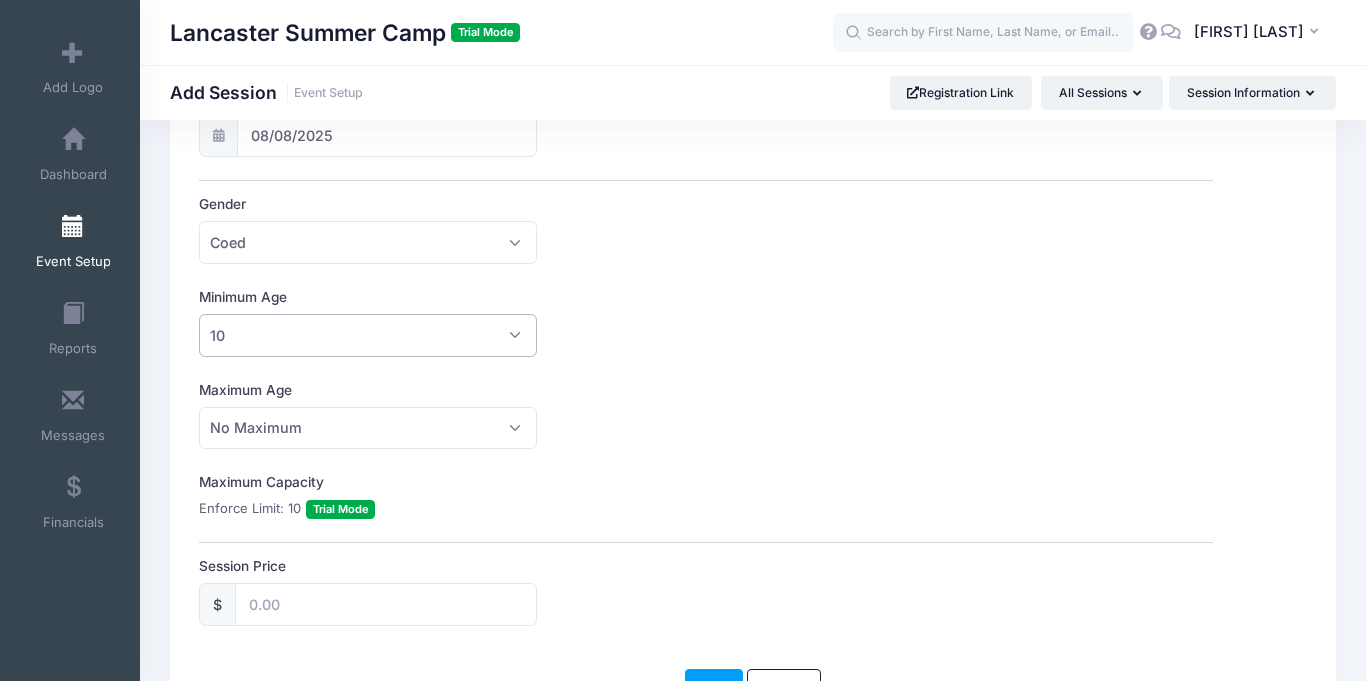 click on "Session Name
2025 Overnight Camp Week 1
Accept Payments
No
Yes
Upgrade to accept credit card payments.
Start Date
08/04/2025
End Date
08/08/2025
Gender
Please select
Coed
Boys
Girls
Any
Coed
Minimum Age
No Minimum 1 2 3" at bounding box center (706, 197) 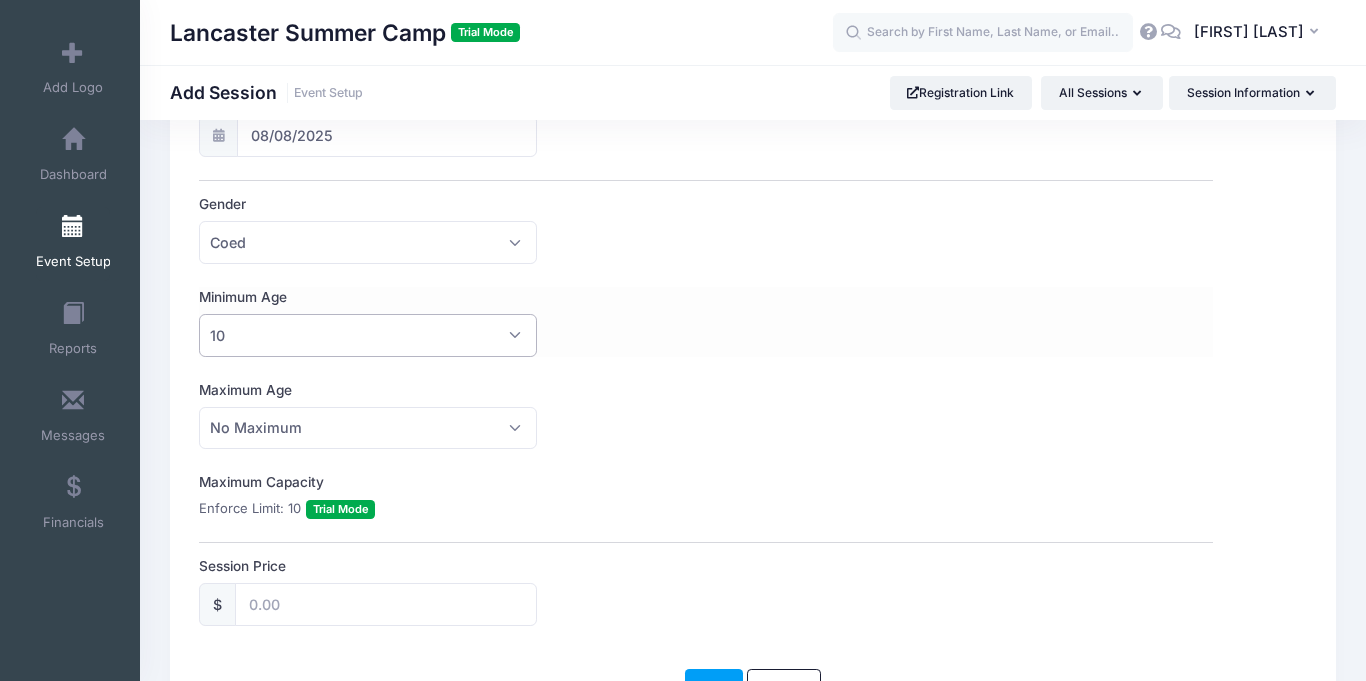 click on "10" at bounding box center [368, 335] 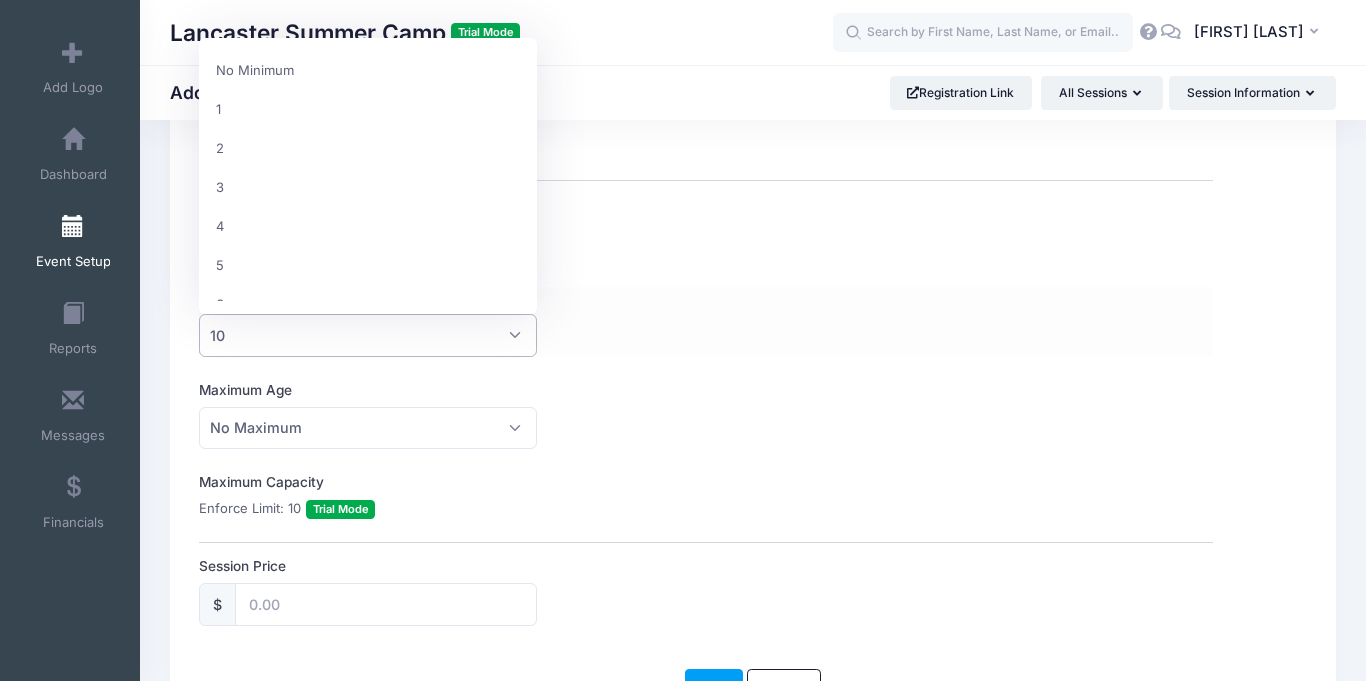 scroll, scrollTop: 351, scrollLeft: 0, axis: vertical 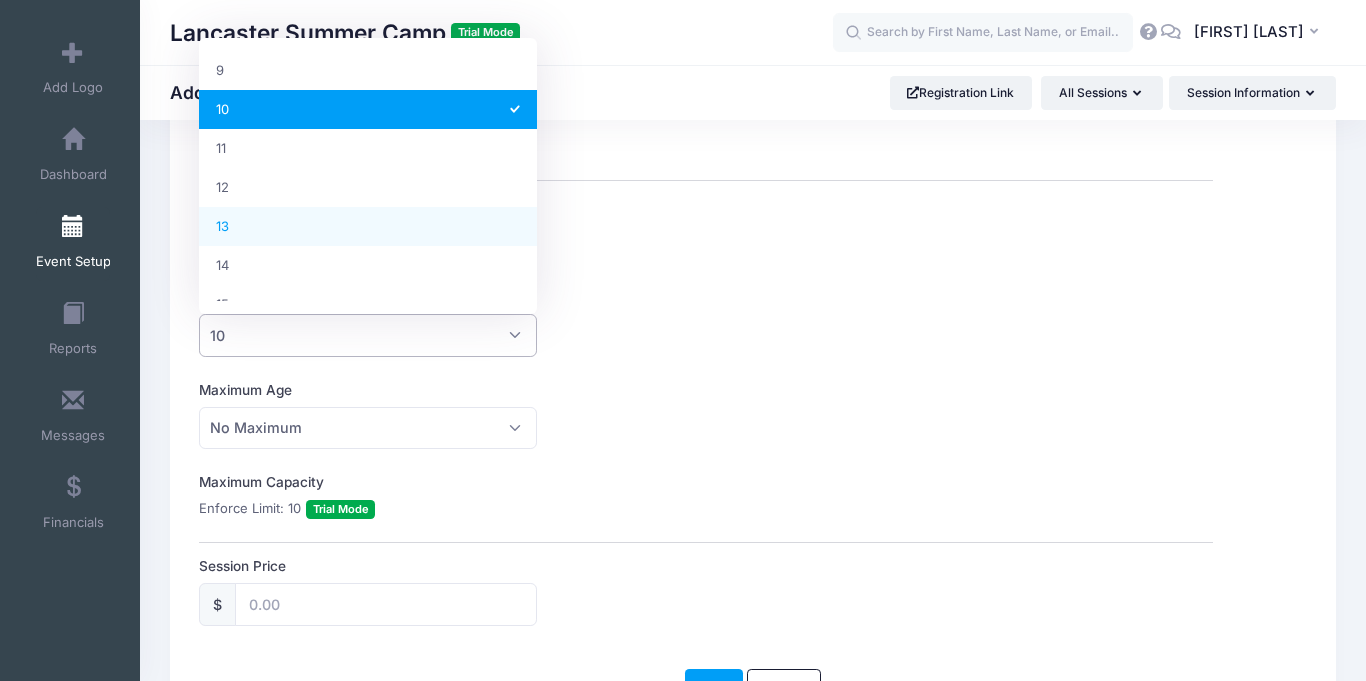 select on "13" 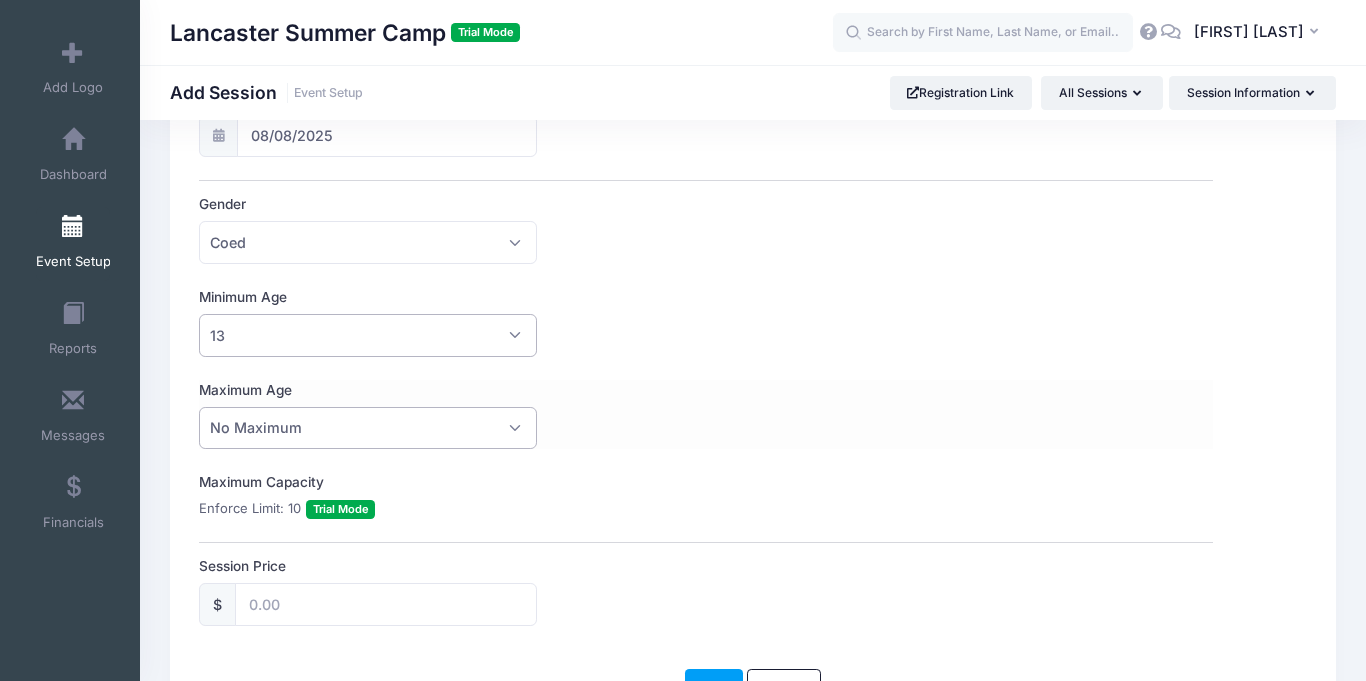 click on "No Maximum" at bounding box center (368, 428) 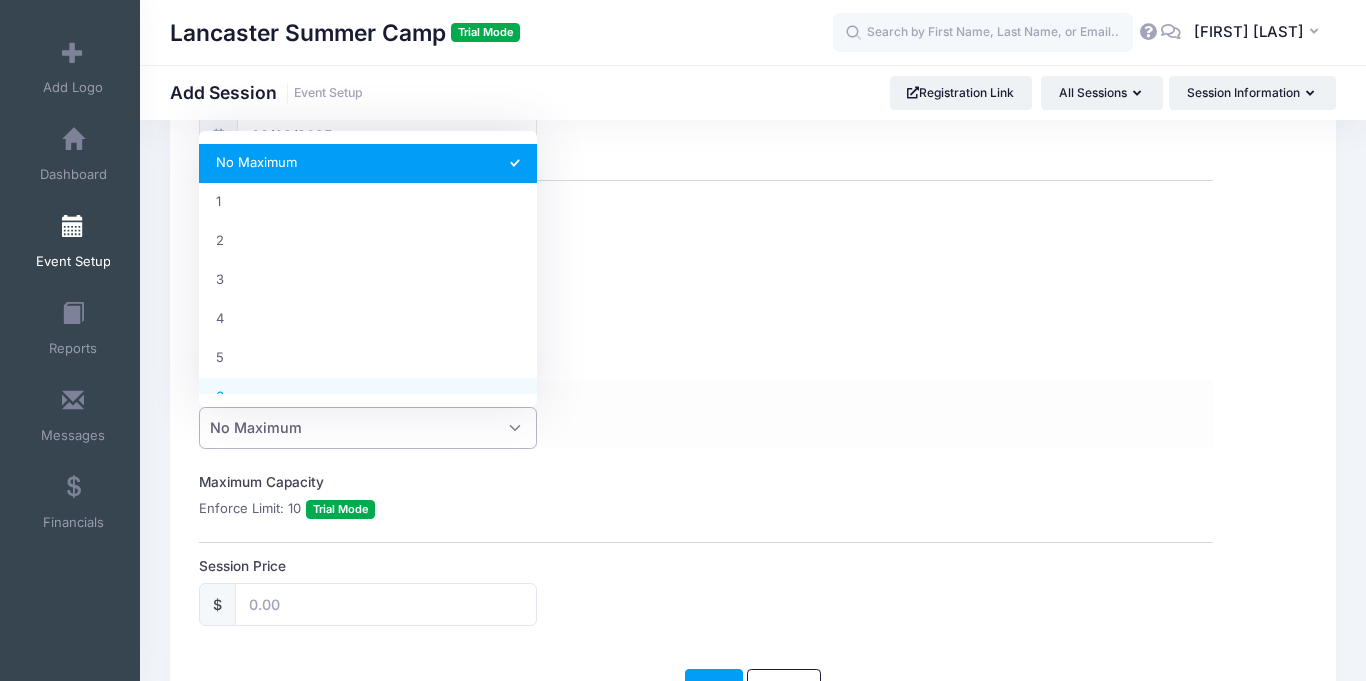 scroll, scrollTop: 594, scrollLeft: 0, axis: vertical 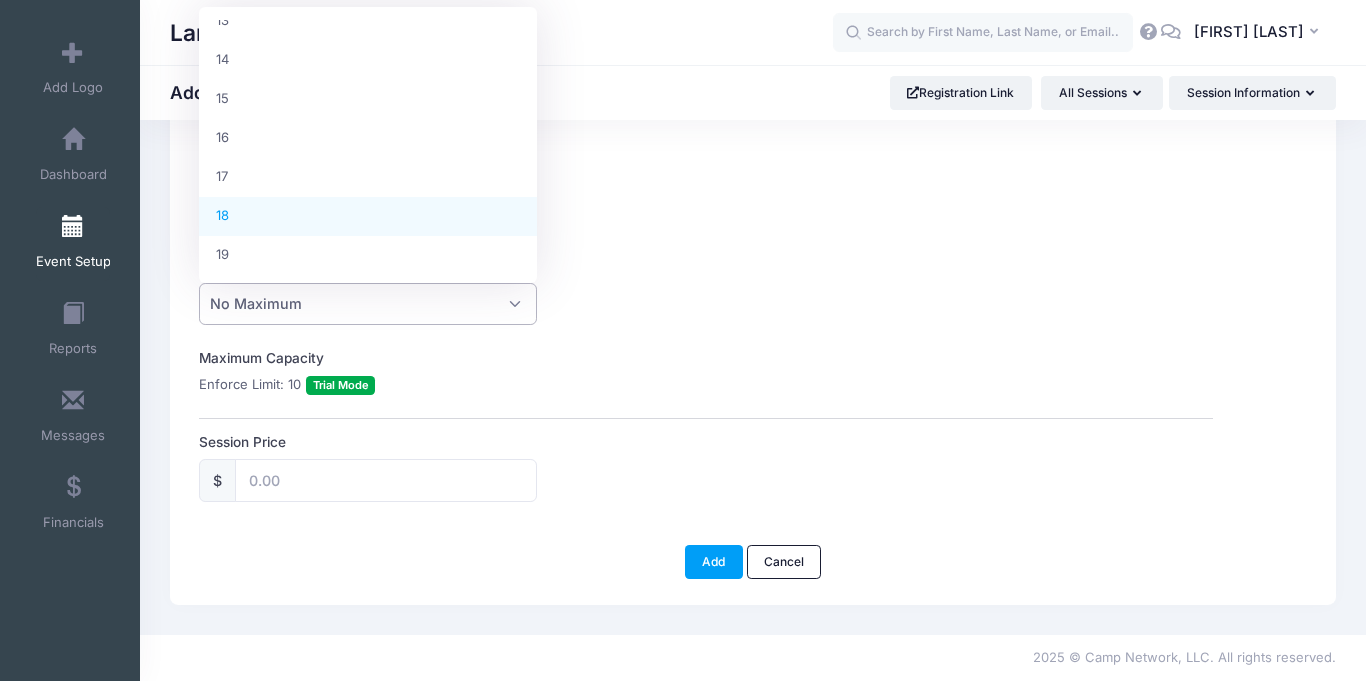 select on "18" 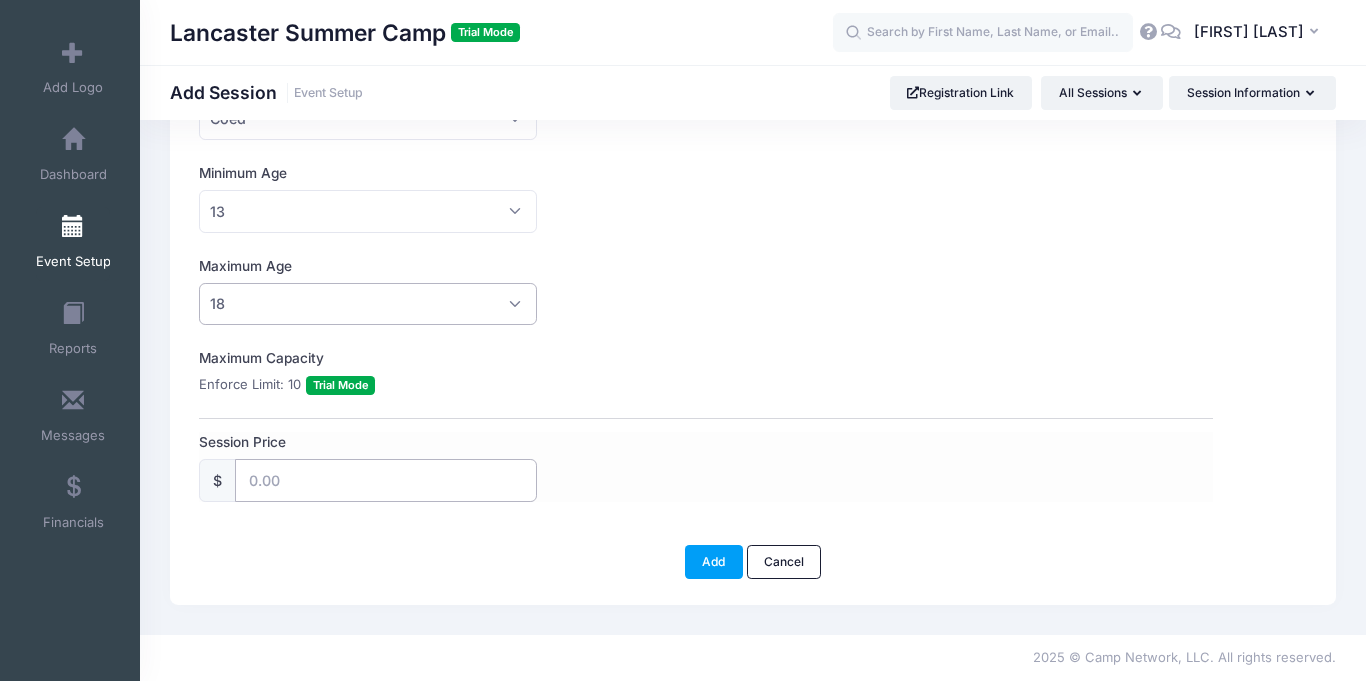 click on "Session Price" at bounding box center [386, 480] 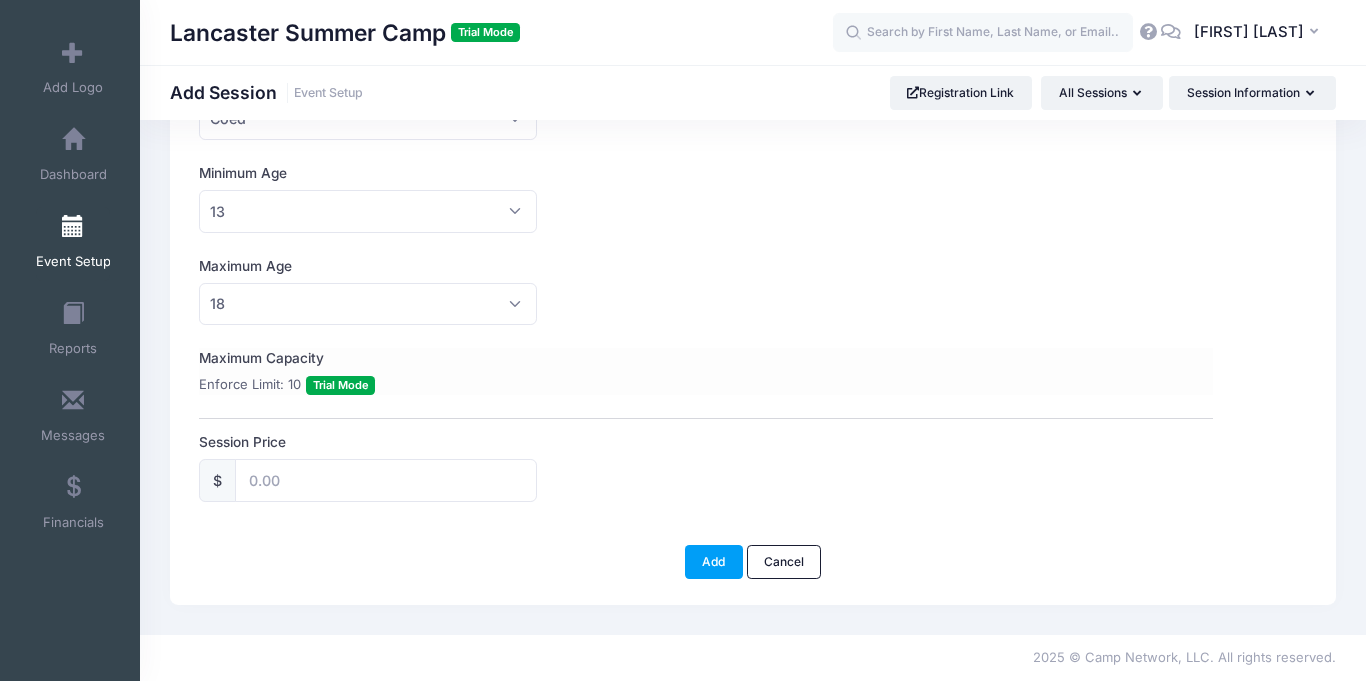 click on "Enforce Limit: 10  Trial Mode" at bounding box center (287, 385) 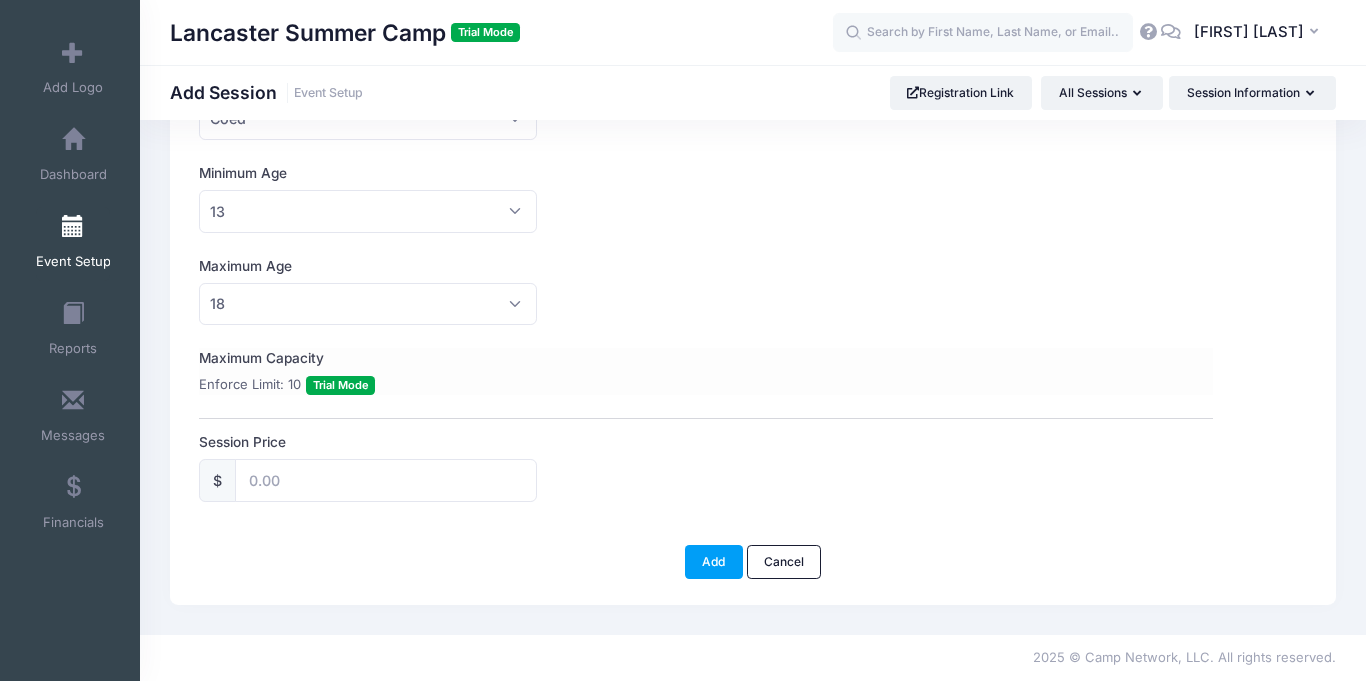 scroll, scrollTop: 0, scrollLeft: 0, axis: both 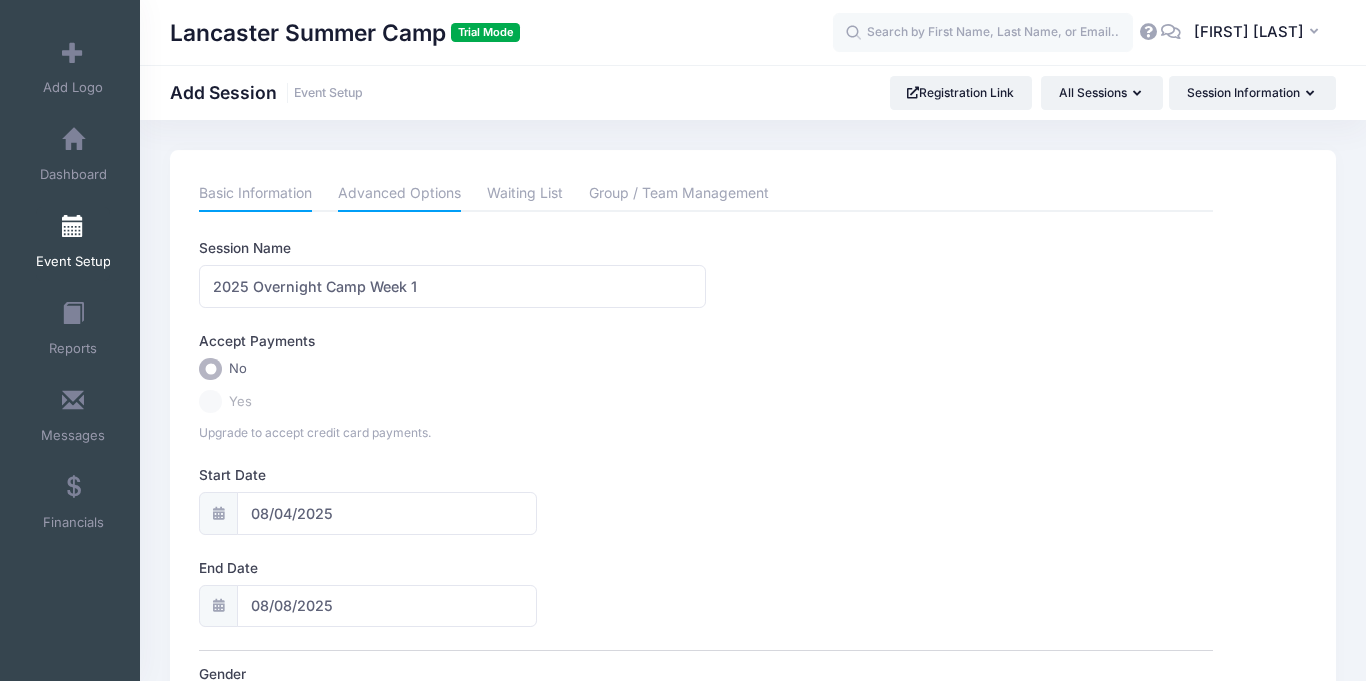 click on "Advanced Options" at bounding box center [399, 194] 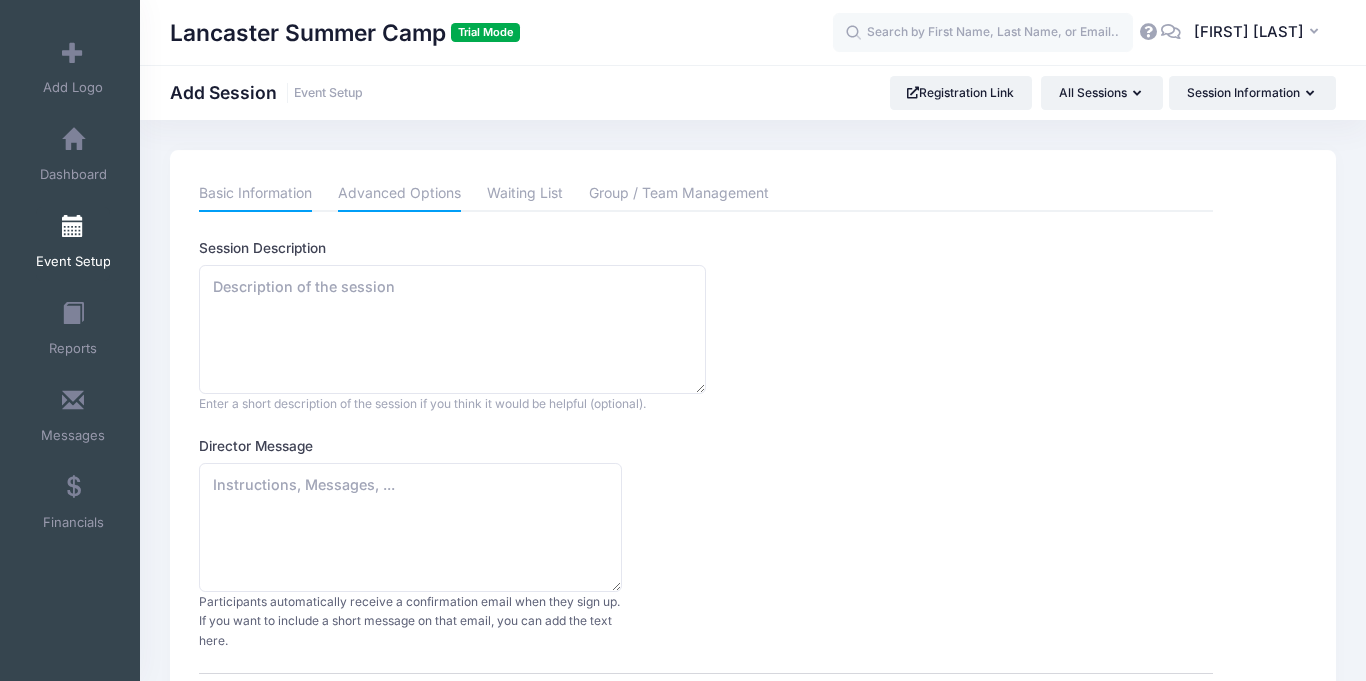 click on "Basic Information" at bounding box center (255, 194) 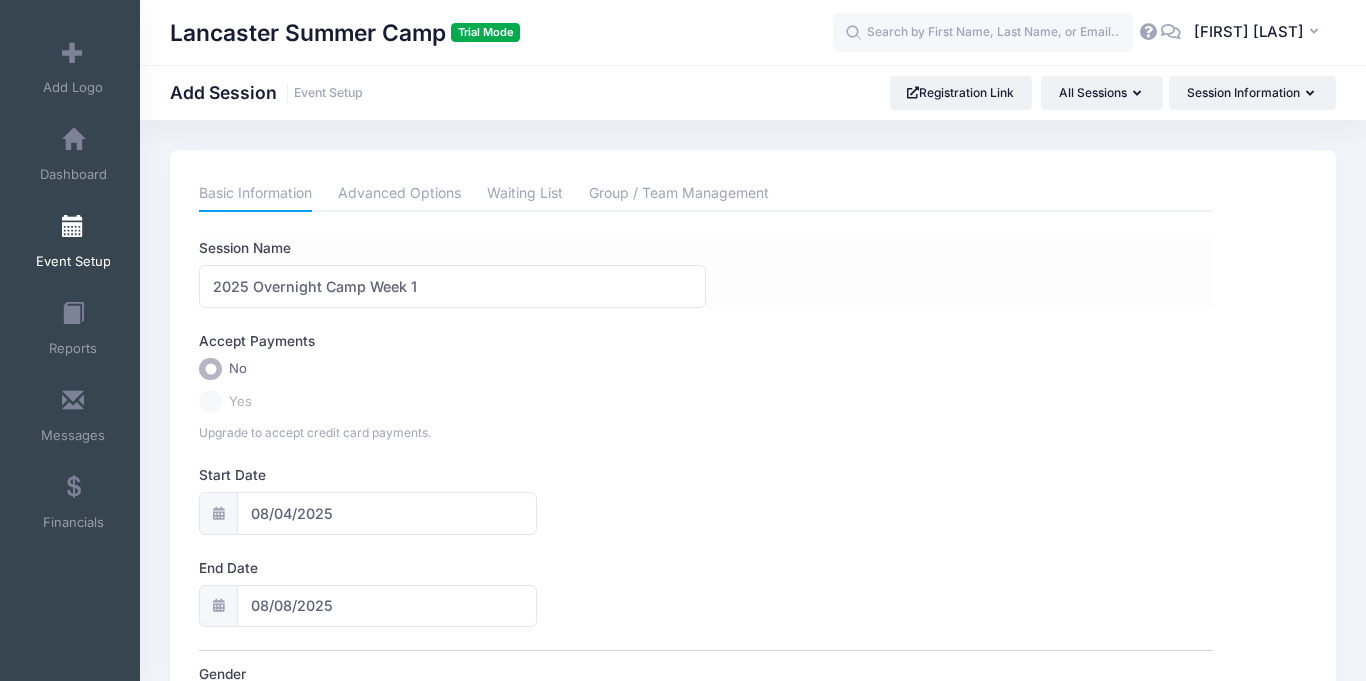 scroll, scrollTop: 594, scrollLeft: 0, axis: vertical 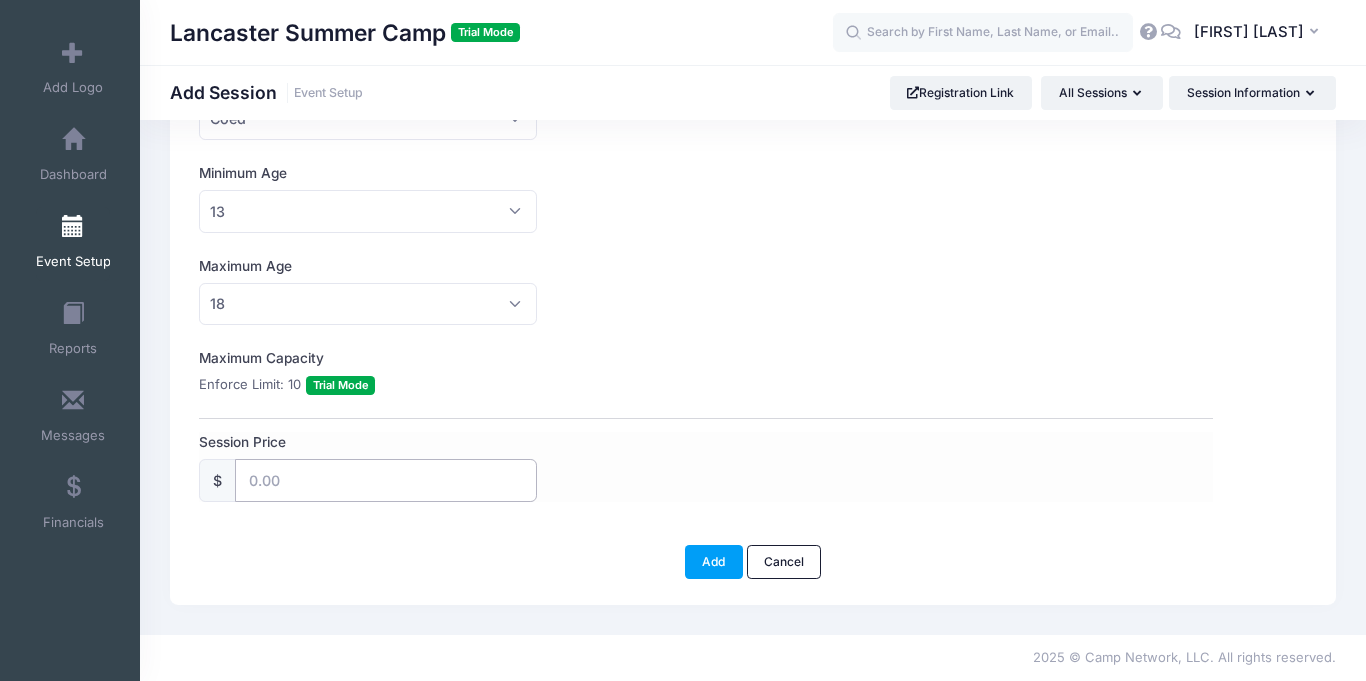 click on "Session Price" at bounding box center (386, 480) 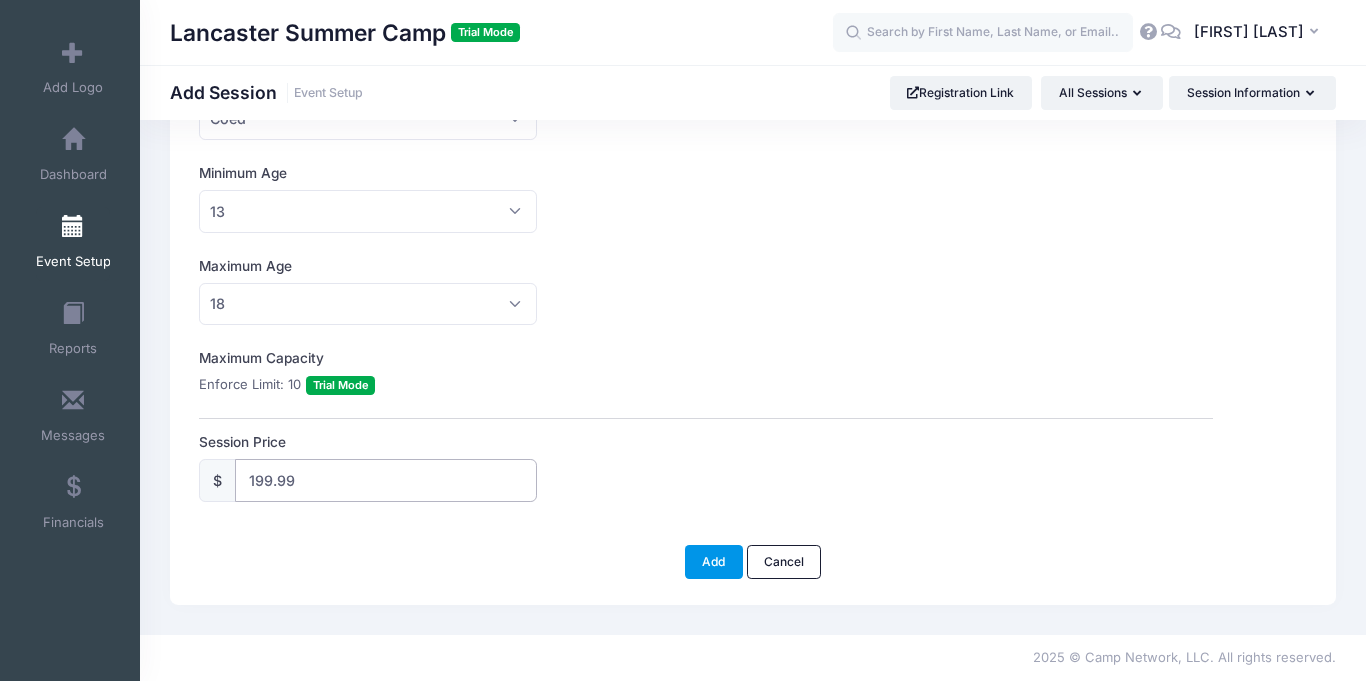 type on "199.99" 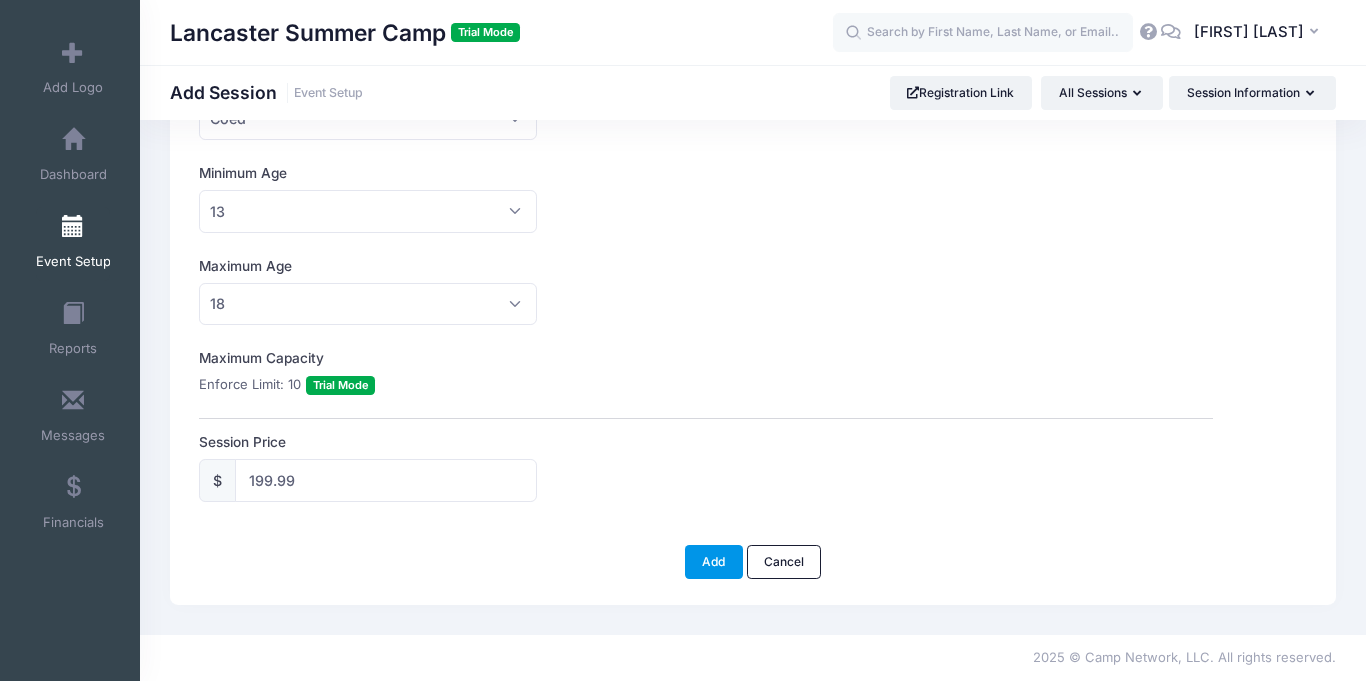click on "Add" at bounding box center [714, 562] 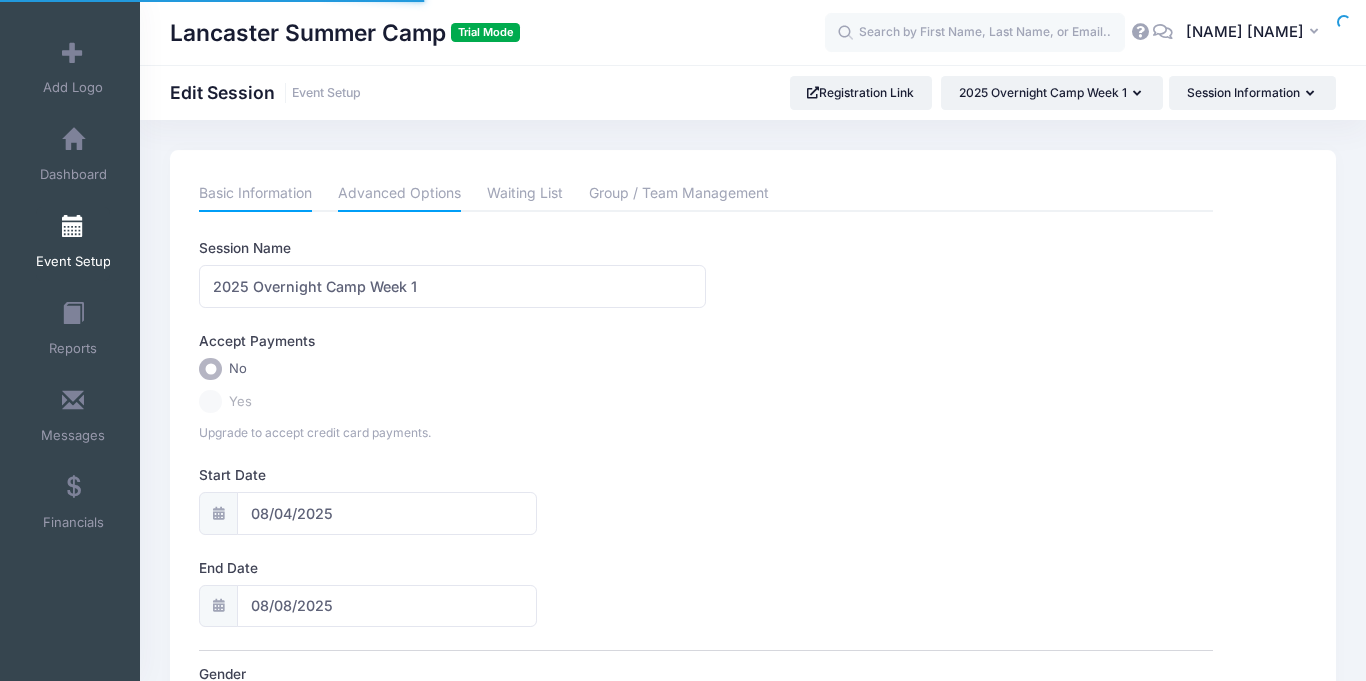 scroll, scrollTop: 0, scrollLeft: 0, axis: both 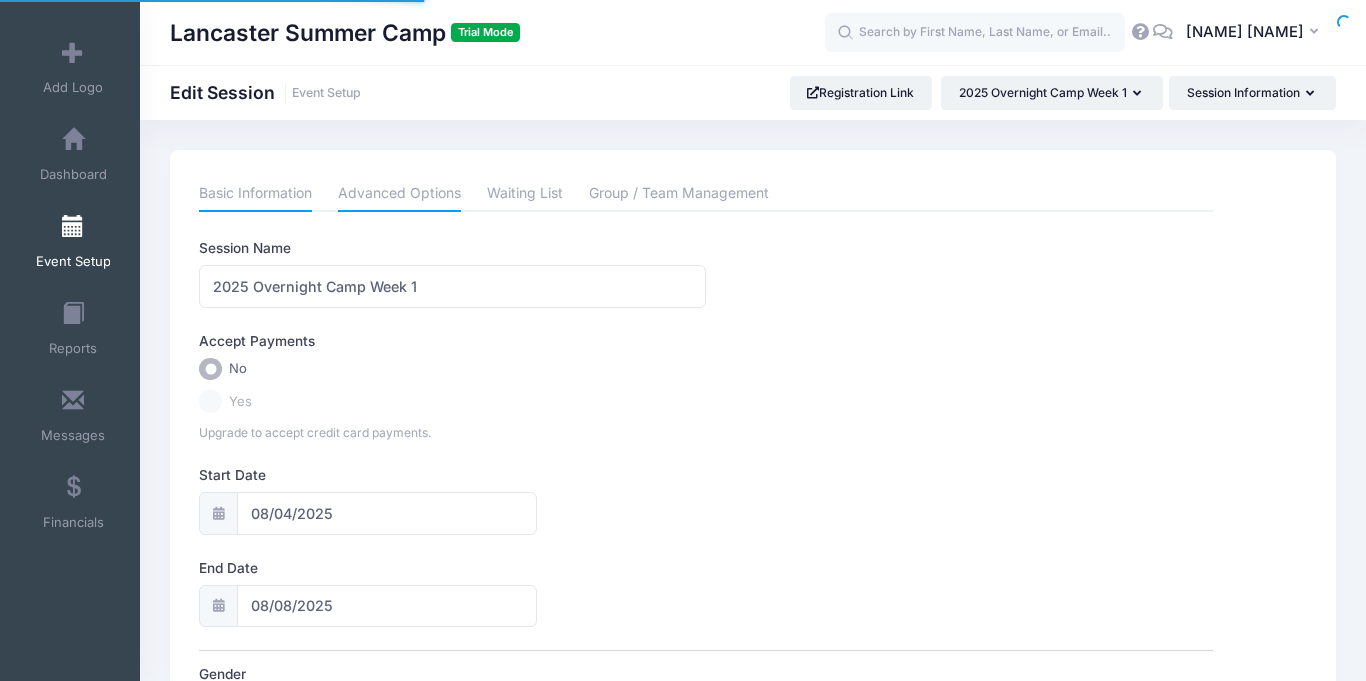 click on "Advanced Options" at bounding box center (399, 194) 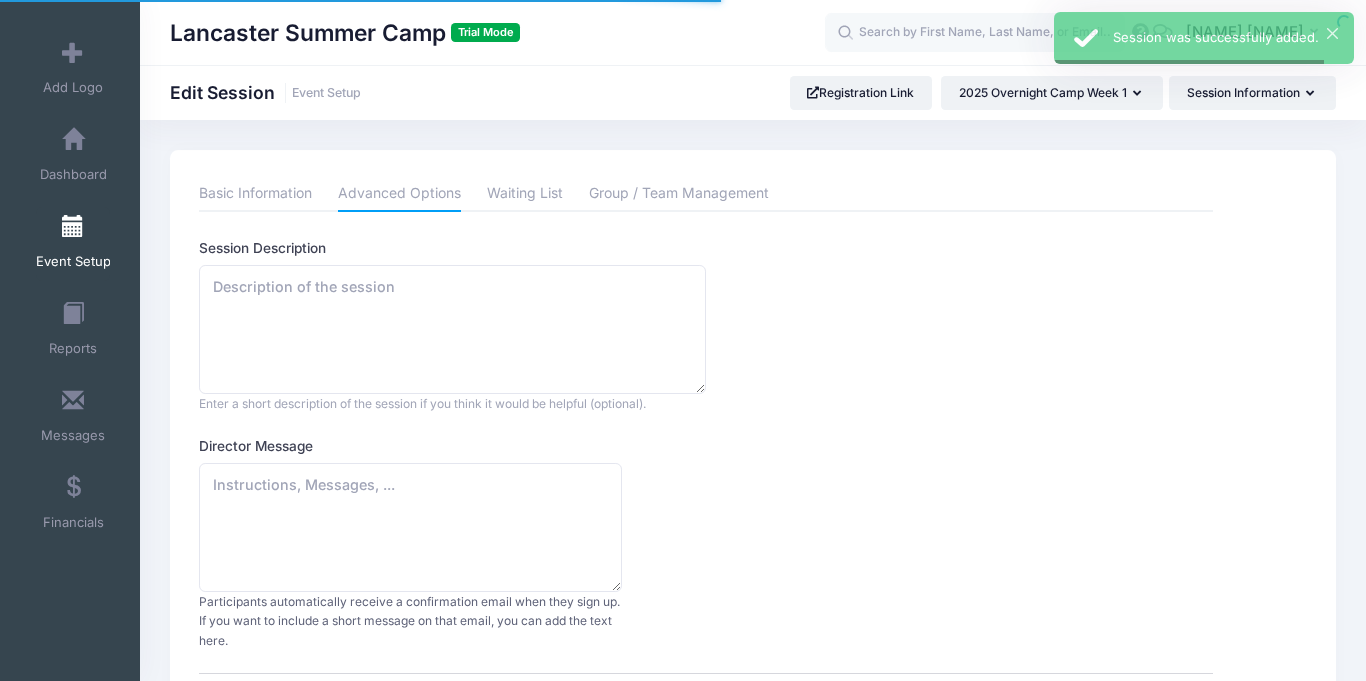 scroll, scrollTop: 0, scrollLeft: 0, axis: both 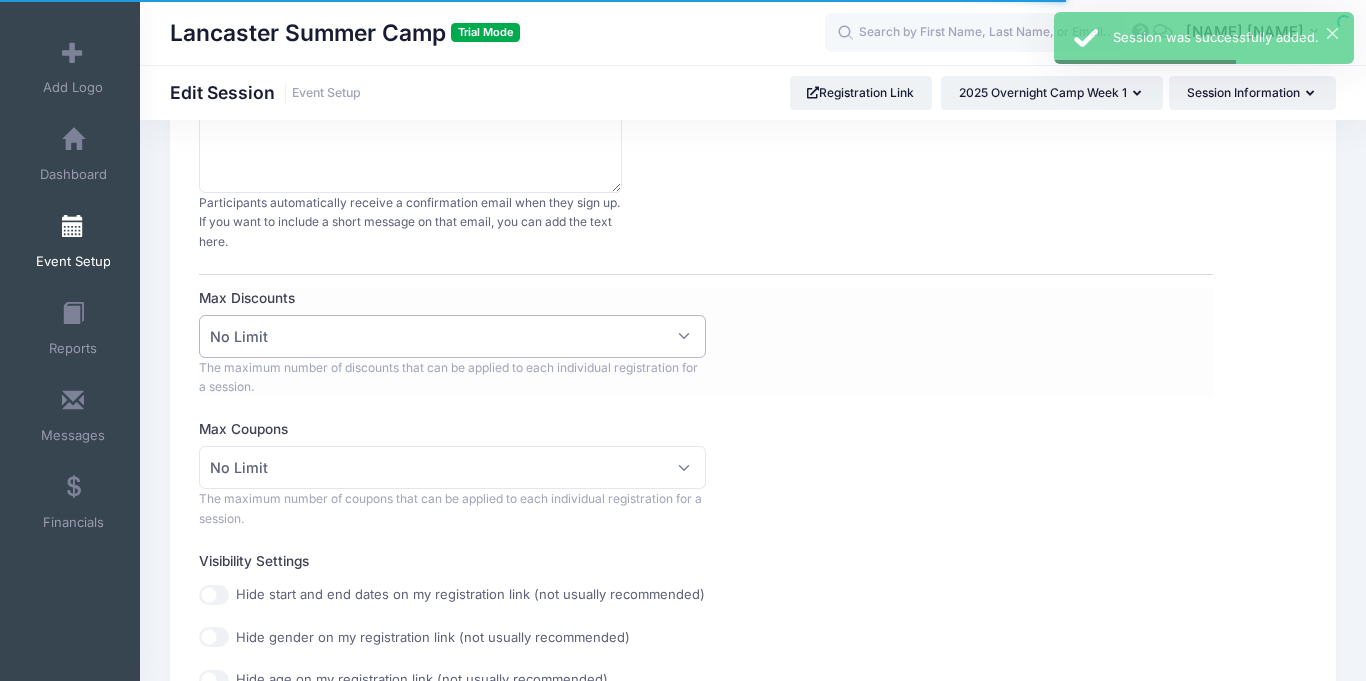 click on "No Limit" at bounding box center (452, 336) 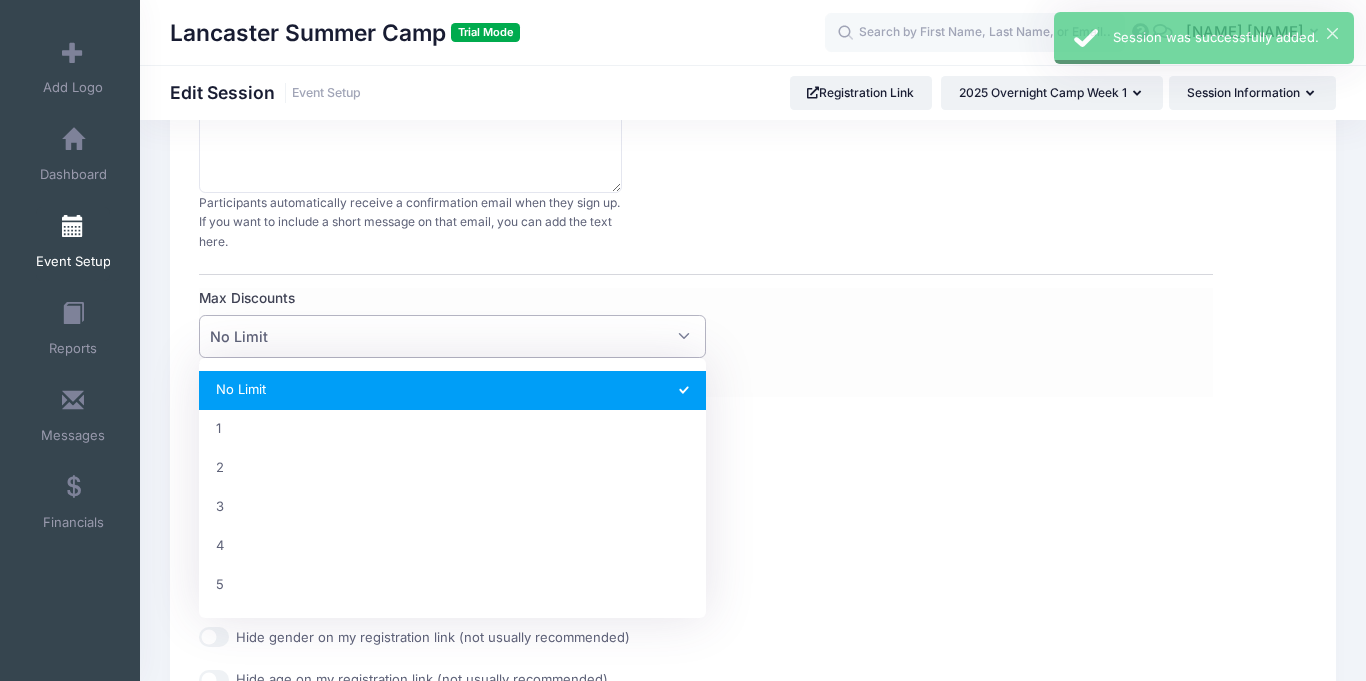click on "No Limit" at bounding box center [452, 336] 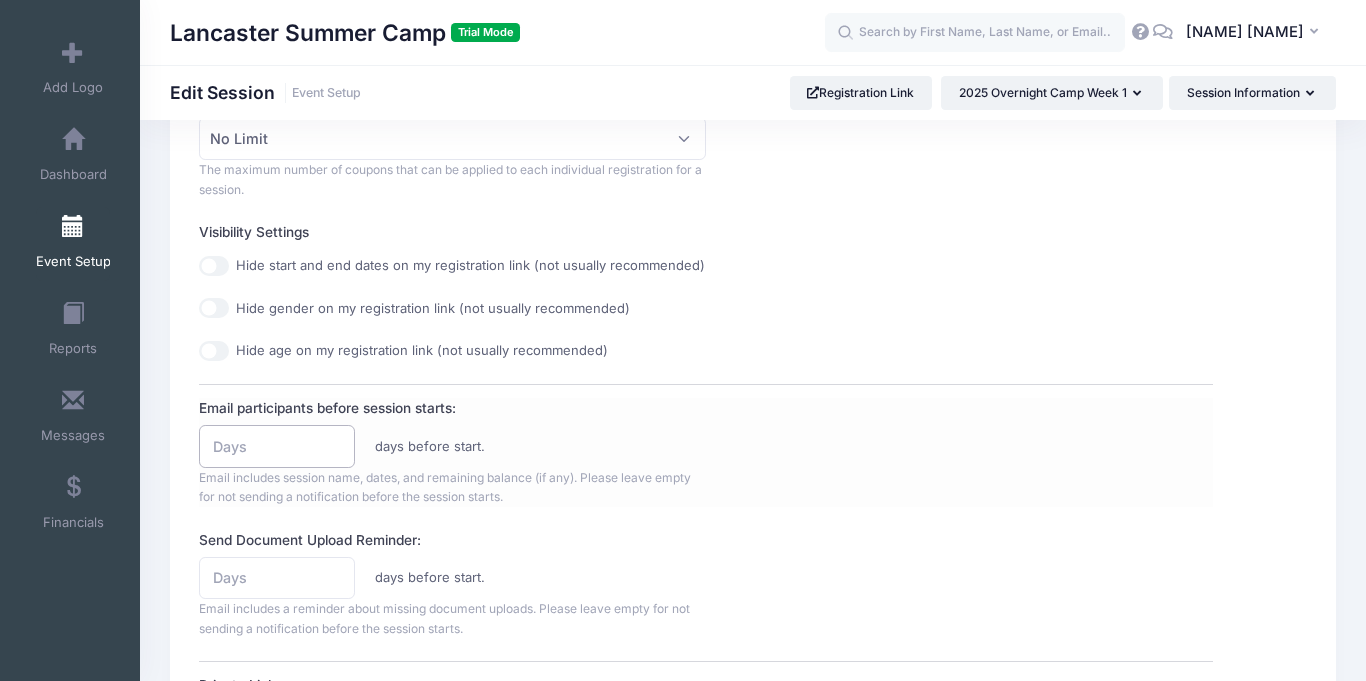 click on "Email participants before session starts:" at bounding box center (277, 446) 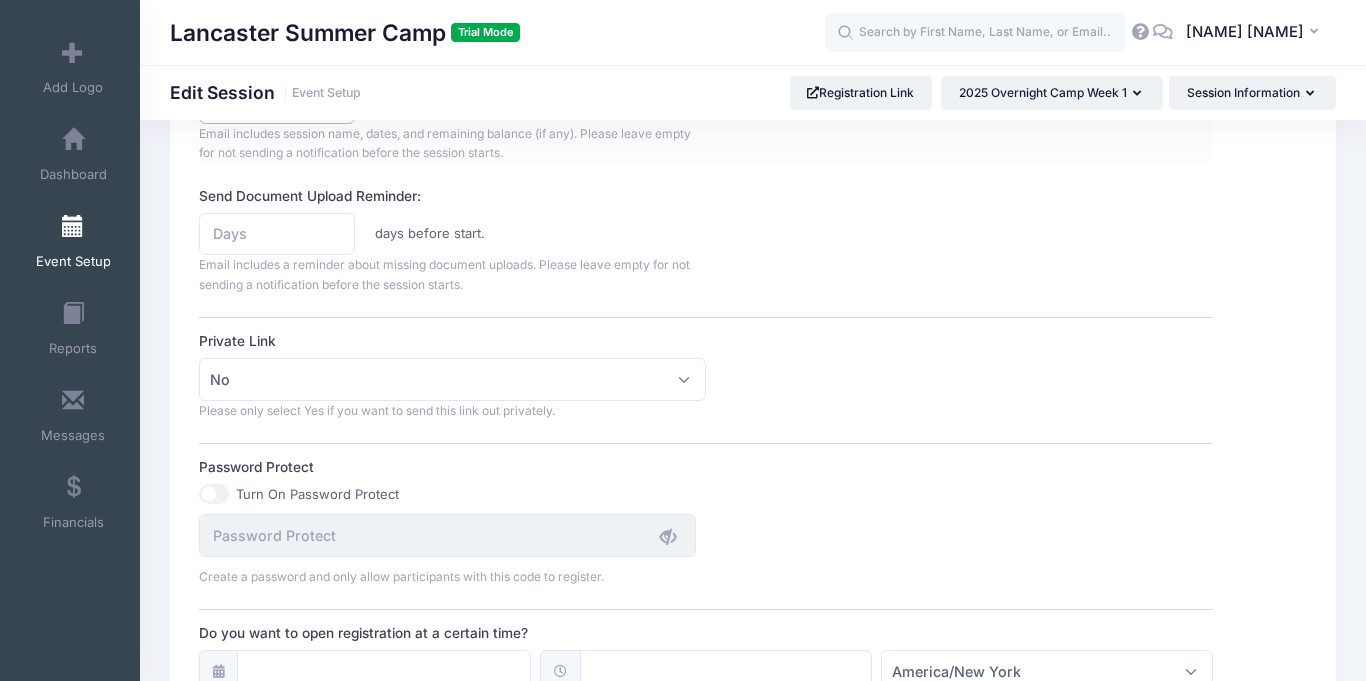 scroll, scrollTop: 1076, scrollLeft: 0, axis: vertical 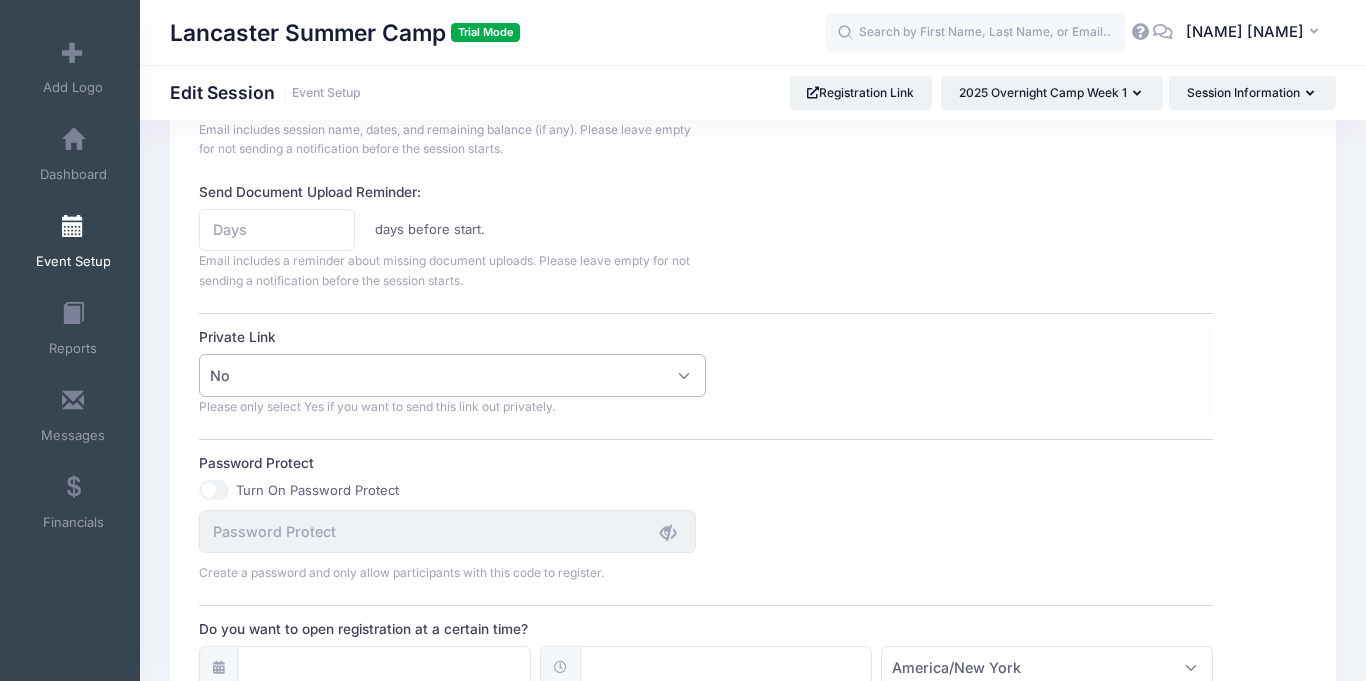 click on "No" at bounding box center (452, 375) 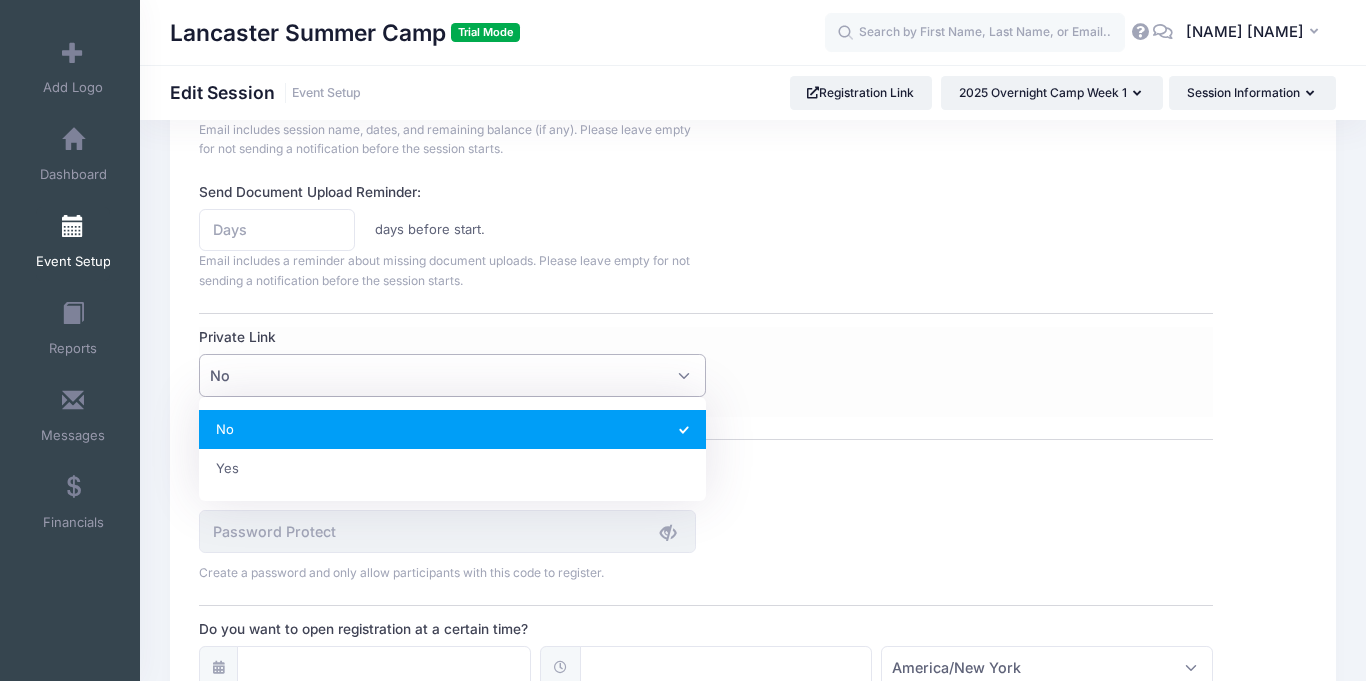 click on "No" at bounding box center (452, 375) 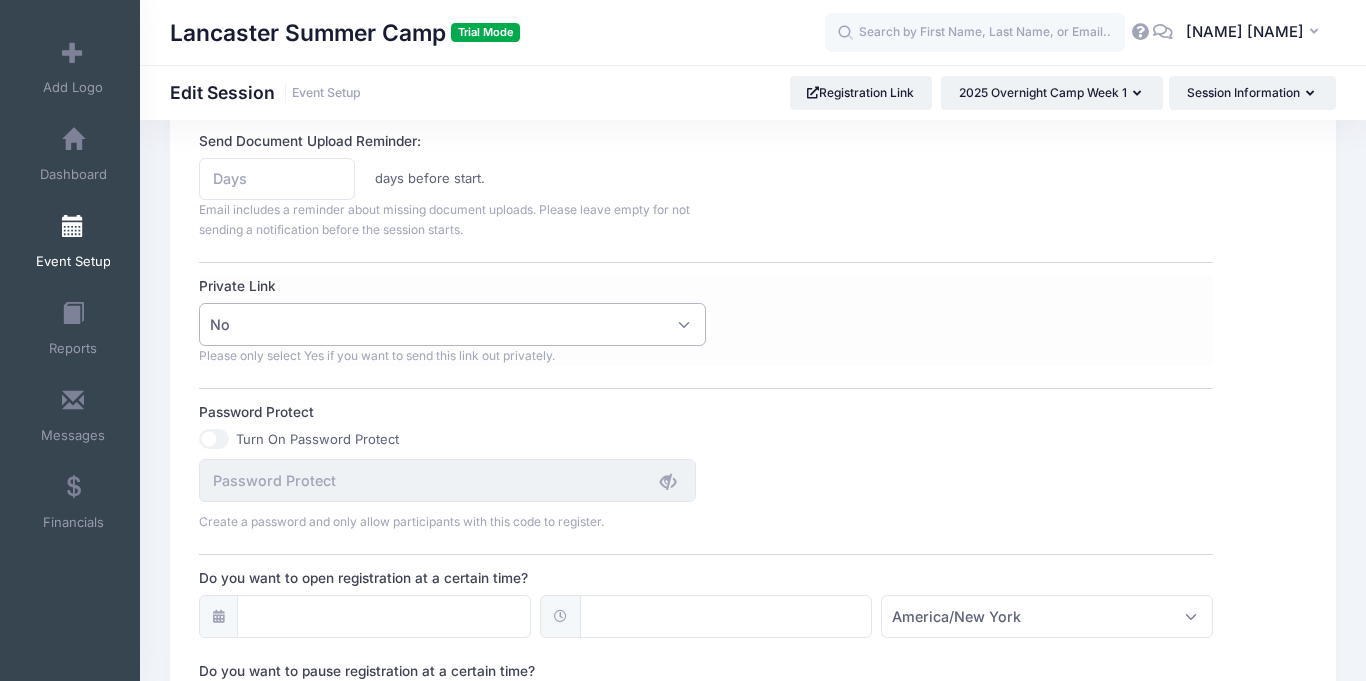 scroll, scrollTop: 1128, scrollLeft: 0, axis: vertical 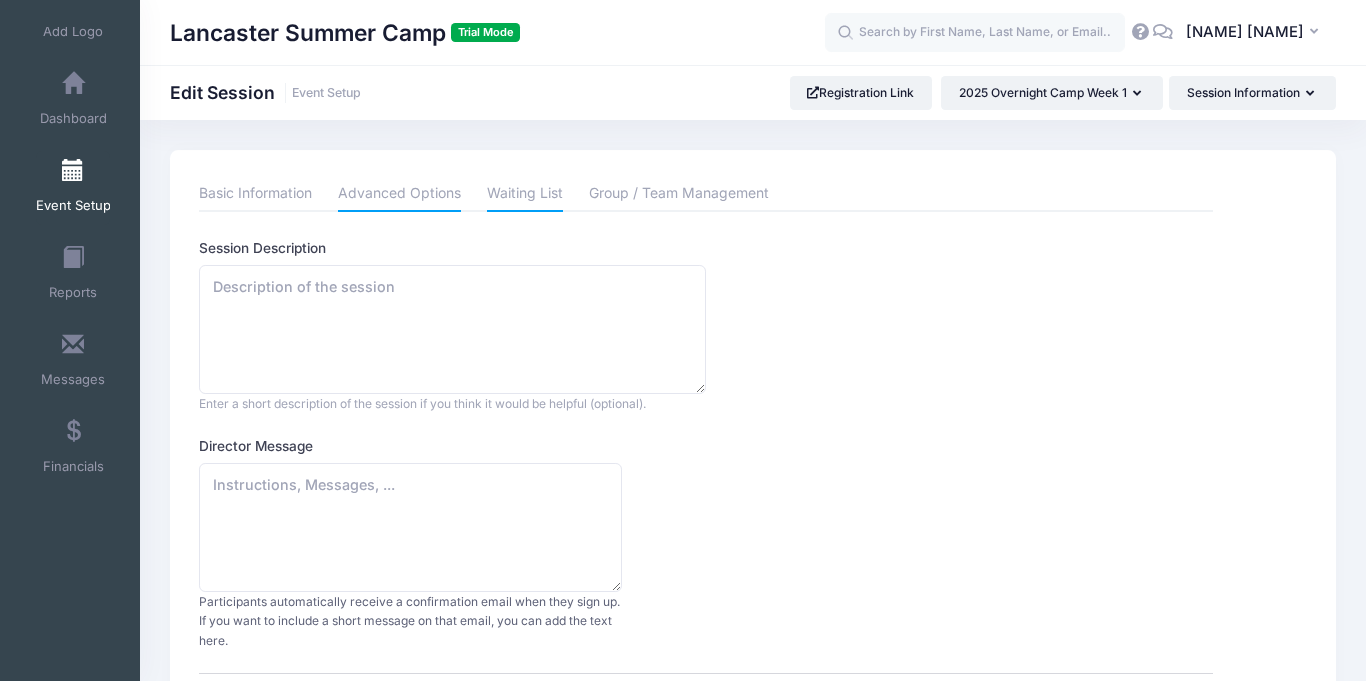 click on "Waiting List" at bounding box center [525, 194] 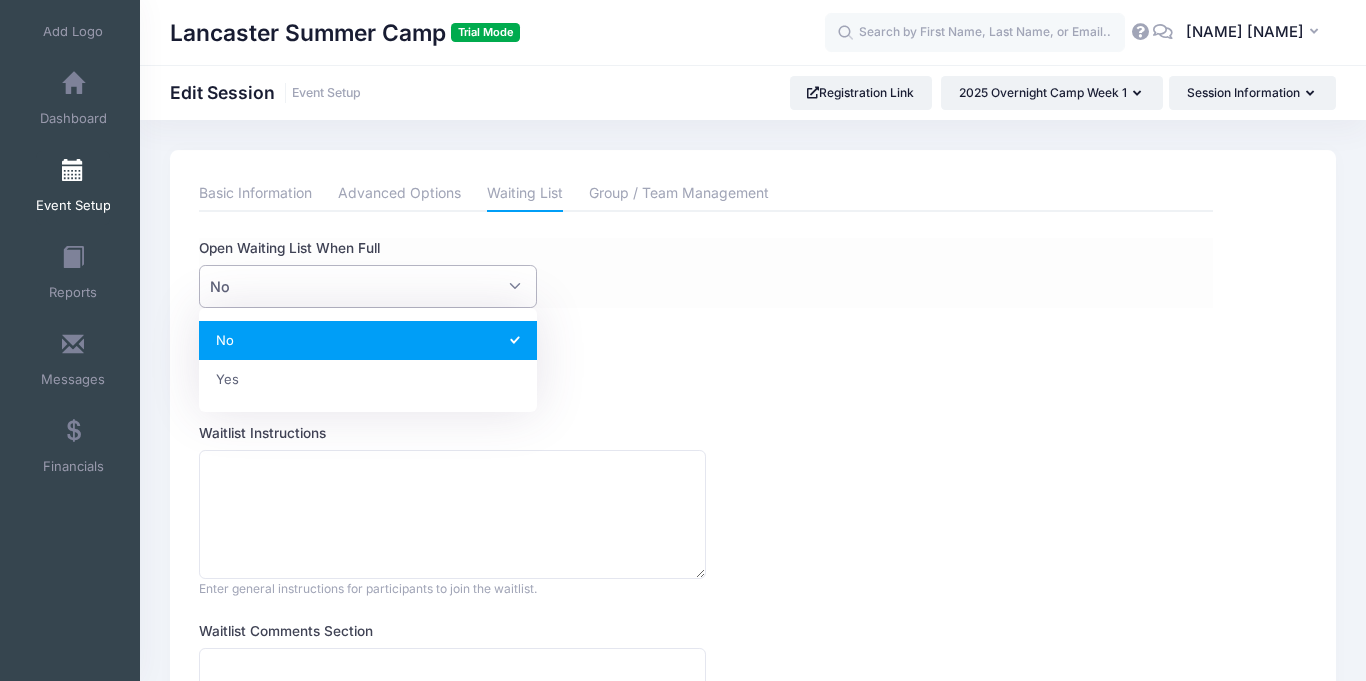 click on "No" at bounding box center [368, 286] 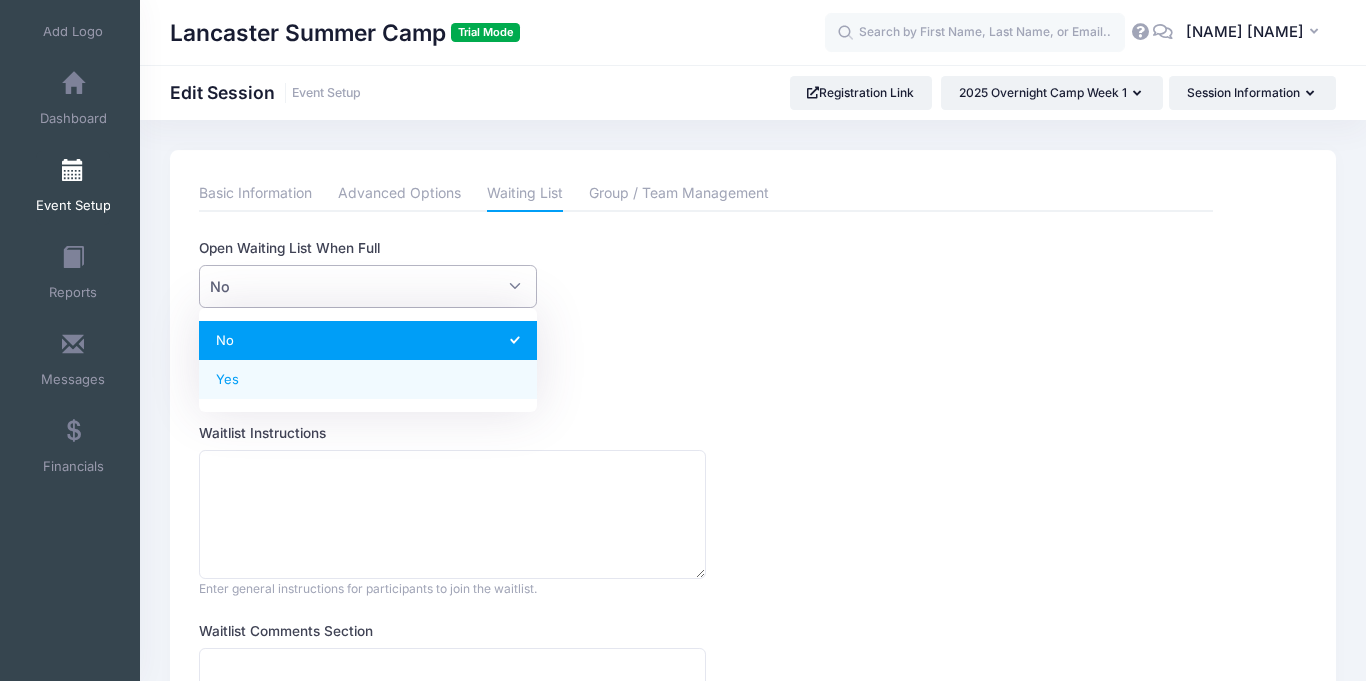 select on "1" 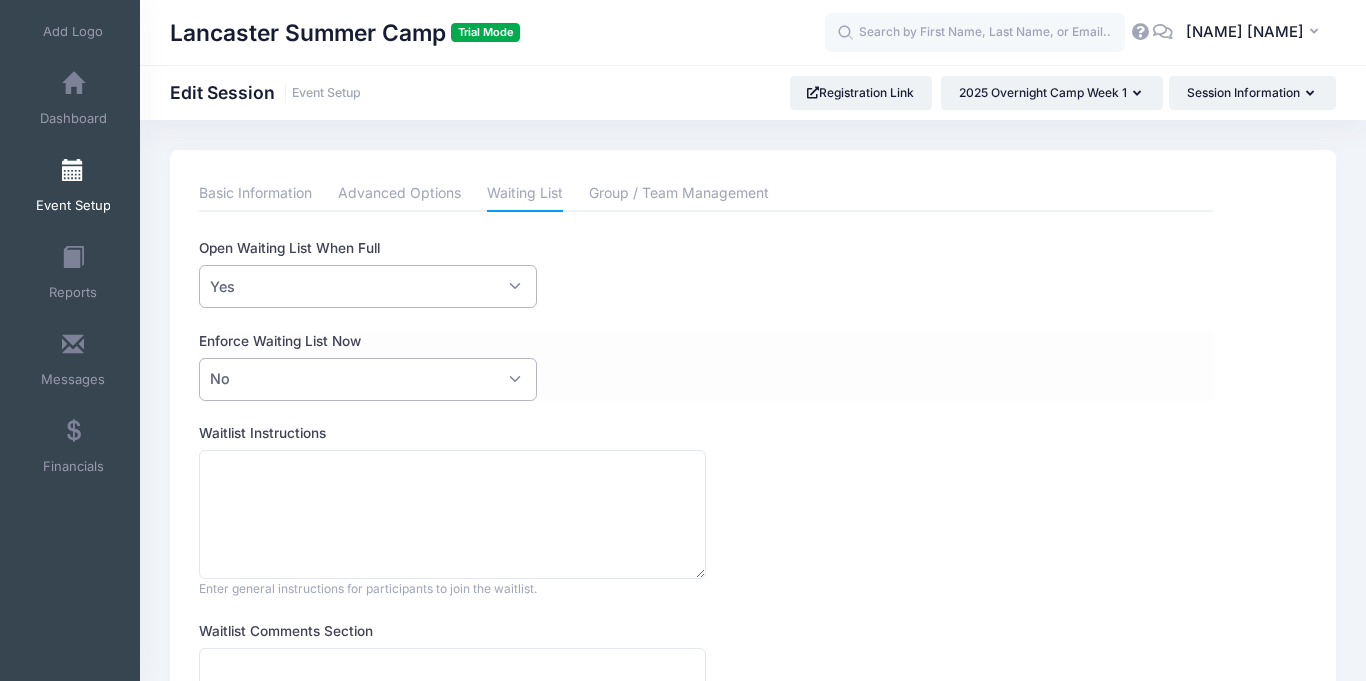 click on "No" at bounding box center [368, 379] 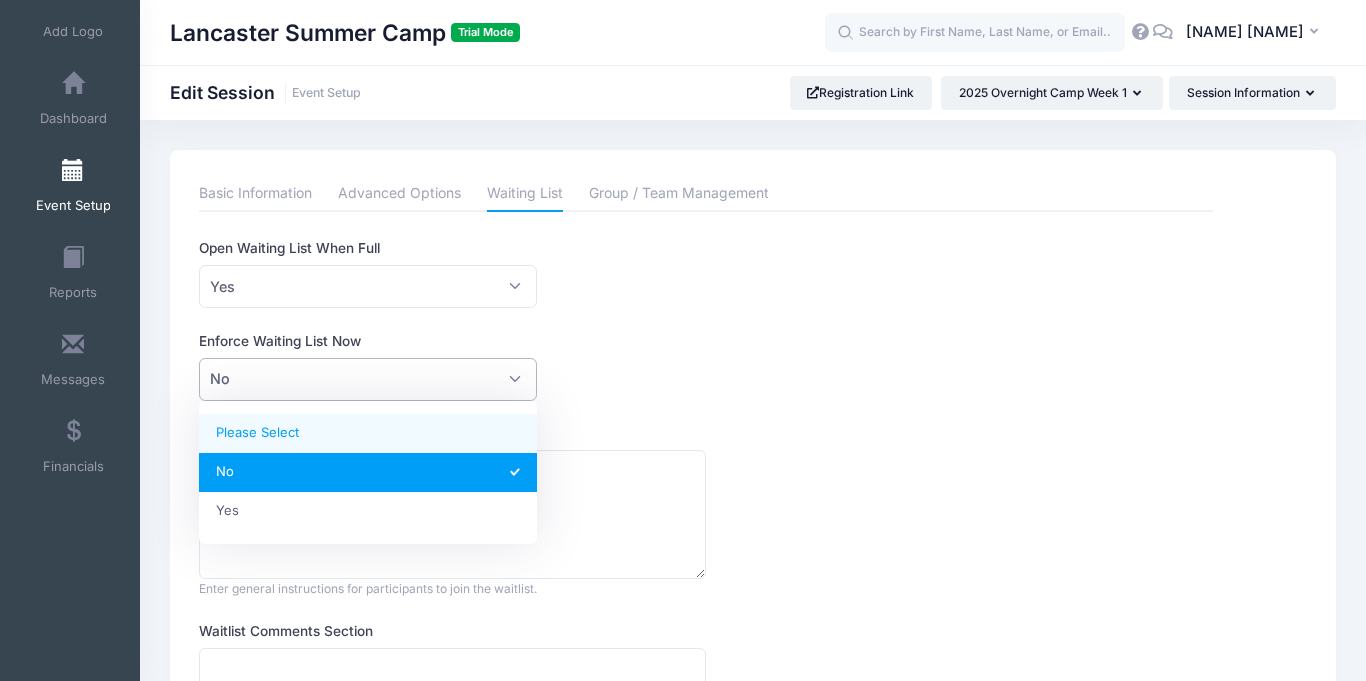 click on "This feature allows directors to customize the waitlist texts and behaviour.
Open Waiting List When Full
No
Yes
Yes
Enforce Waiting List Now
Please Select No
Yes        No
Waitlist Instructions
Enter general instructions for participants to join the waitlist.
Waitlist Comments Section
Participants can leave comments when they join the waitlist. Enter detailed instructions for this section if necessary." at bounding box center (706, 527) 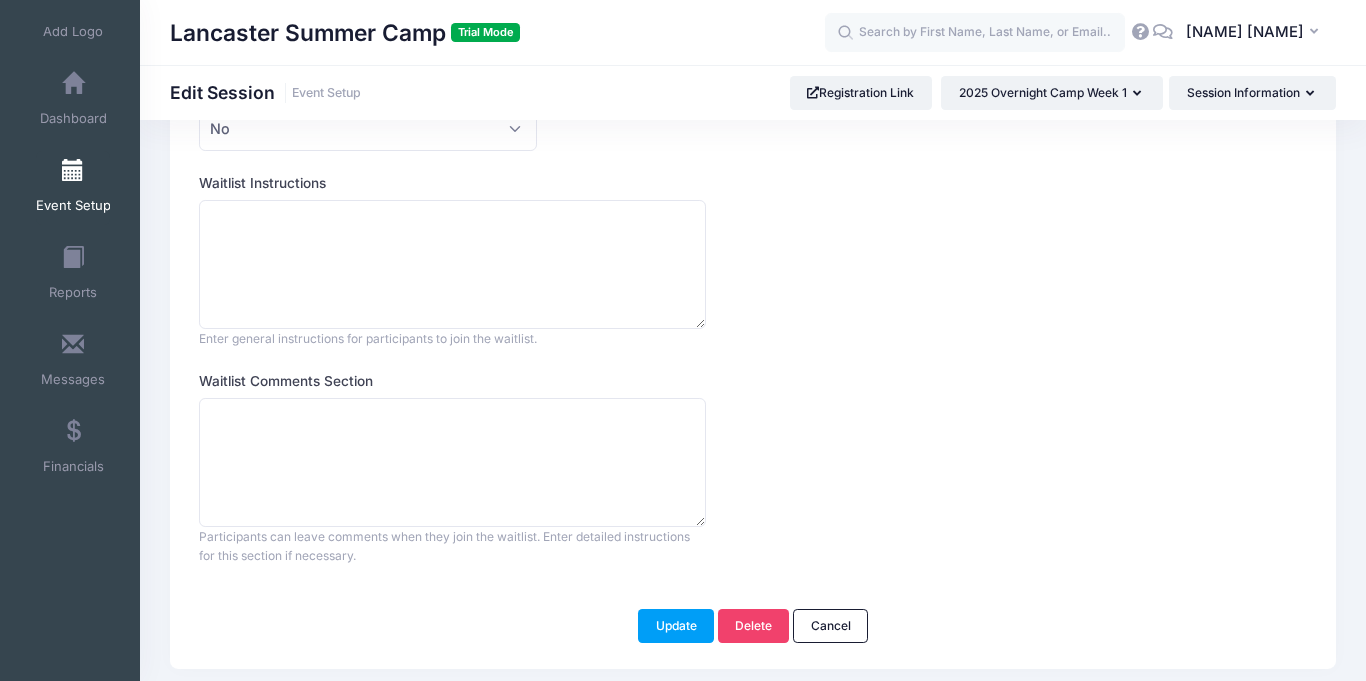 scroll, scrollTop: 0, scrollLeft: 0, axis: both 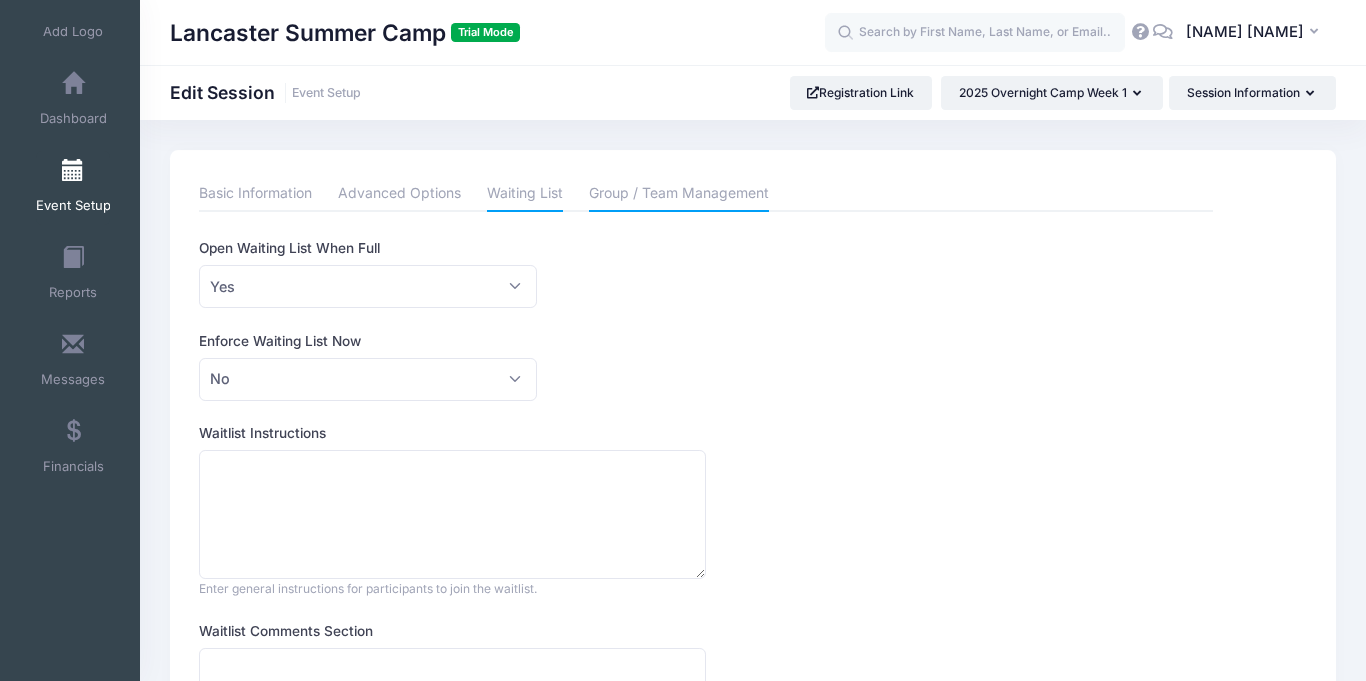 click on "Group / Team Management" at bounding box center (679, 194) 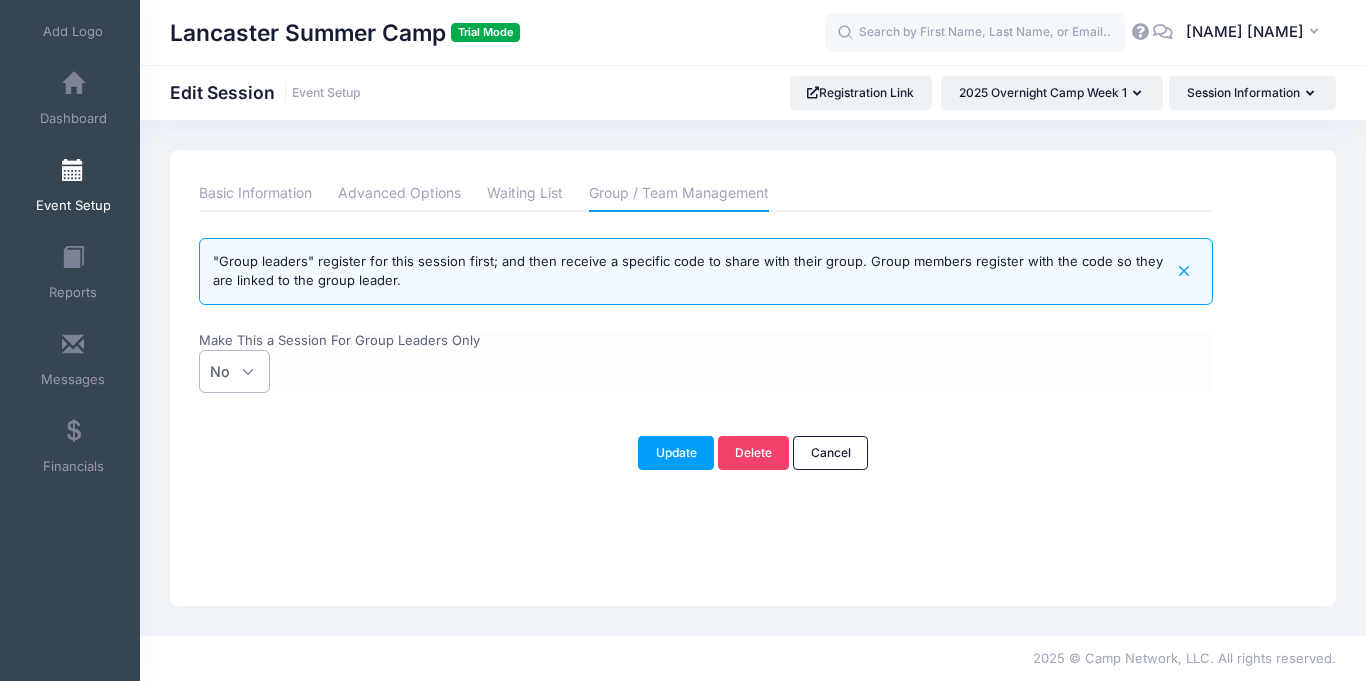 click on "No" at bounding box center (234, 371) 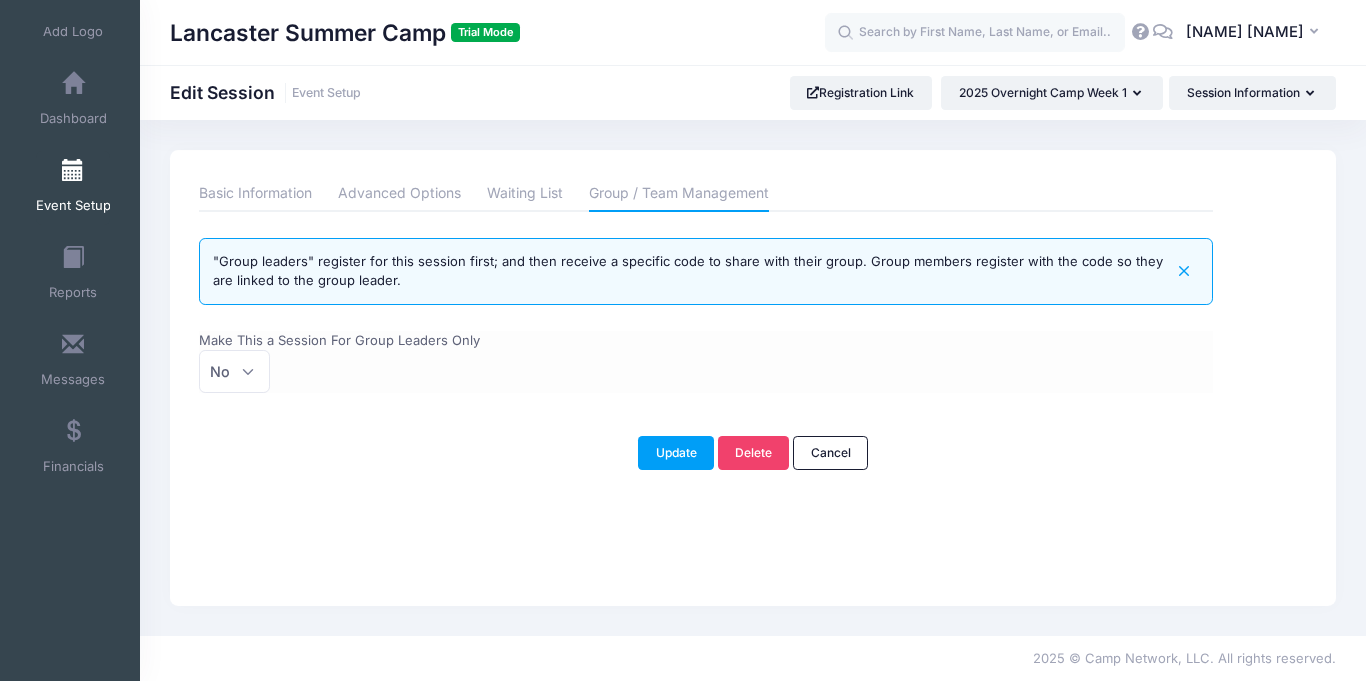 click on "No
Yes" at bounding box center [199, 350] 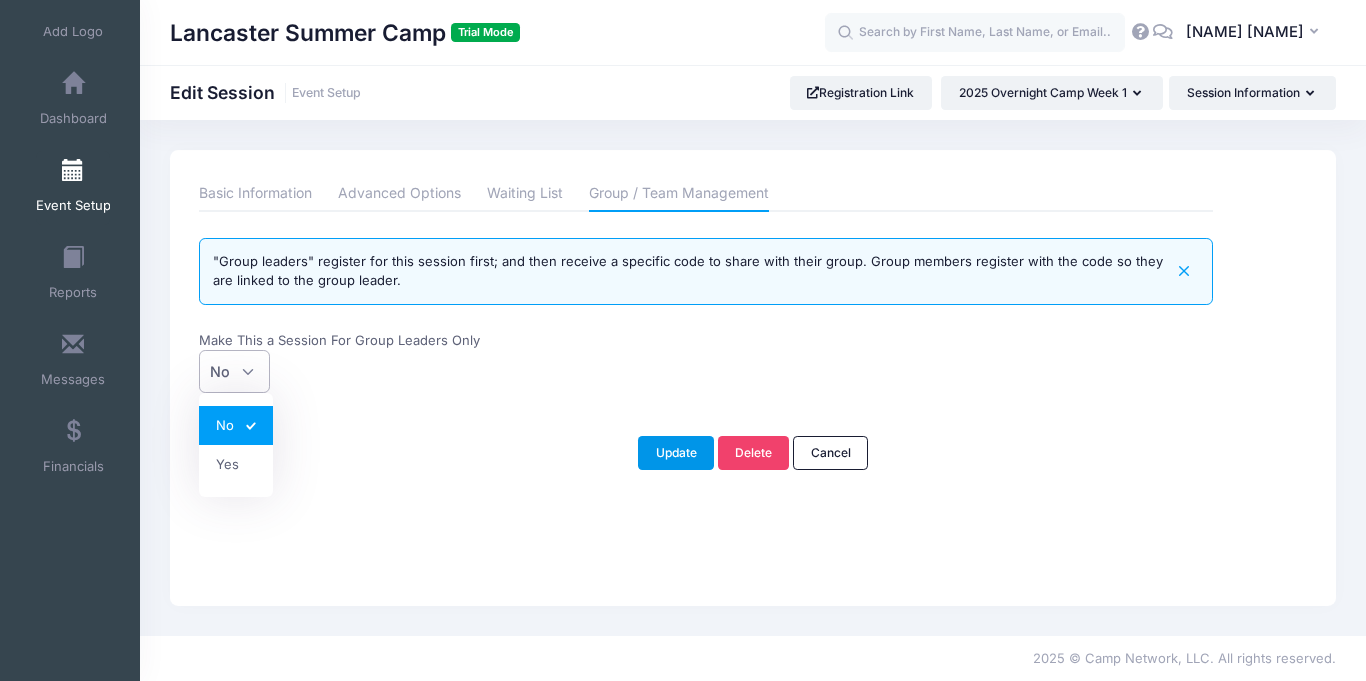 click on "Update" at bounding box center (676, 453) 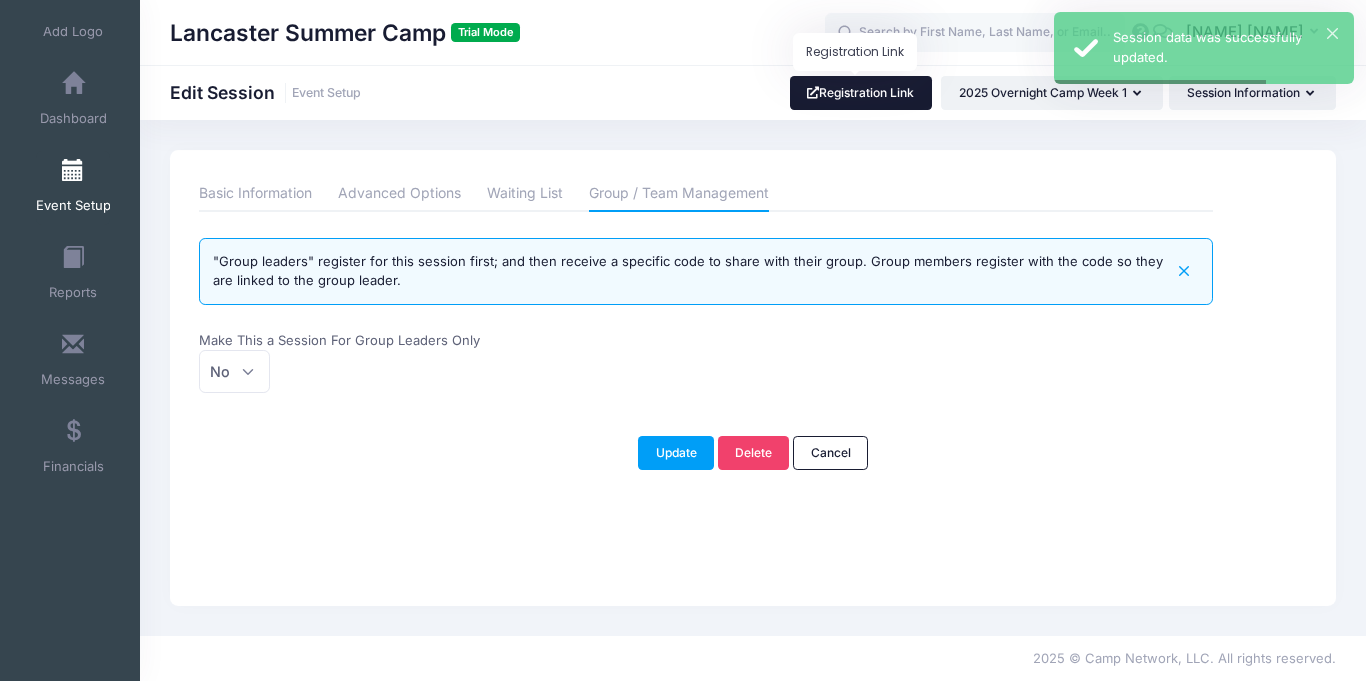 click on "Registration Link" at bounding box center (861, 93) 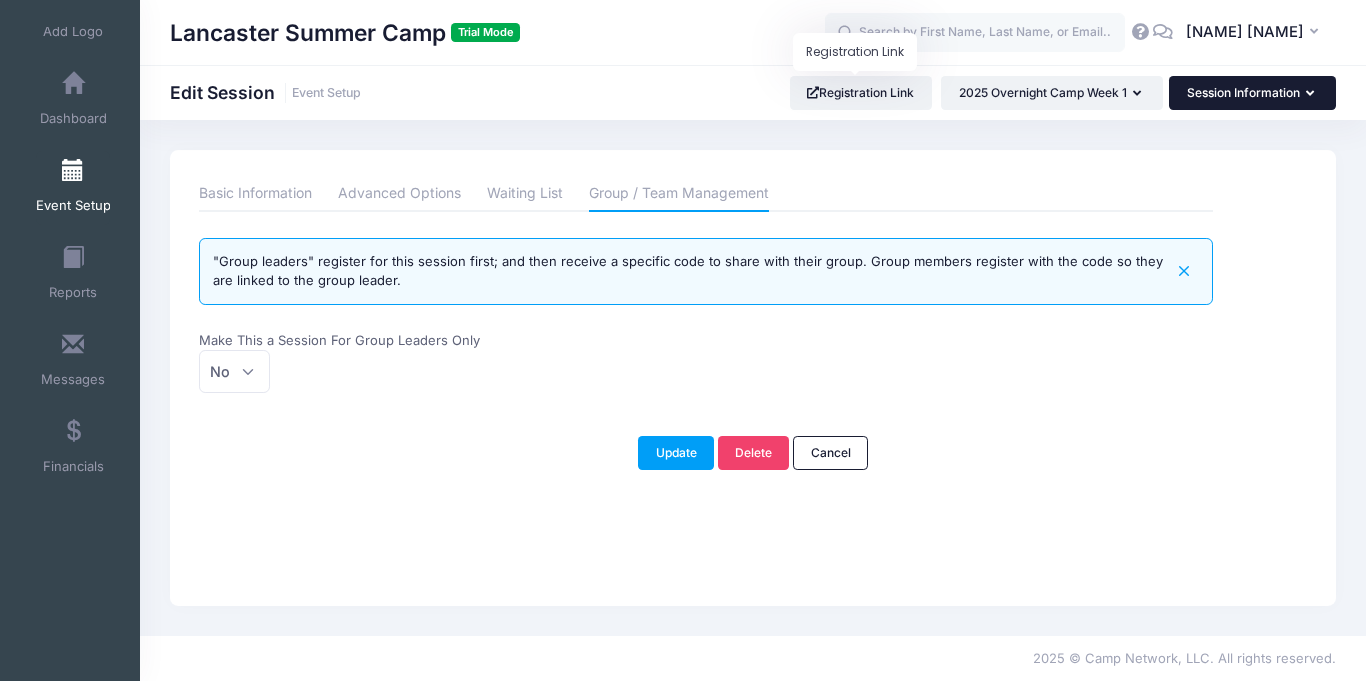 click on "Session Information" at bounding box center [1252, 93] 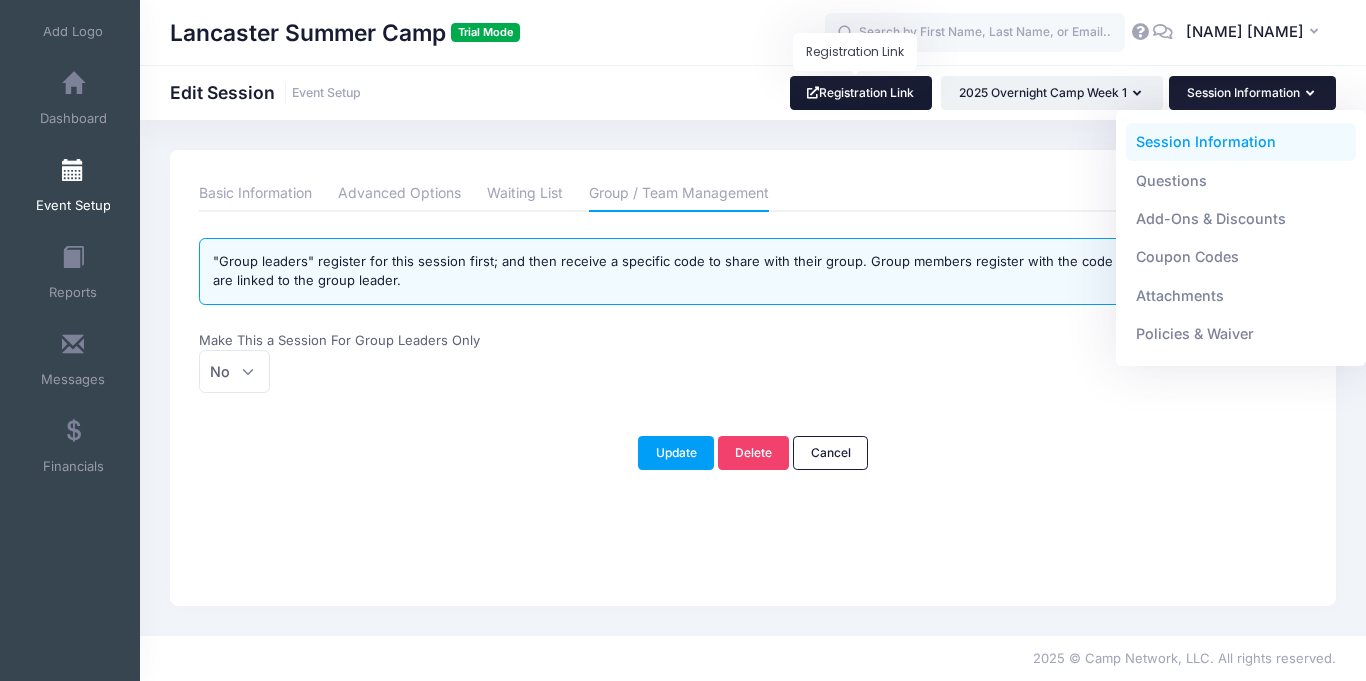 click on "Registration Link" at bounding box center (861, 93) 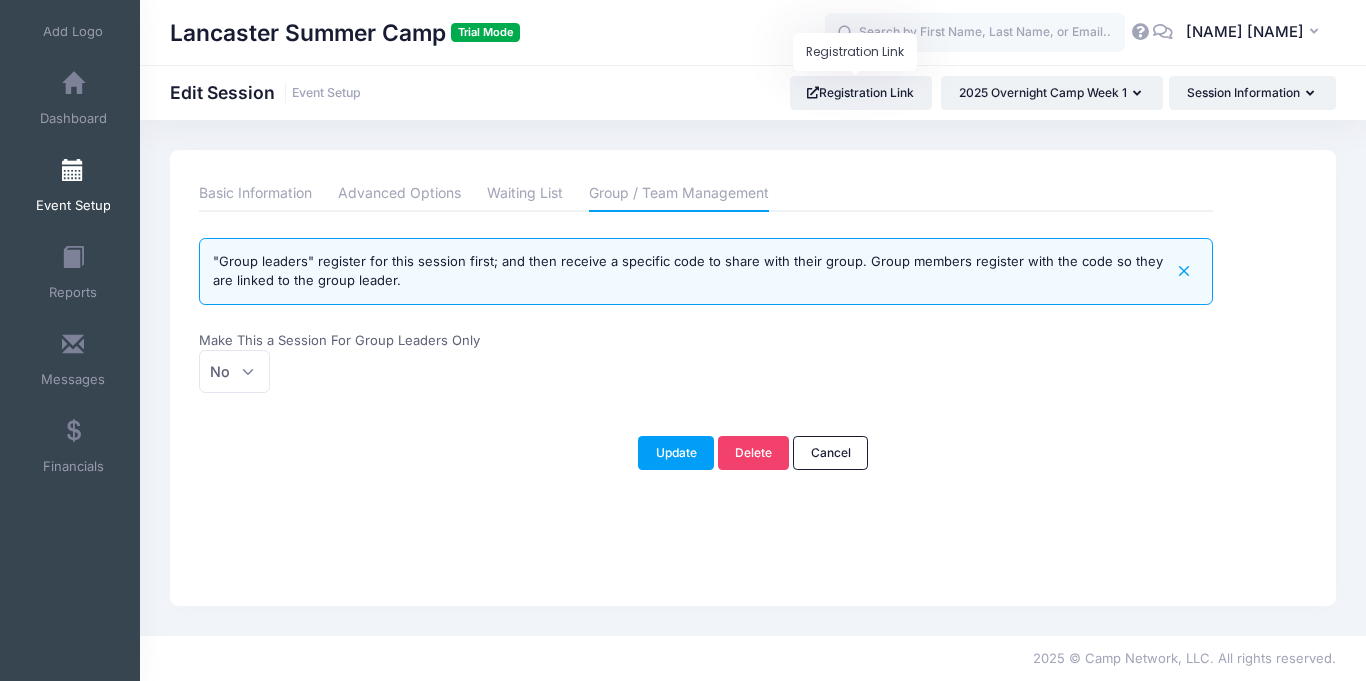 click on "Event Setup" at bounding box center [73, 188] 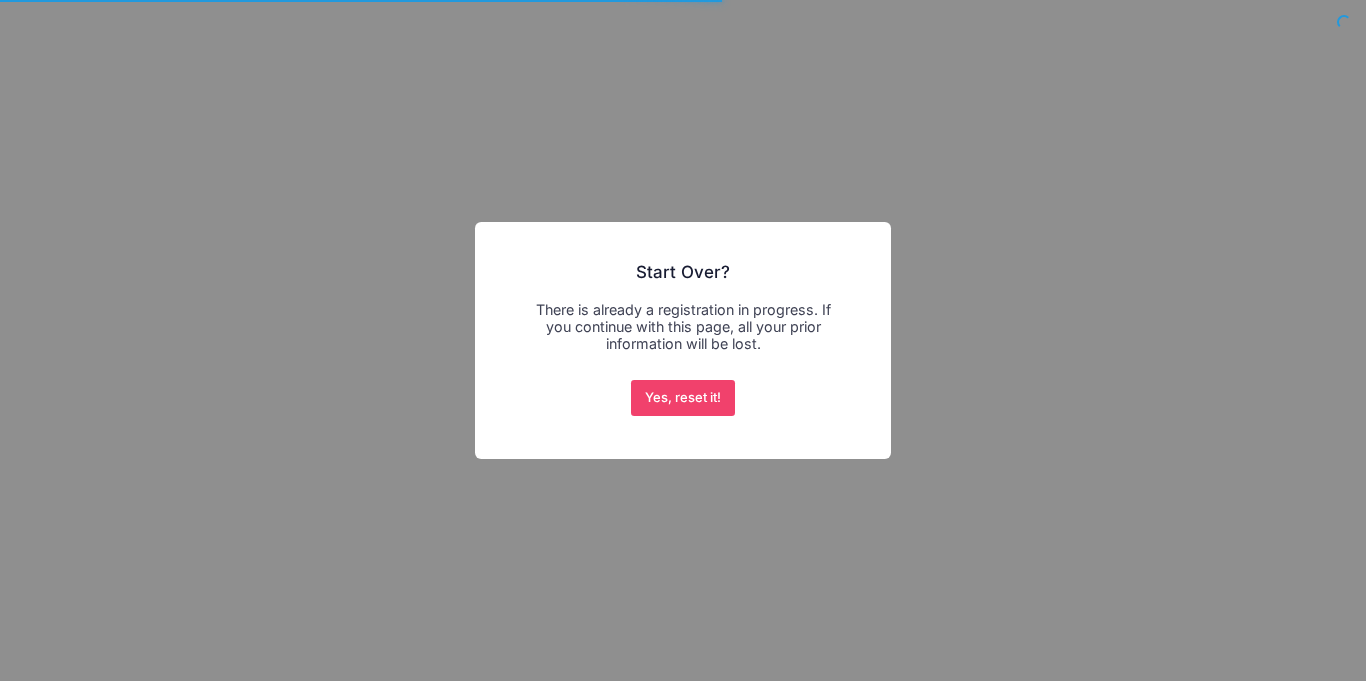 scroll, scrollTop: 0, scrollLeft: 0, axis: both 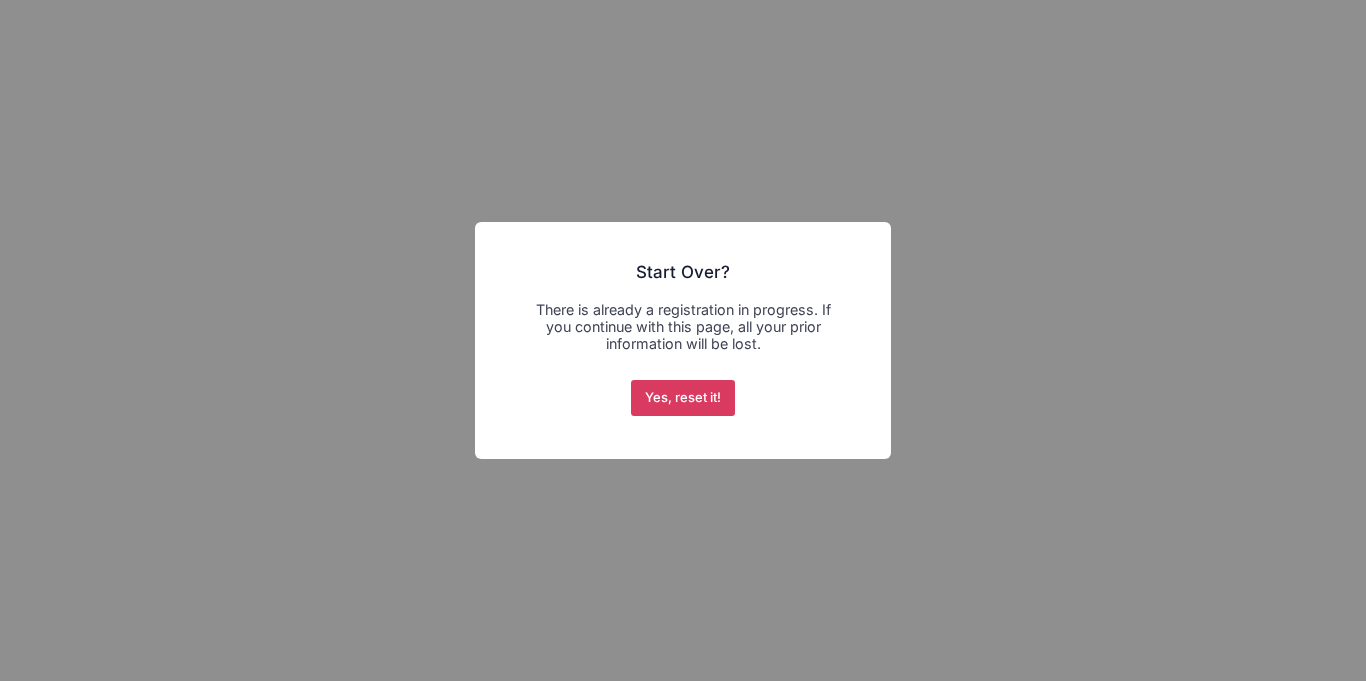 click on "Yes, reset it!" at bounding box center [683, 398] 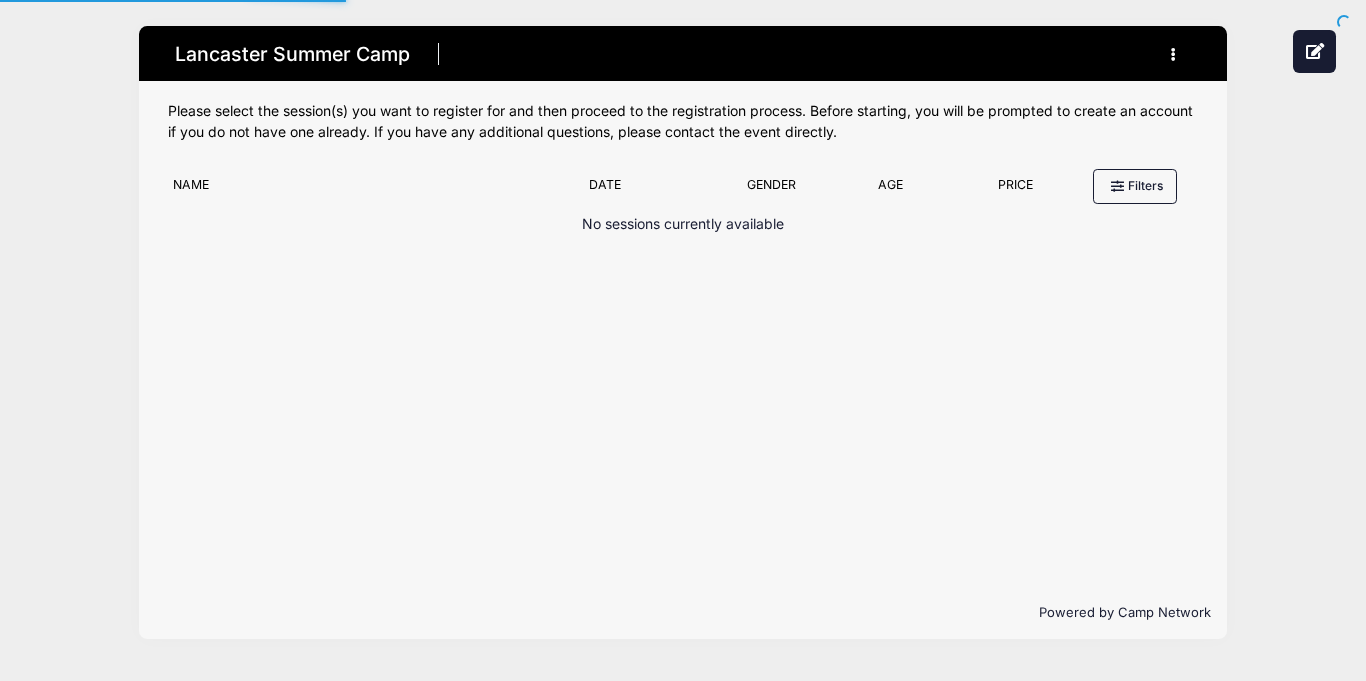 type on "#E5E5E5" 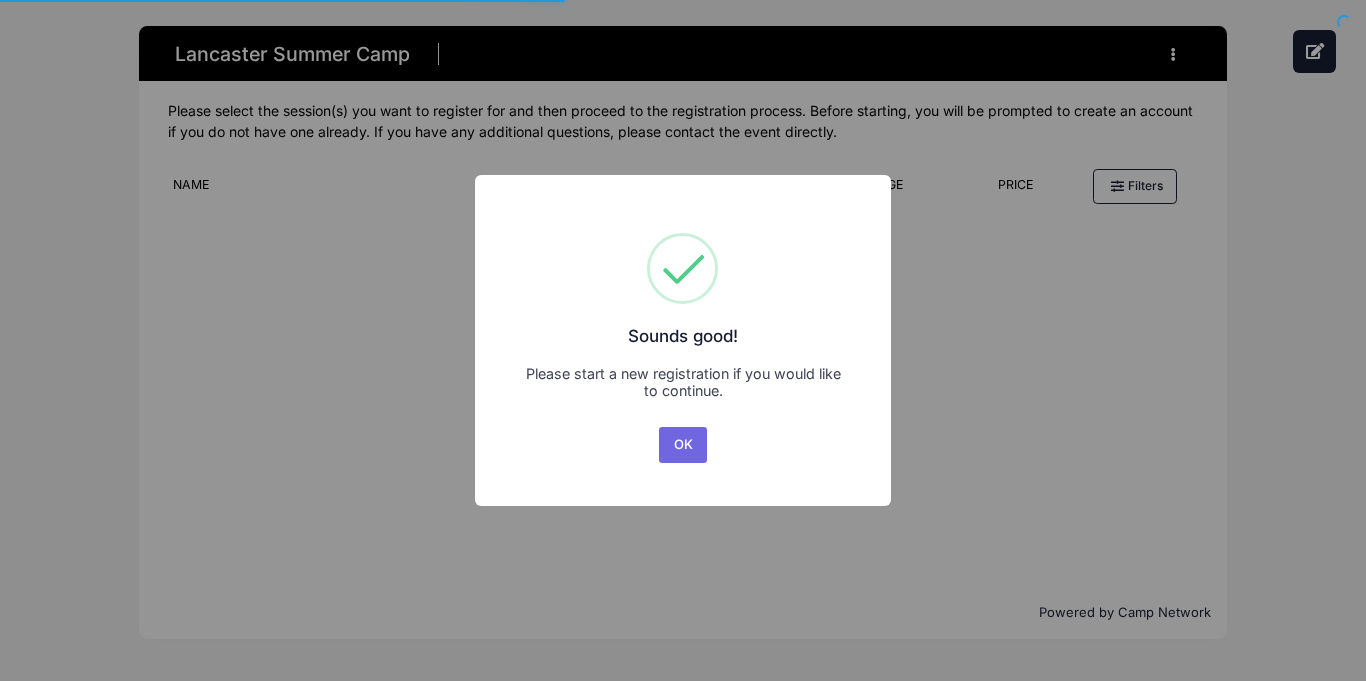 scroll, scrollTop: 0, scrollLeft: 0, axis: both 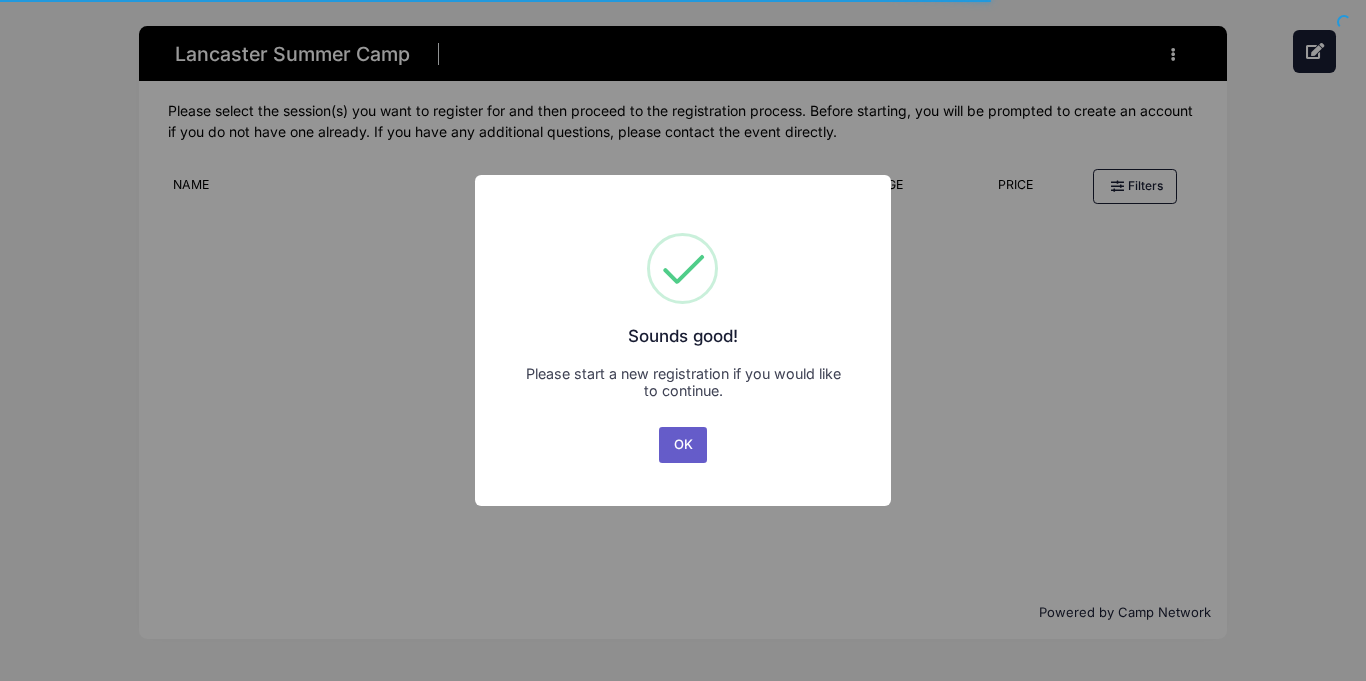 click on "OK" at bounding box center (683, 445) 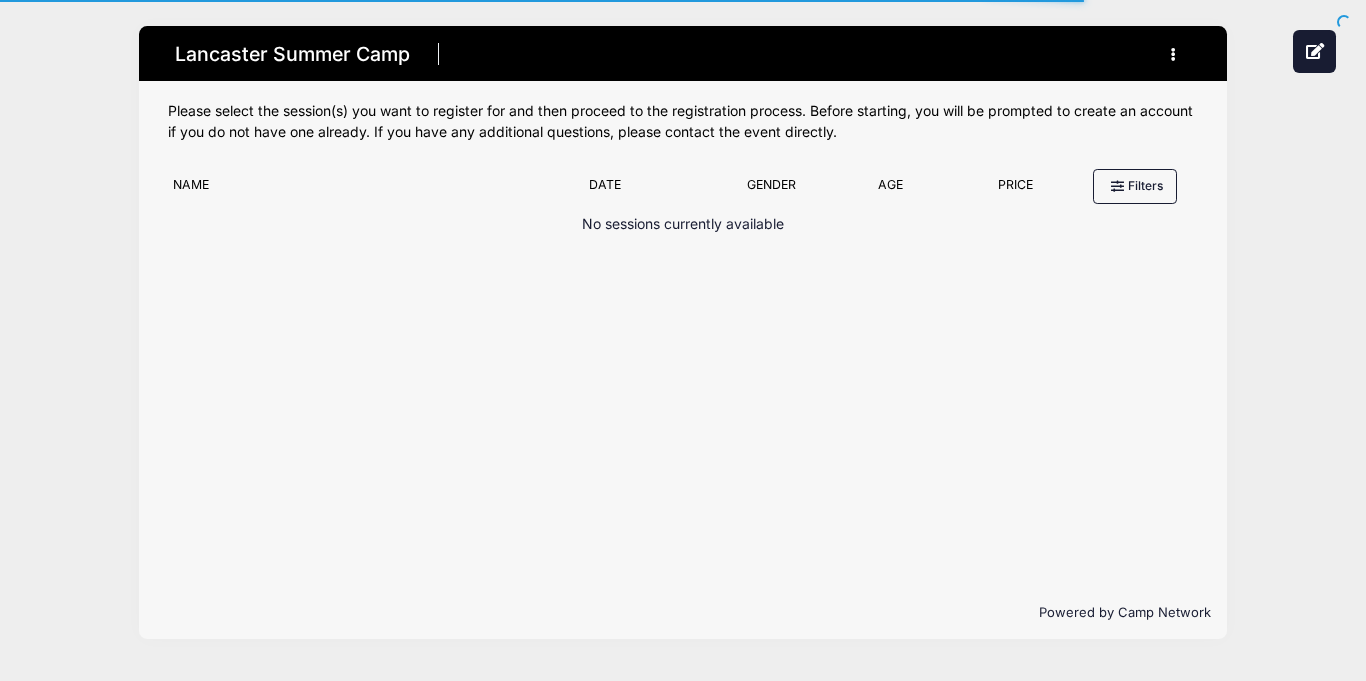 scroll, scrollTop: 0, scrollLeft: 0, axis: both 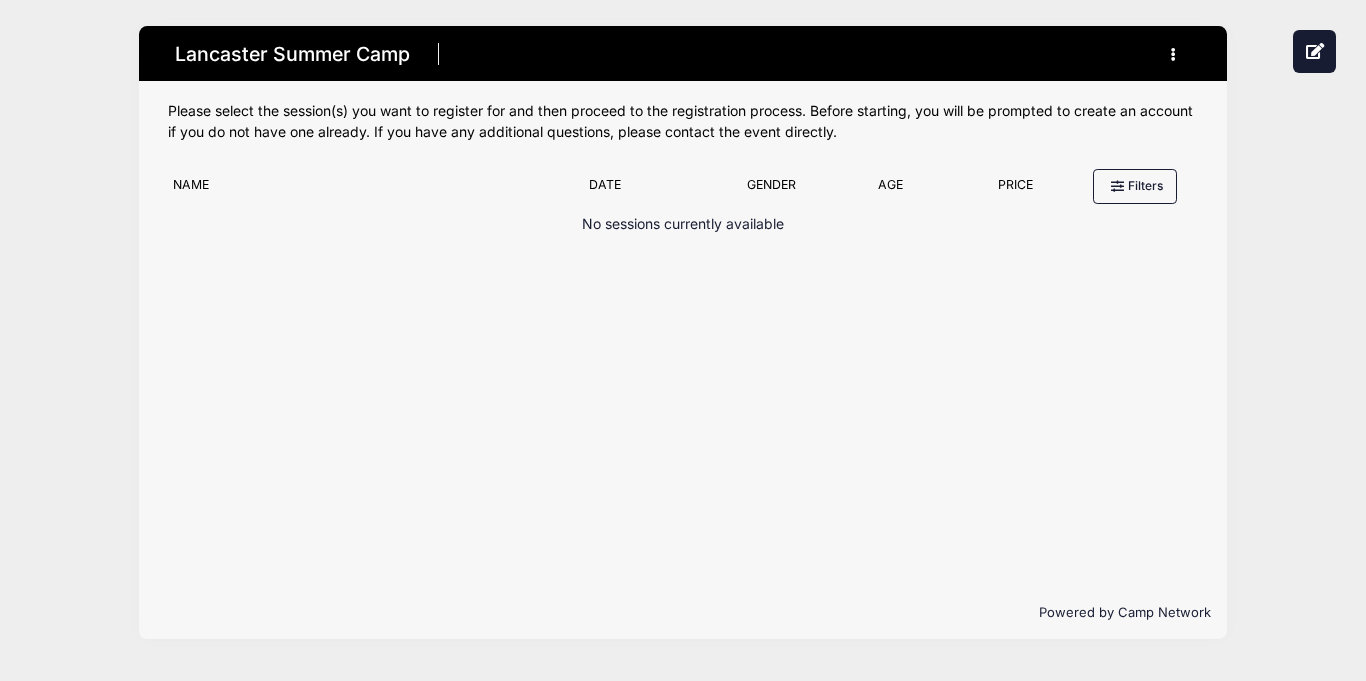 click on "No sessions currently available" at bounding box center (683, 224) 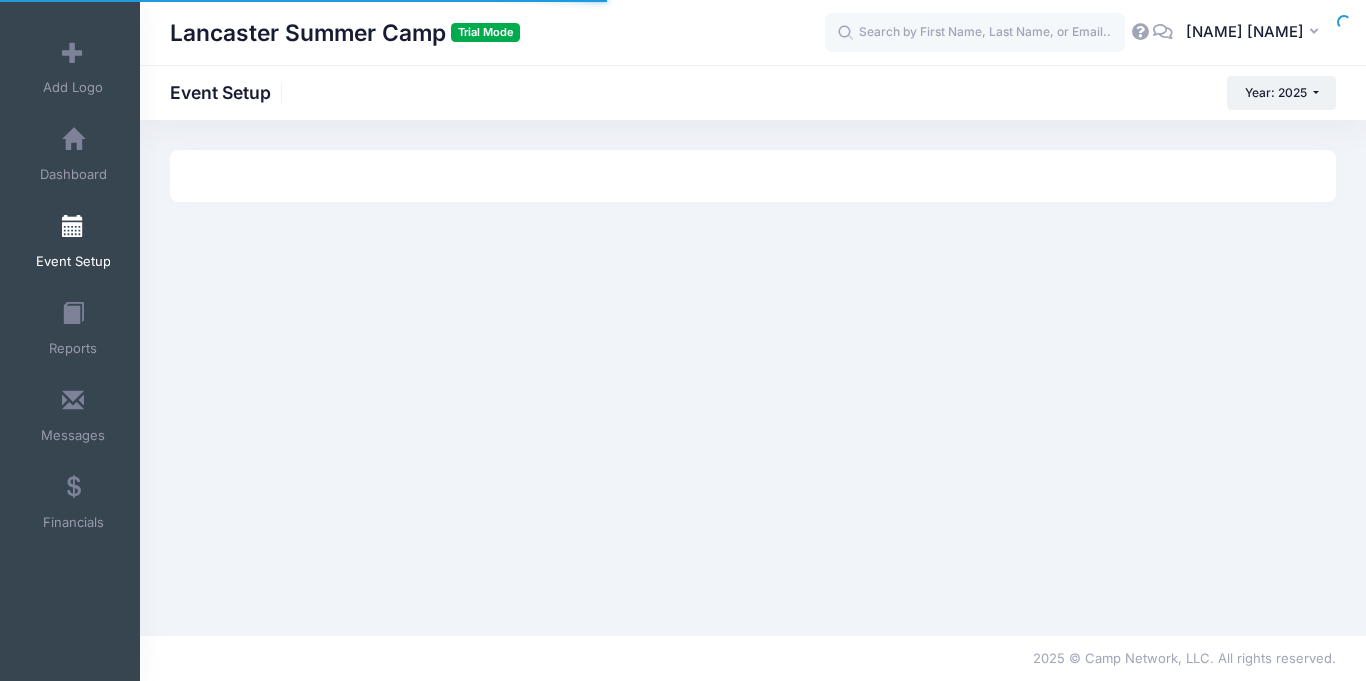 scroll, scrollTop: 0, scrollLeft: 0, axis: both 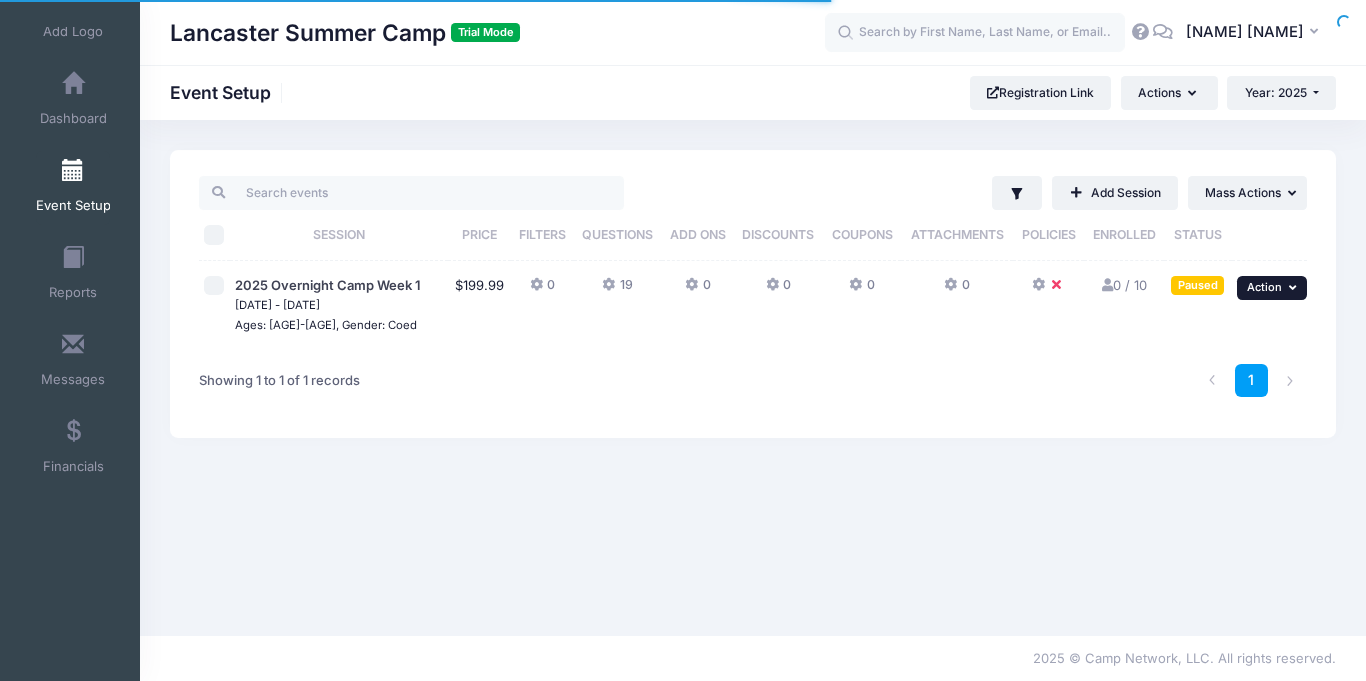 click on "Action" at bounding box center (1264, 287) 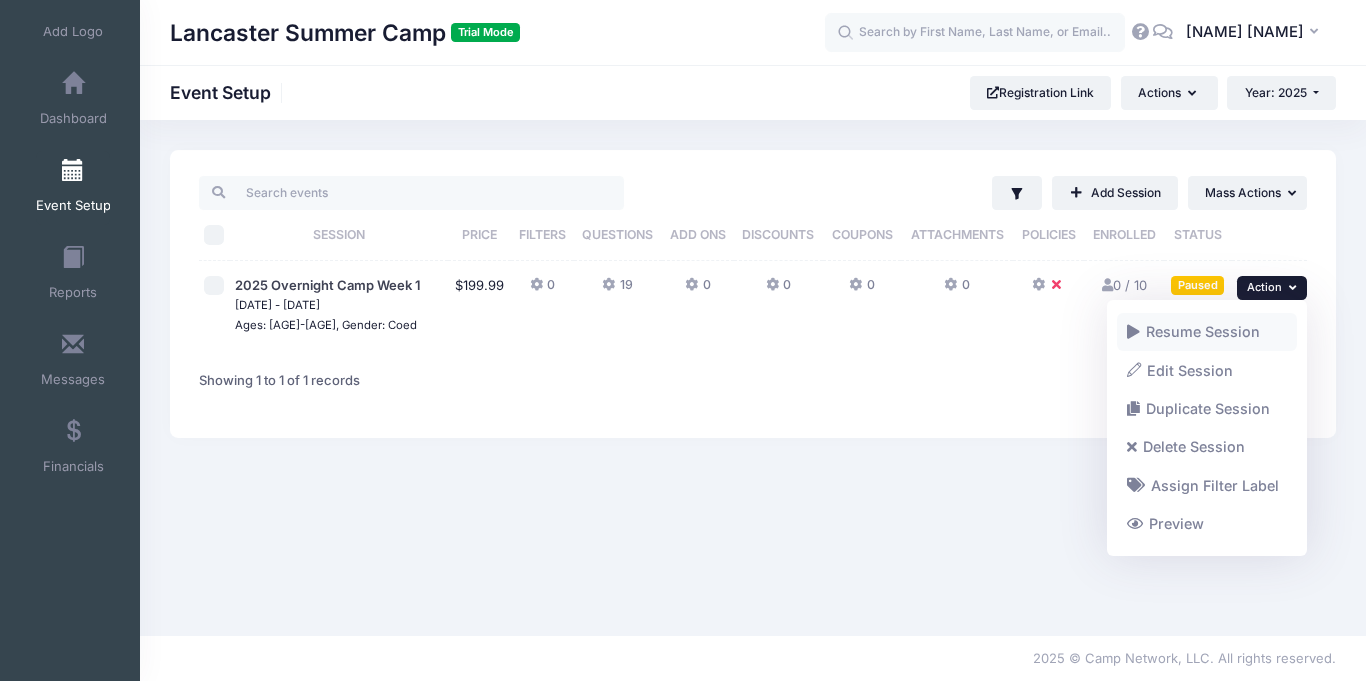 click on "Resume Session" at bounding box center [1207, 332] 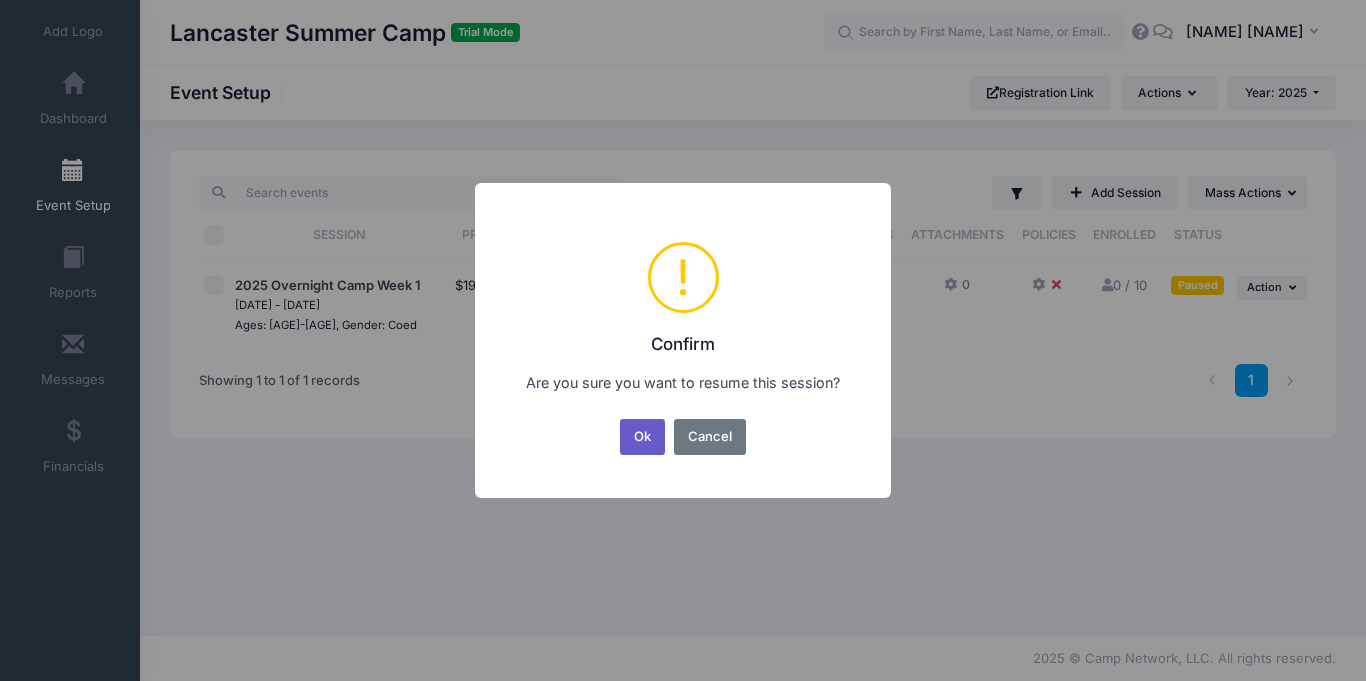 click on "Ok" at bounding box center [643, 437] 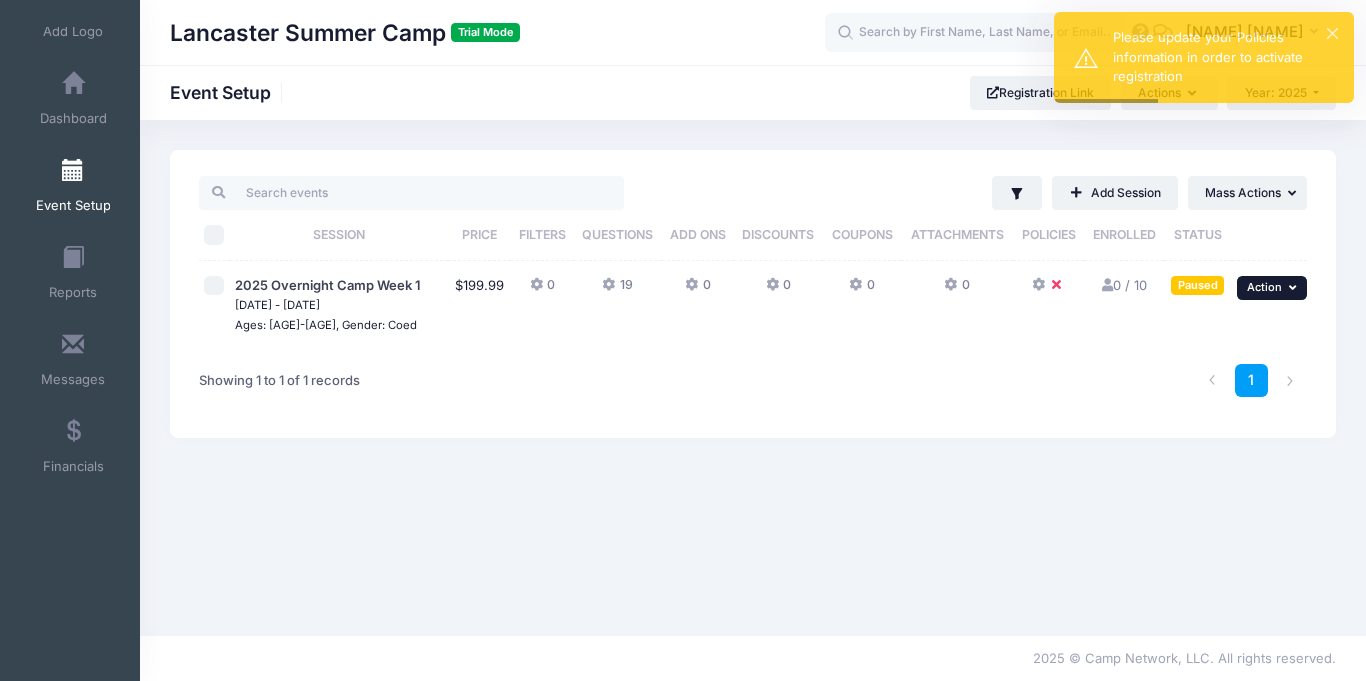 click on "Action" at bounding box center [1264, 287] 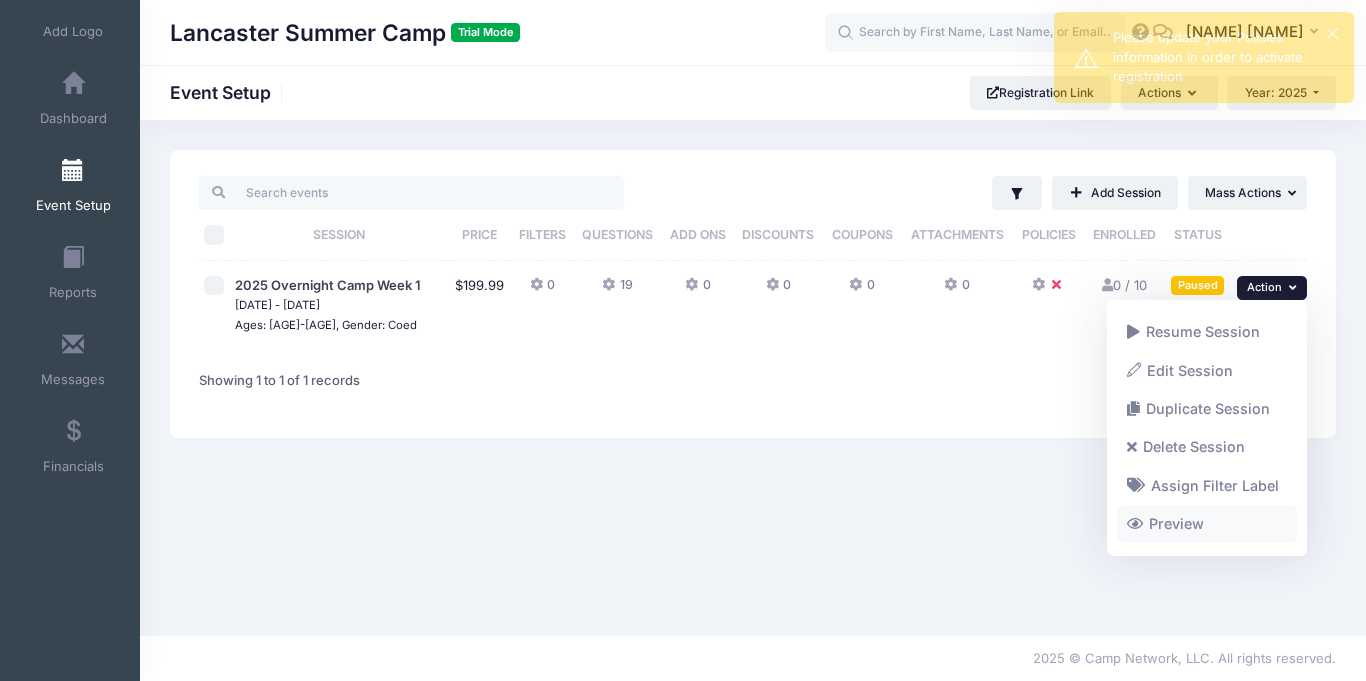 click on "Preview" at bounding box center [1207, 524] 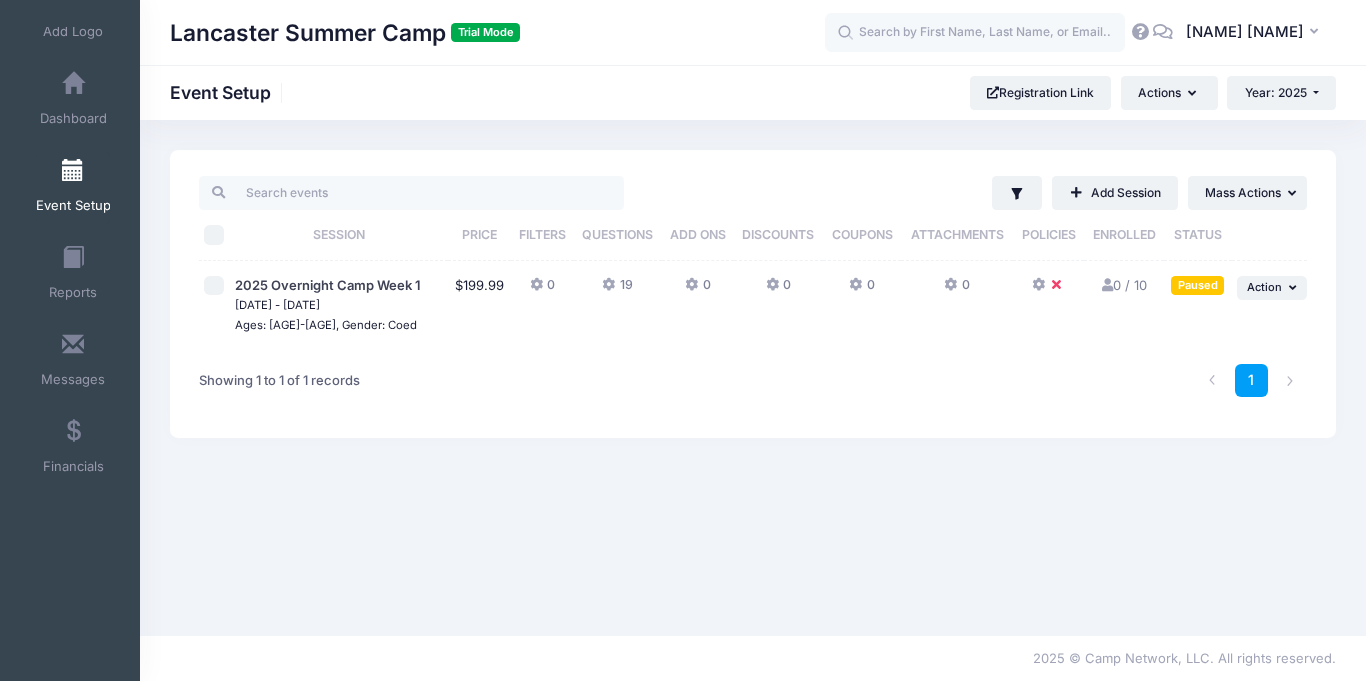 click at bounding box center [1049, 290] 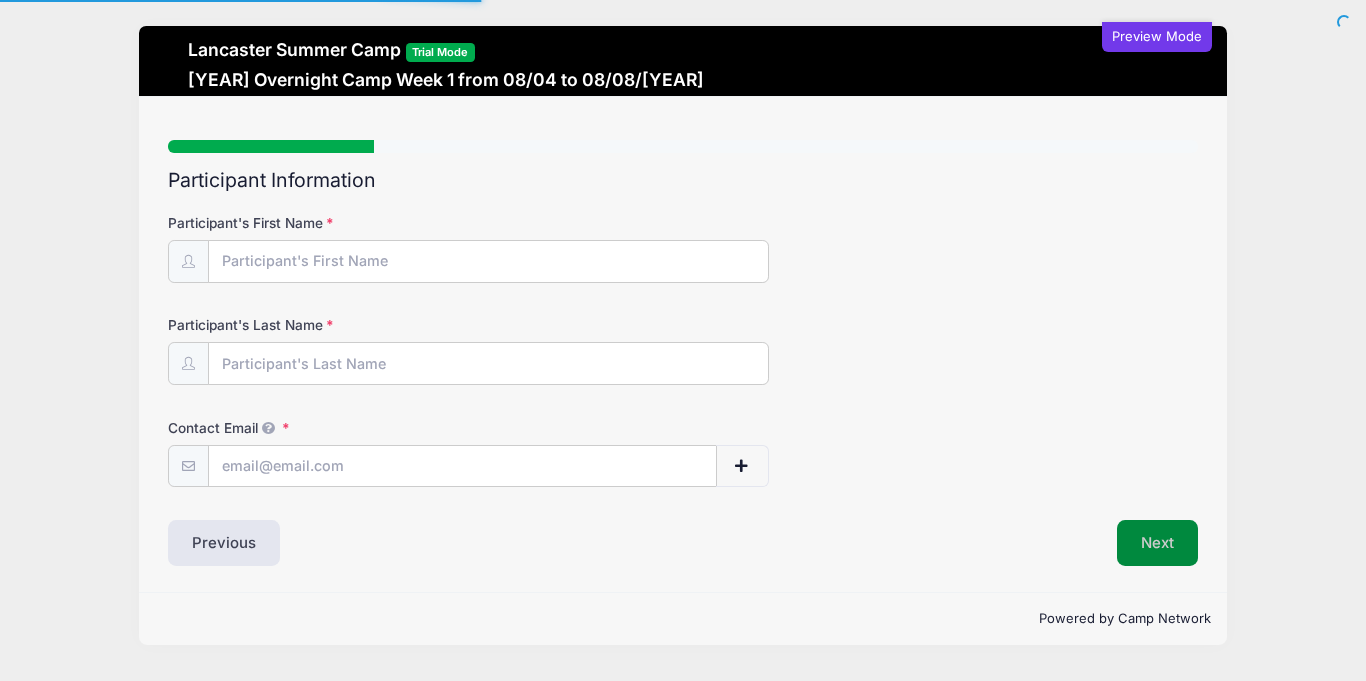 scroll, scrollTop: 0, scrollLeft: 0, axis: both 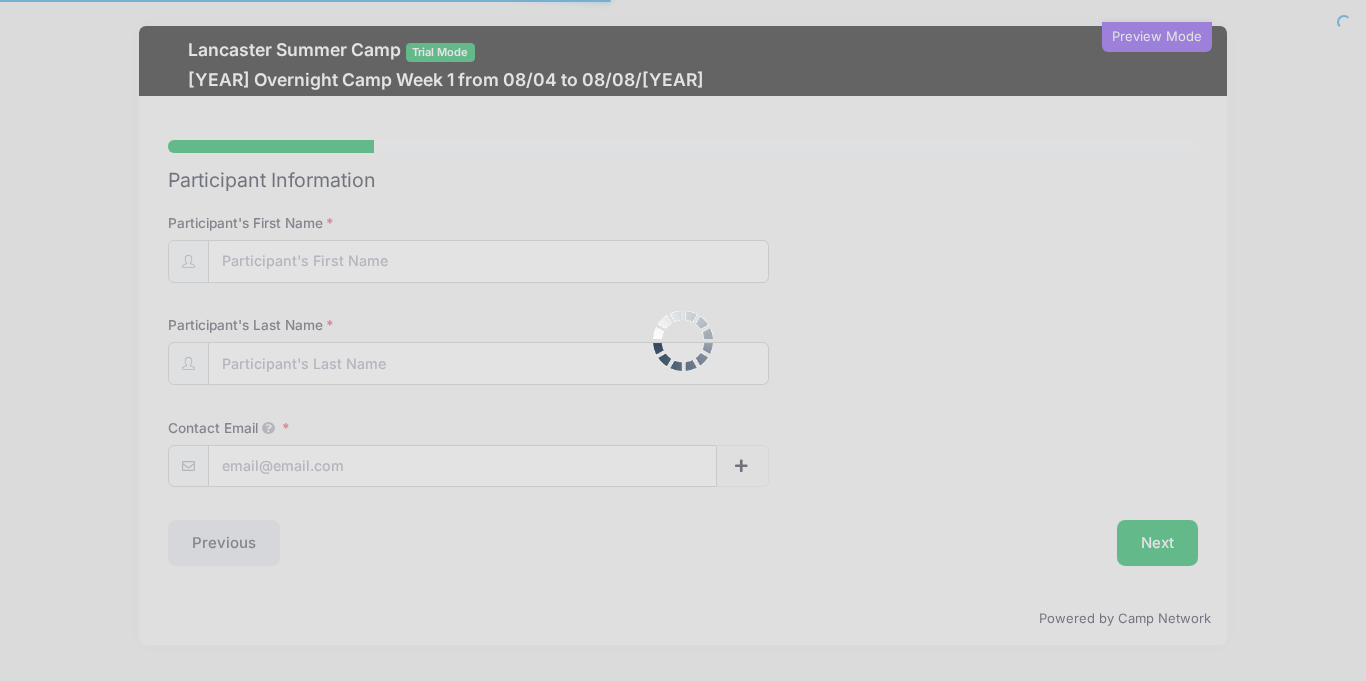 click at bounding box center (683, 340) 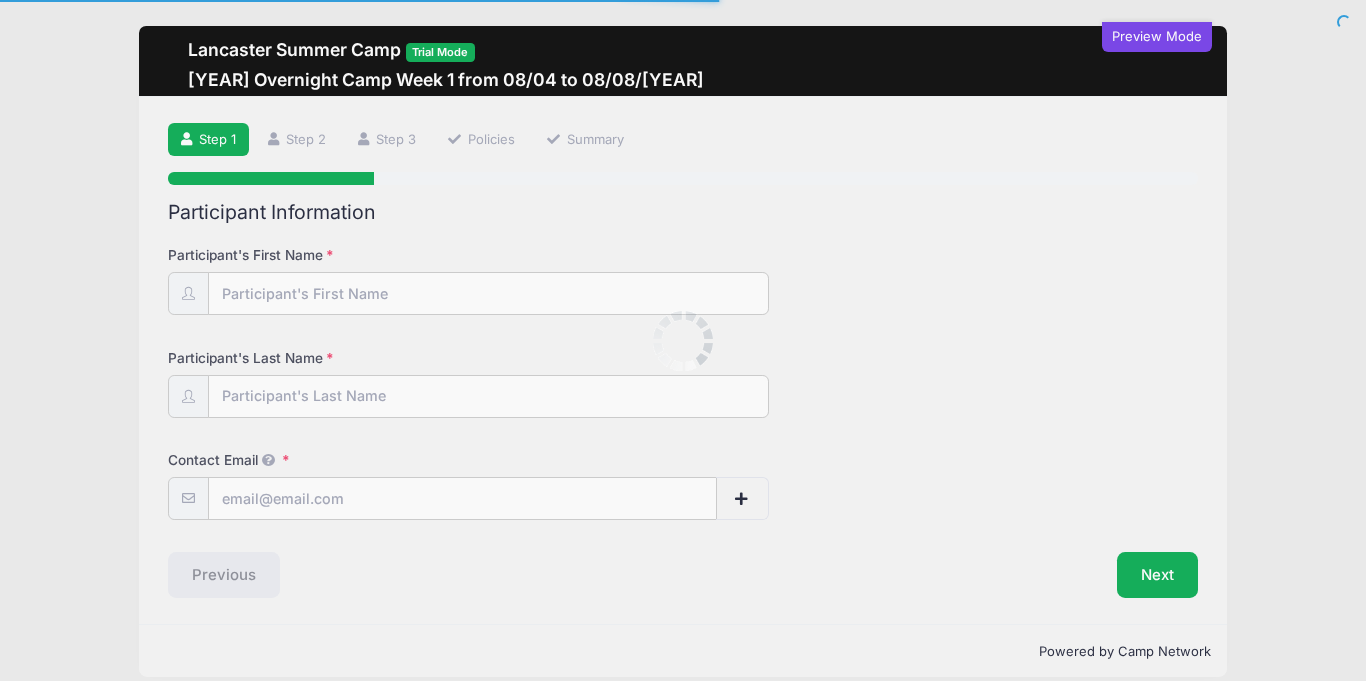 scroll, scrollTop: 0, scrollLeft: 0, axis: both 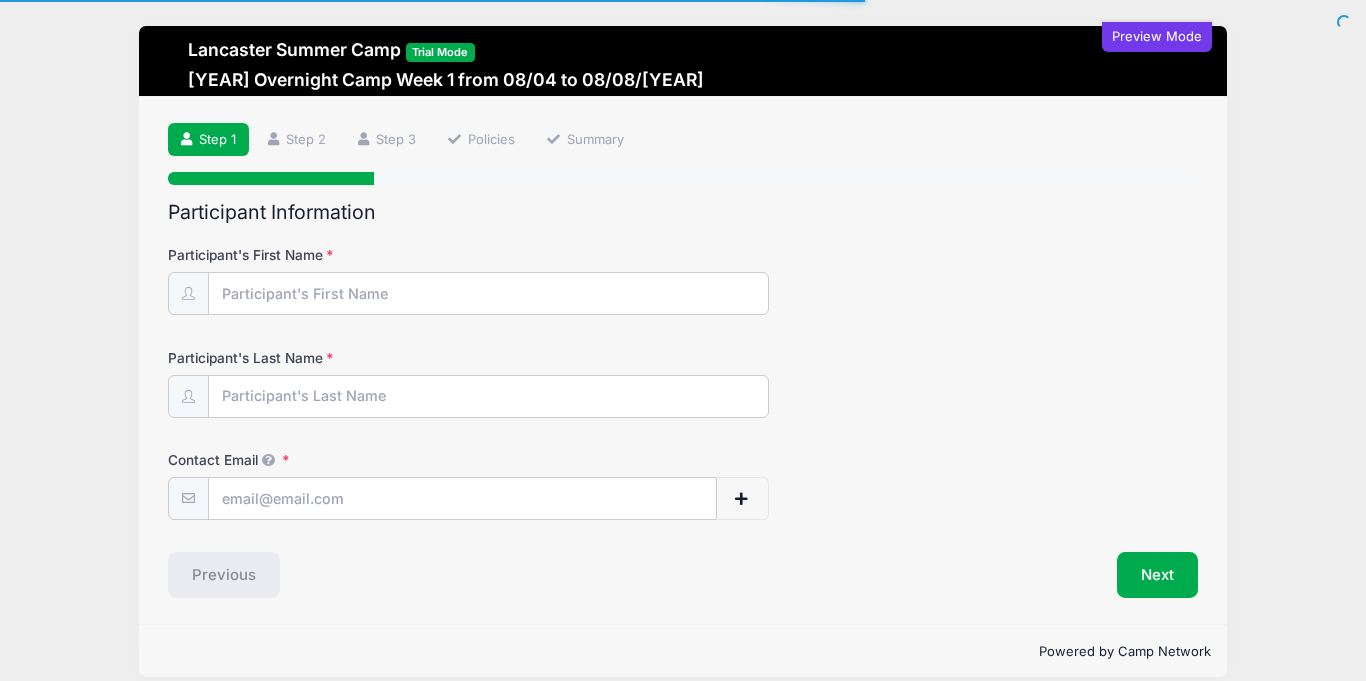 click on "Participant Information
Participant's First Name
Participant's Last Name
Contact Email
Contact Email # NN
Next" at bounding box center (683, 399) 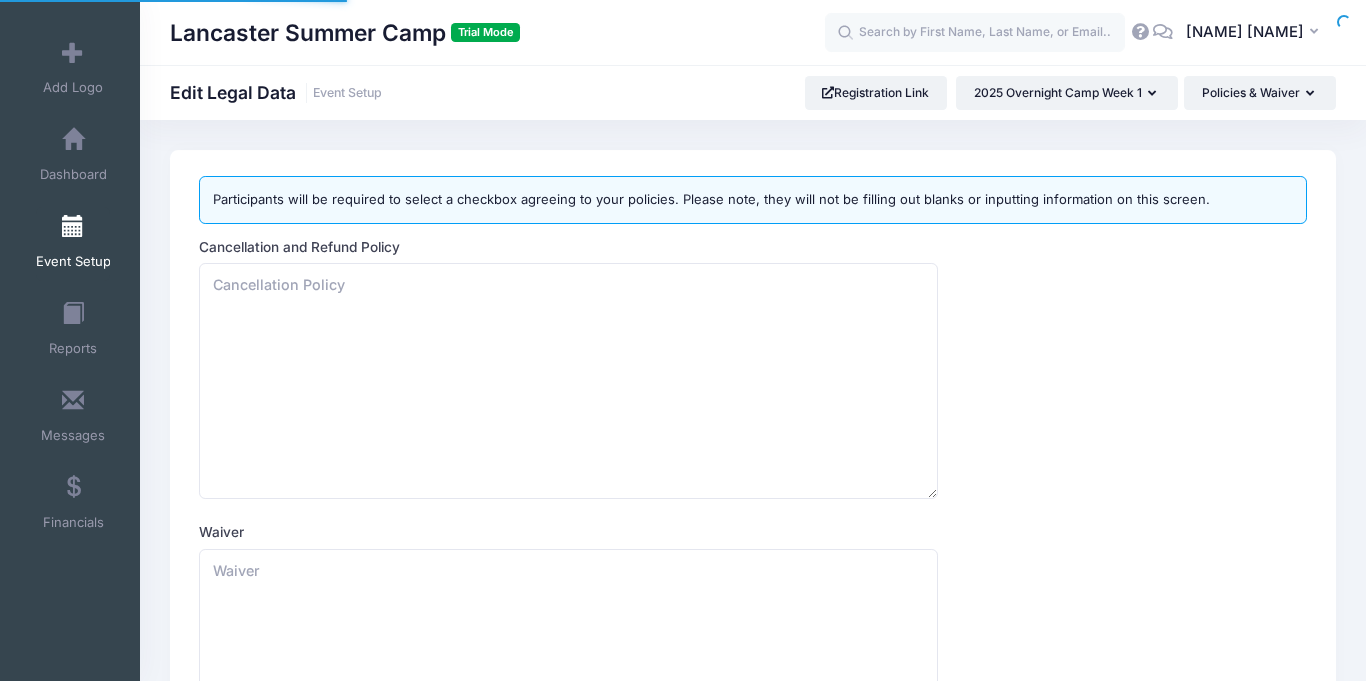 scroll, scrollTop: 0, scrollLeft: 0, axis: both 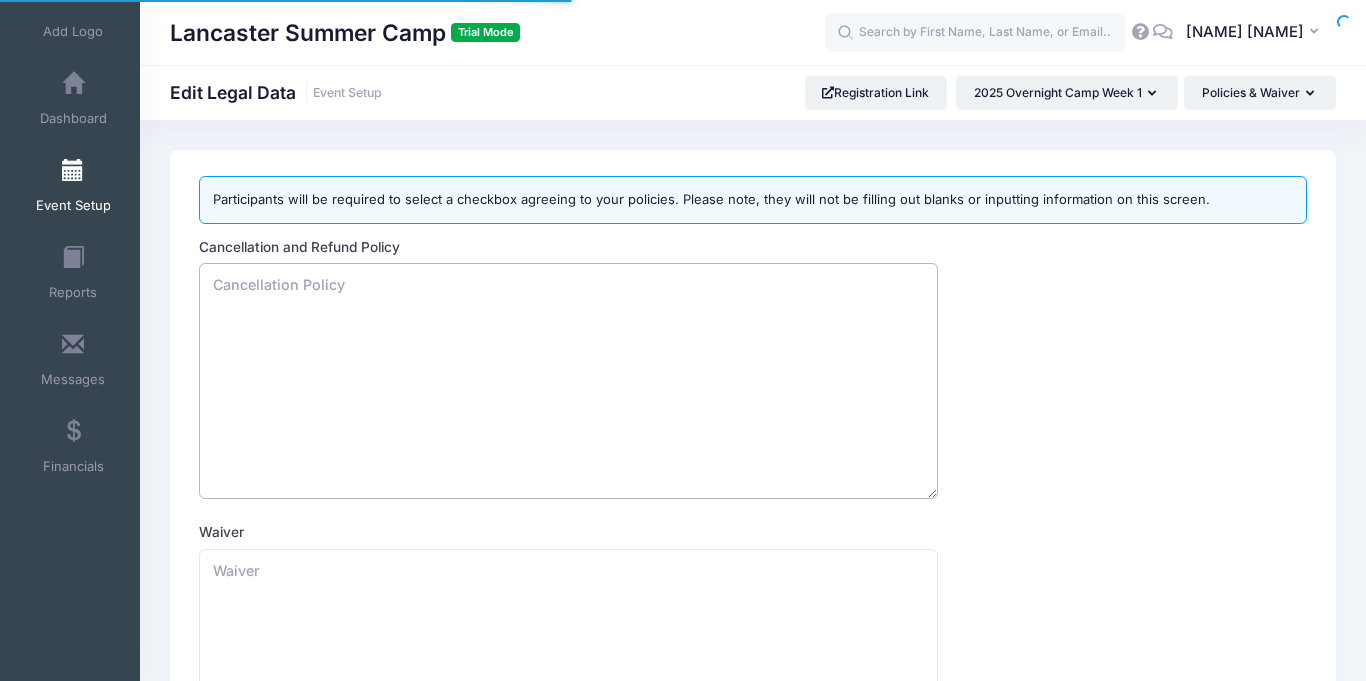 click on "Cancellation and Refund Policy" at bounding box center [568, 381] 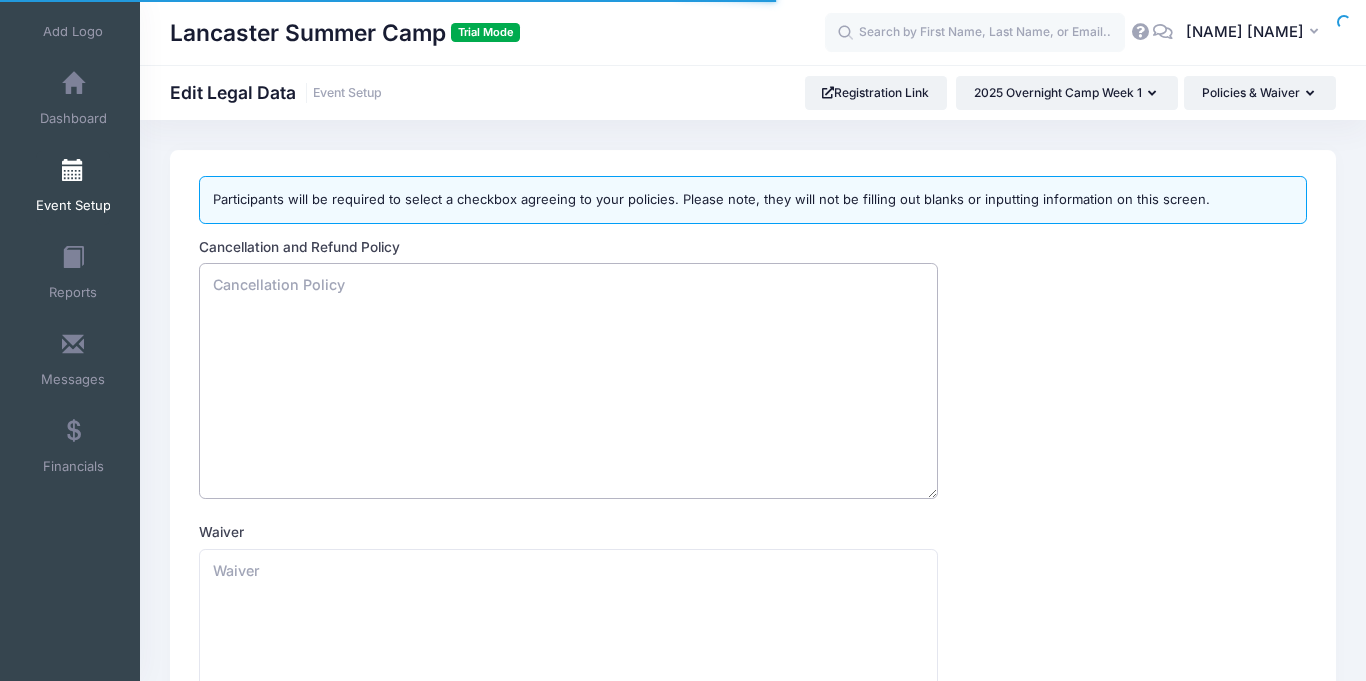 scroll, scrollTop: 0, scrollLeft: 0, axis: both 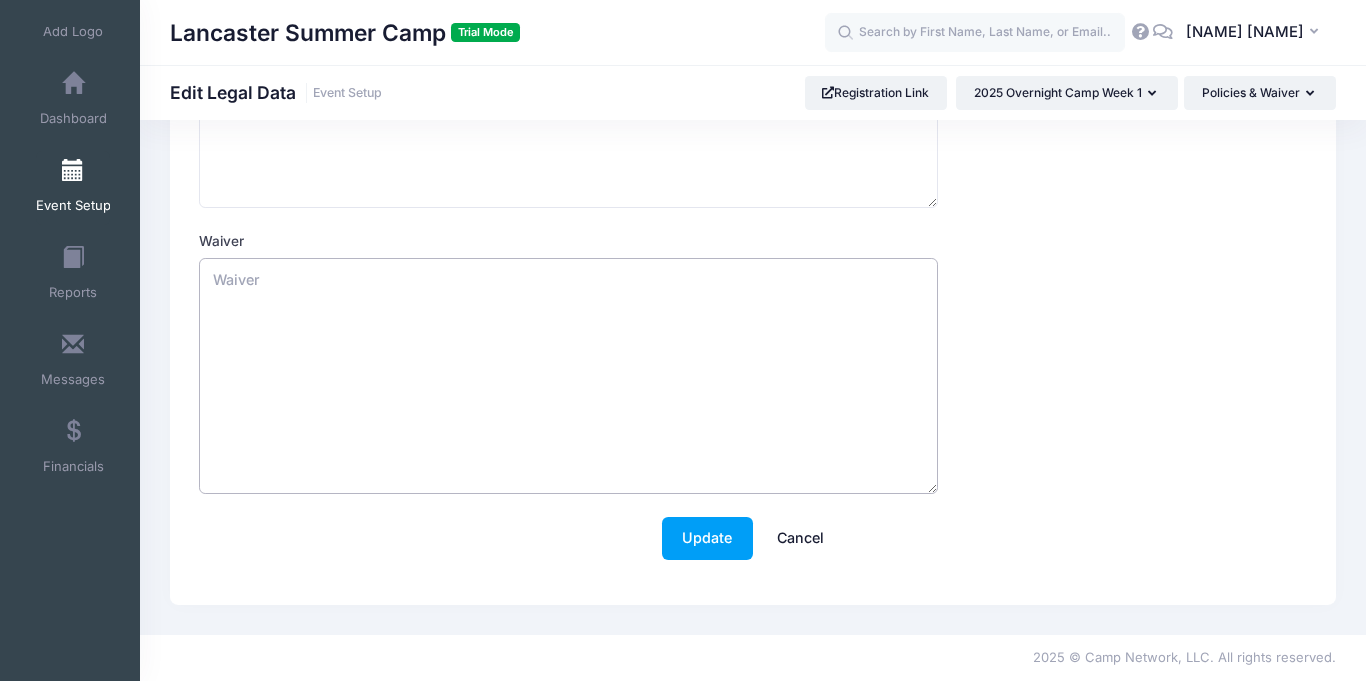 click on "Waiver" at bounding box center (568, 376) 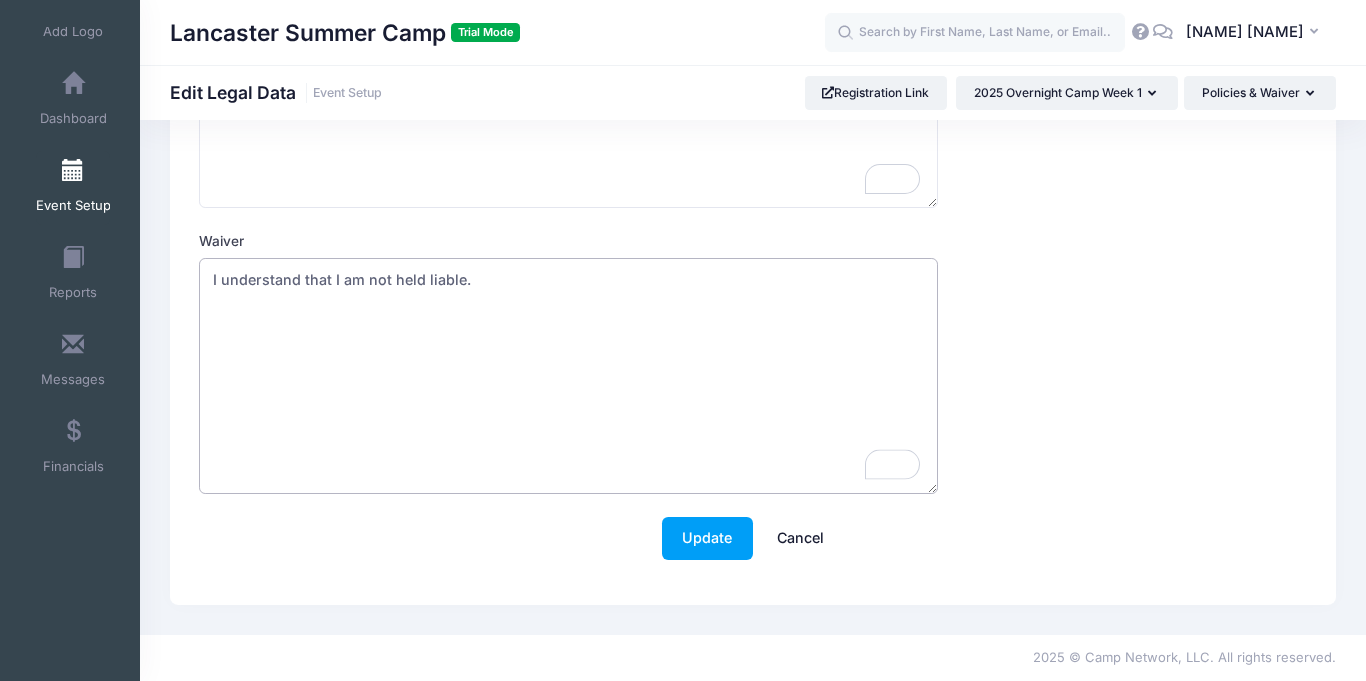 scroll, scrollTop: 0, scrollLeft: 0, axis: both 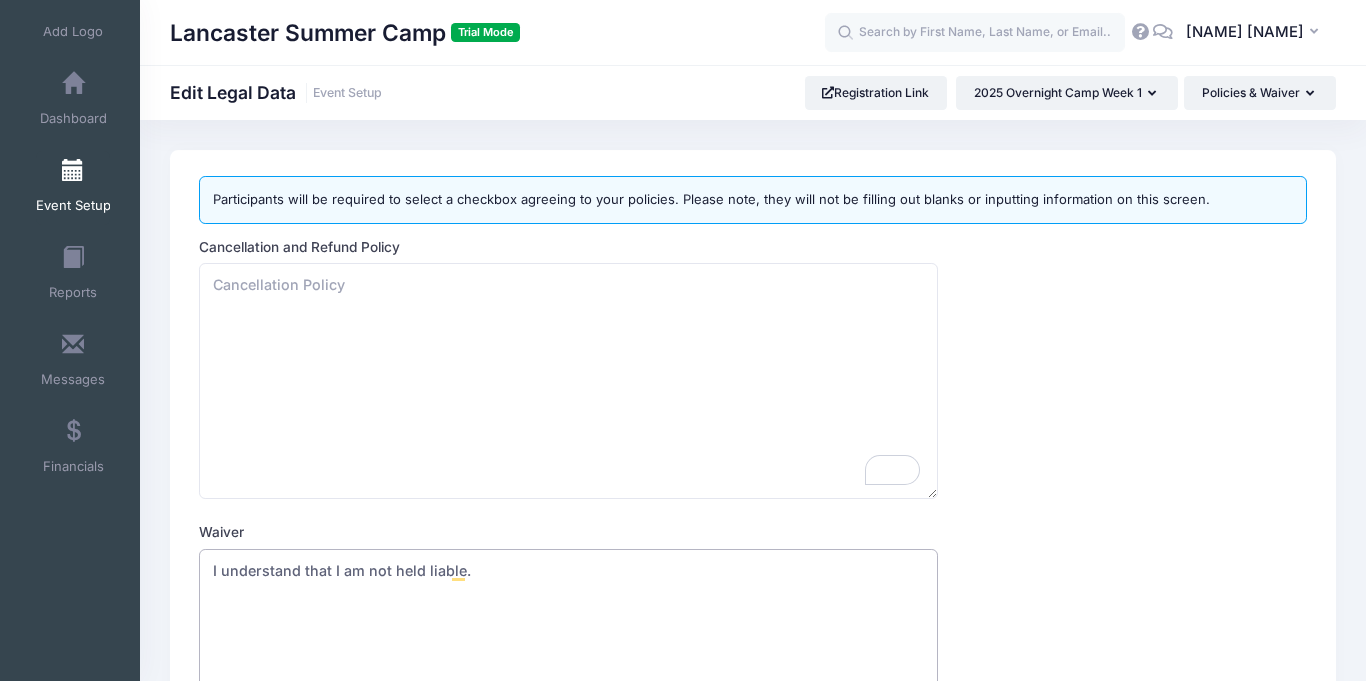 type on "I understand that I am not held liable." 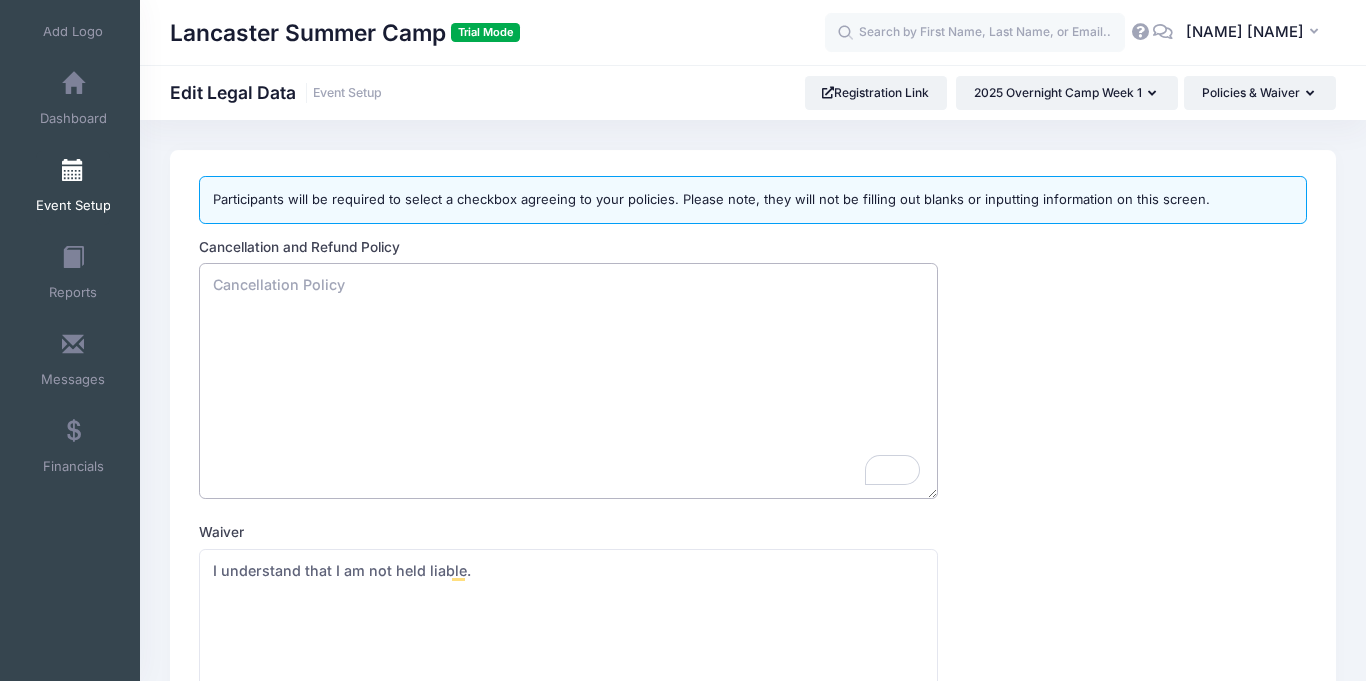 click on "Cancellation and Refund Policy" at bounding box center [568, 381] 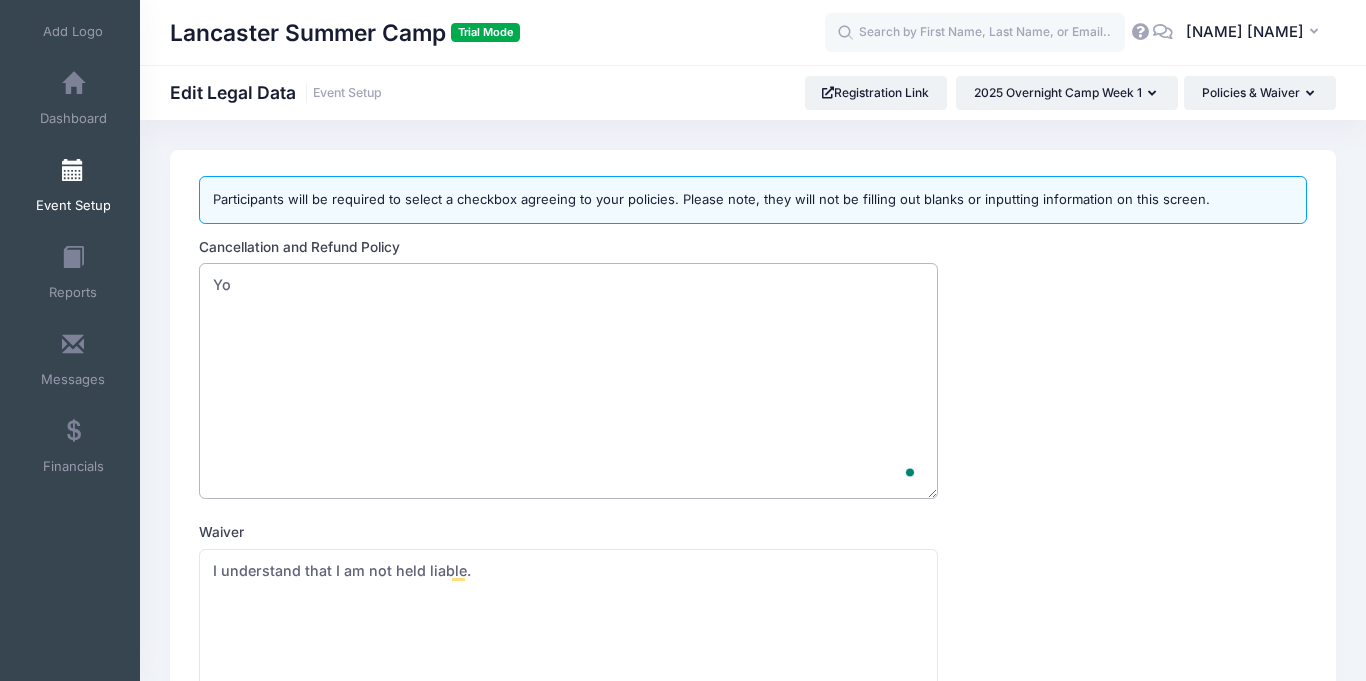 type on "Y" 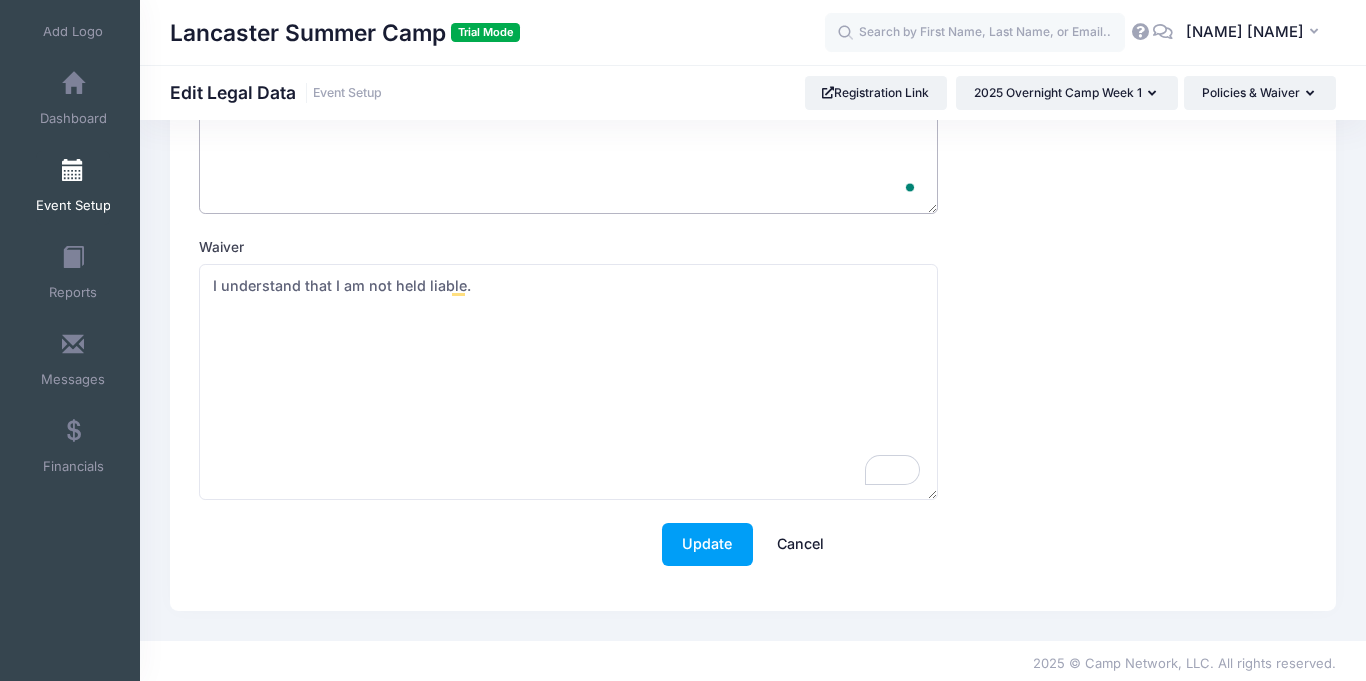 scroll, scrollTop: 291, scrollLeft: 0, axis: vertical 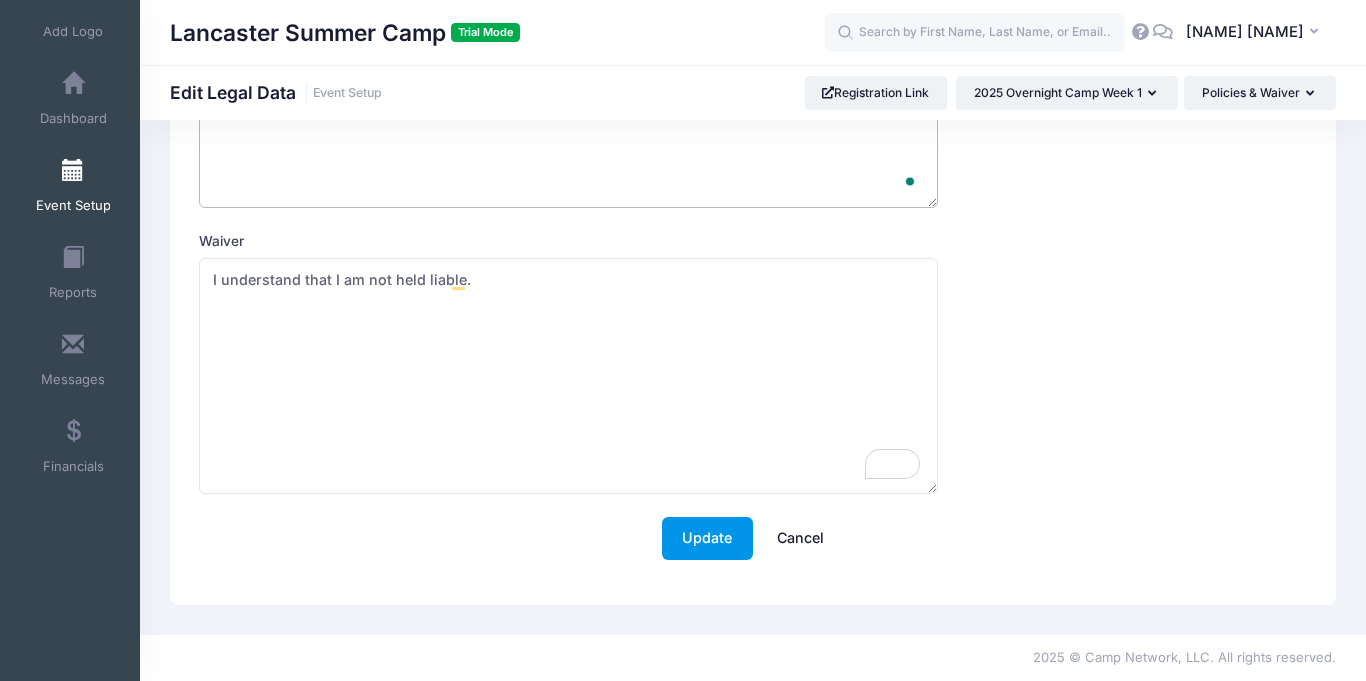 type on "Refunds are permitted if needed." 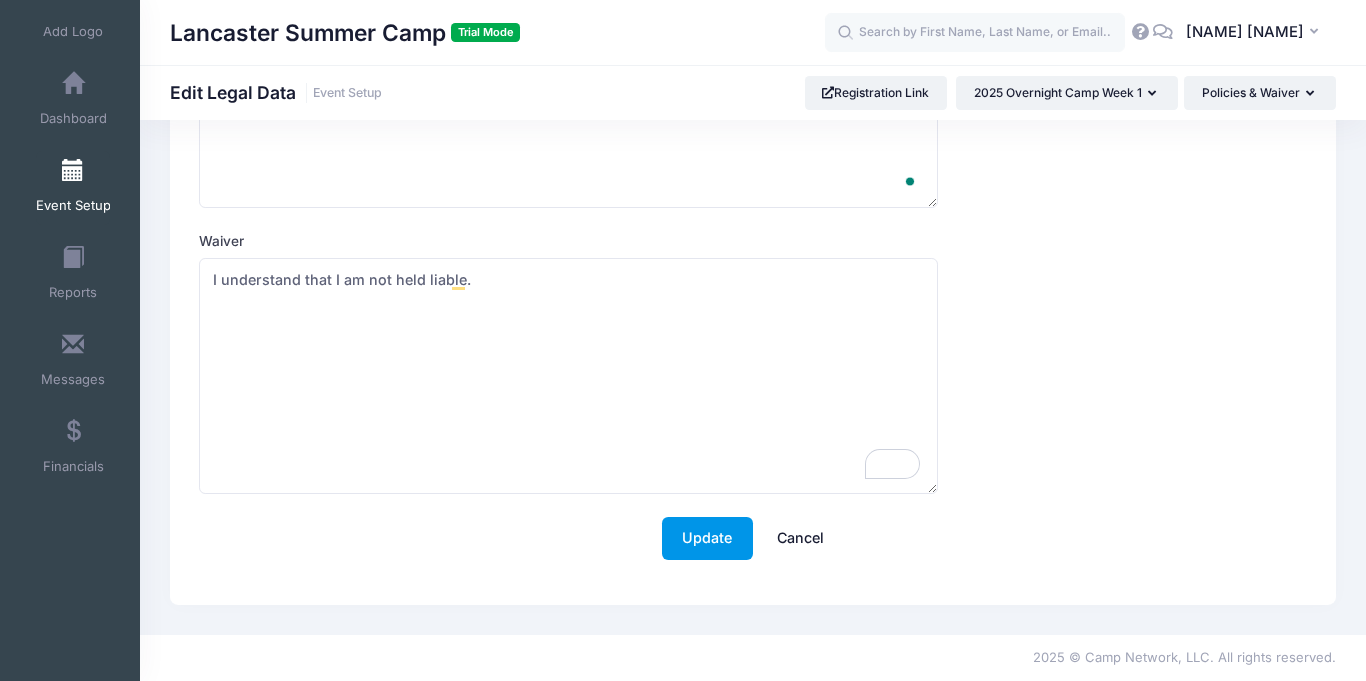 click on "Update" at bounding box center (707, 538) 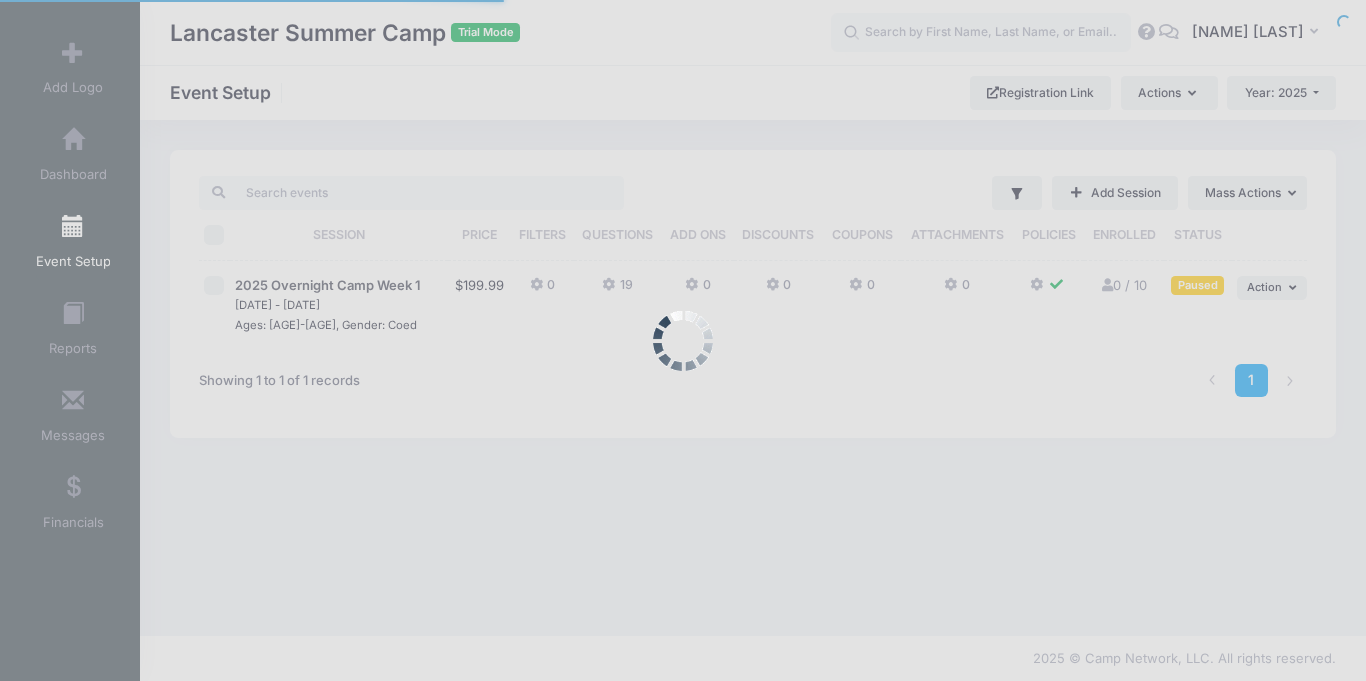 scroll, scrollTop: 0, scrollLeft: 0, axis: both 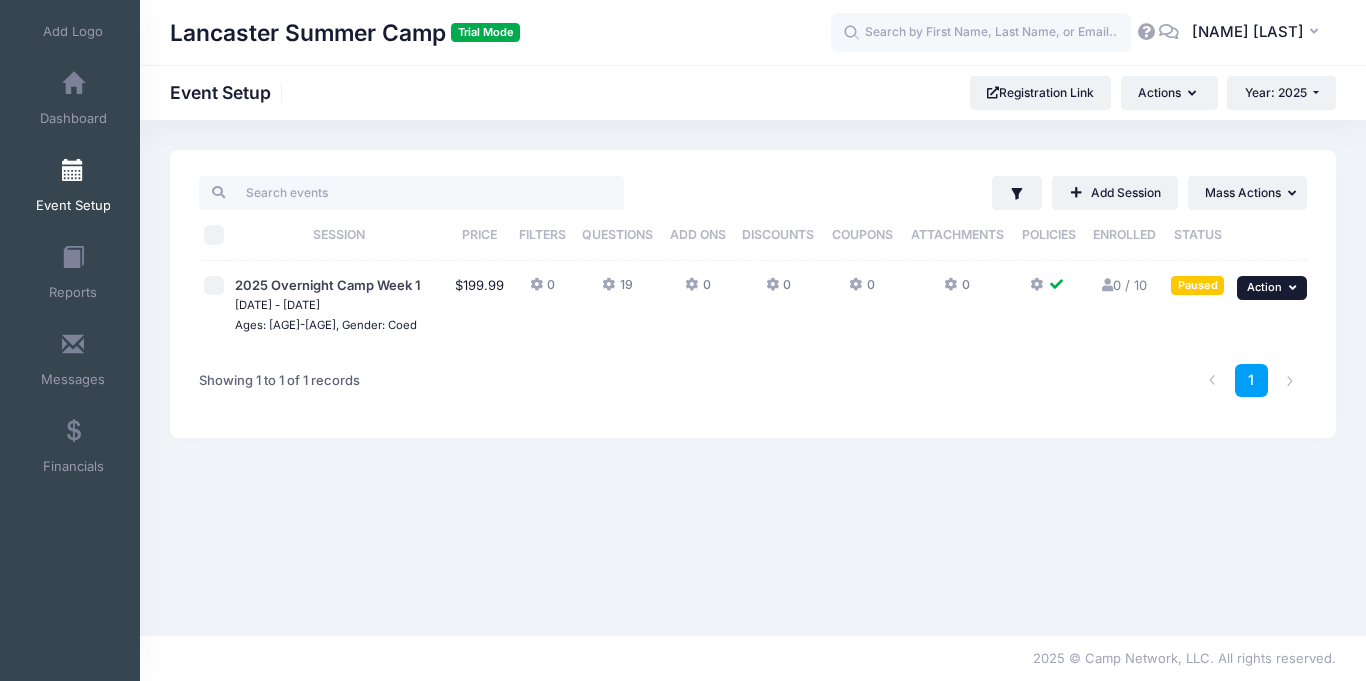 click on "Action" at bounding box center (1264, 287) 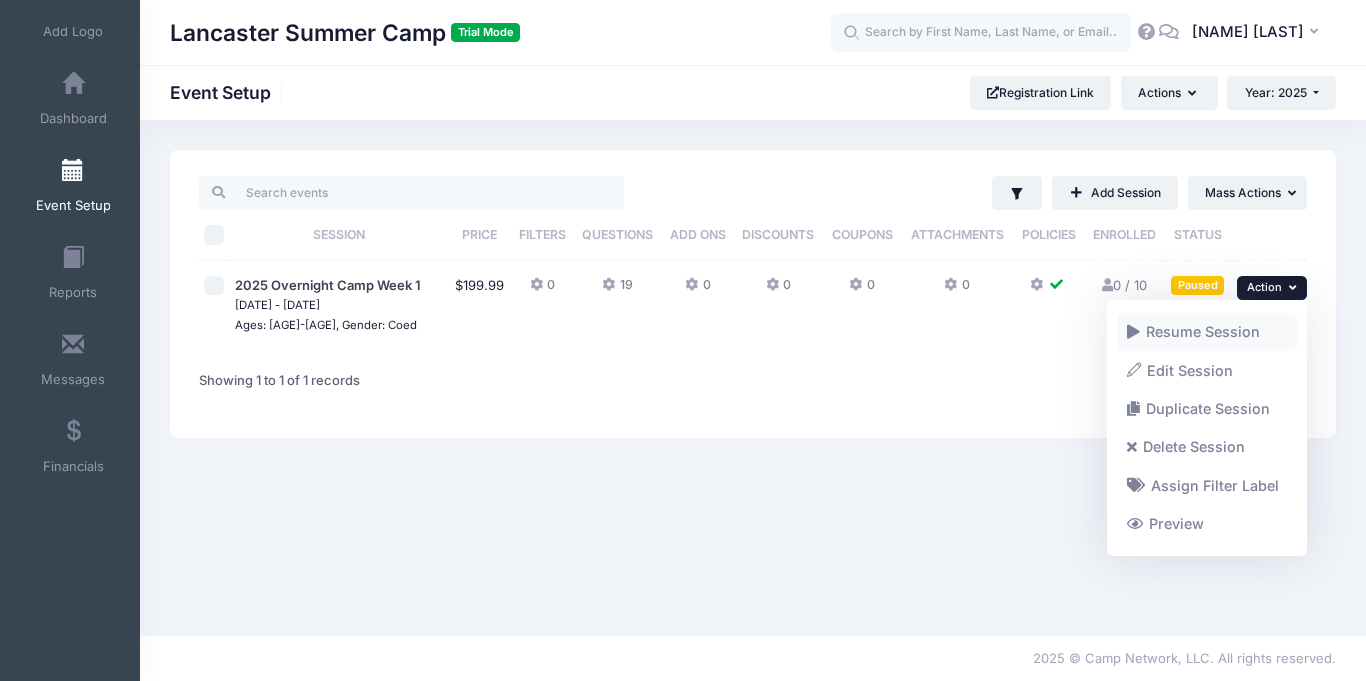 click on "Resume Session" at bounding box center [1207, 332] 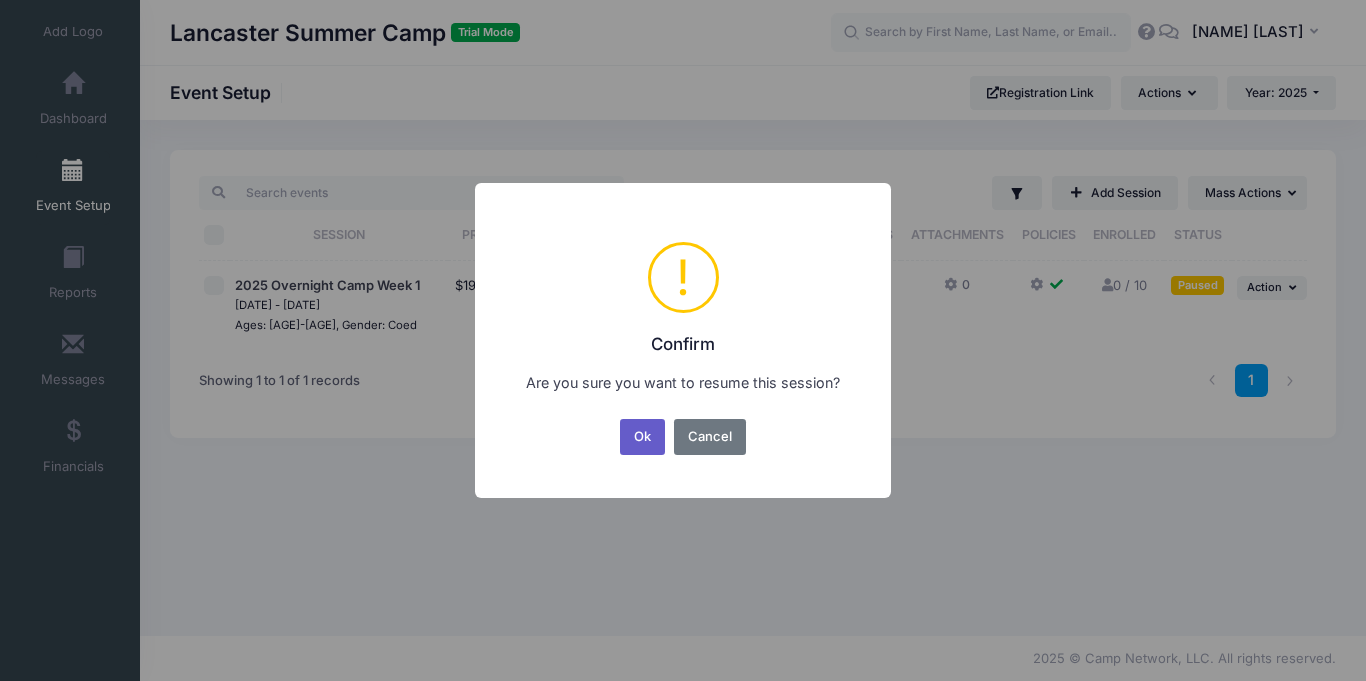 click on "Ok" at bounding box center [643, 437] 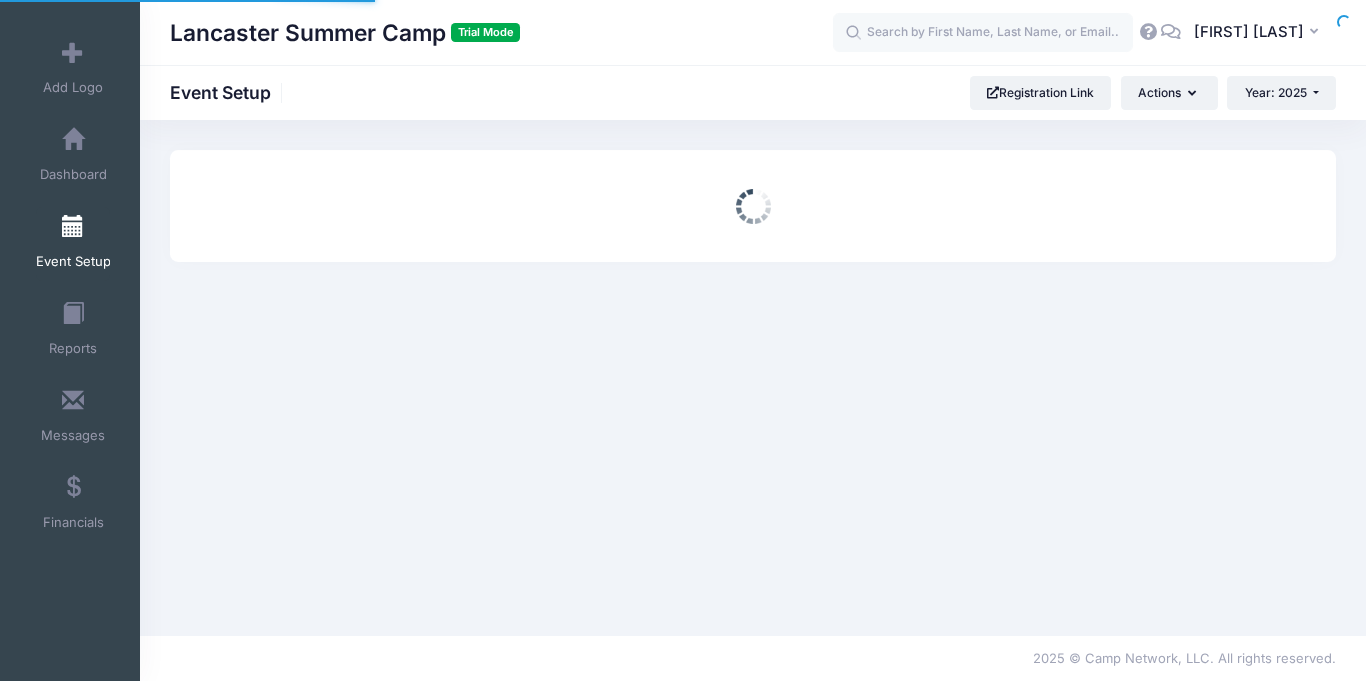 scroll, scrollTop: 0, scrollLeft: 0, axis: both 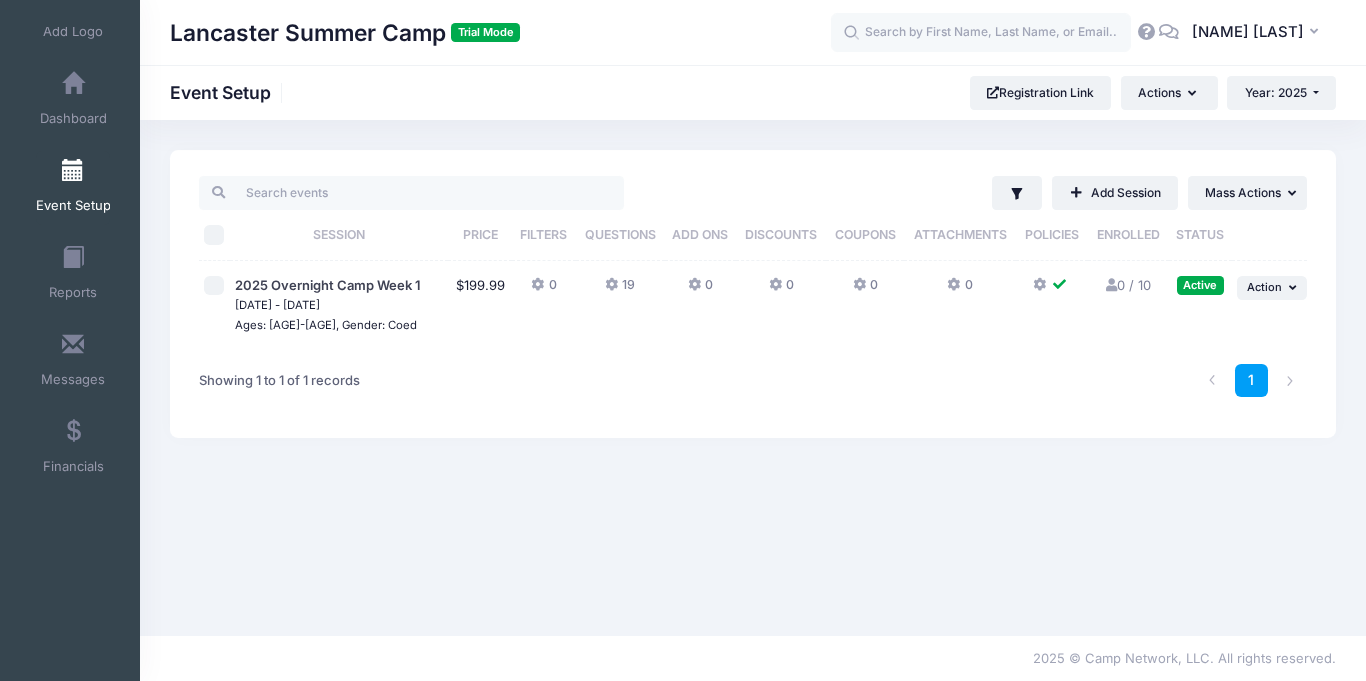 click on "0" at bounding box center (960, 305) 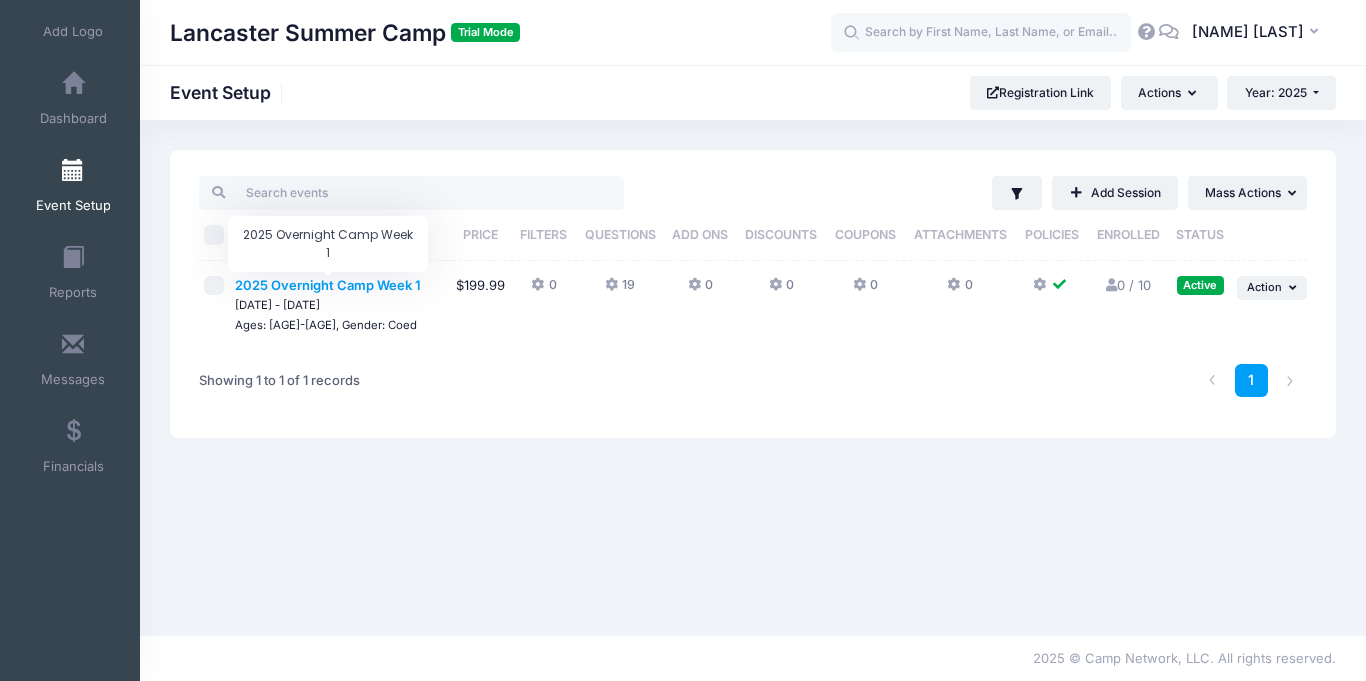 click on "2025 Overnight Camp Week 1" at bounding box center (328, 285) 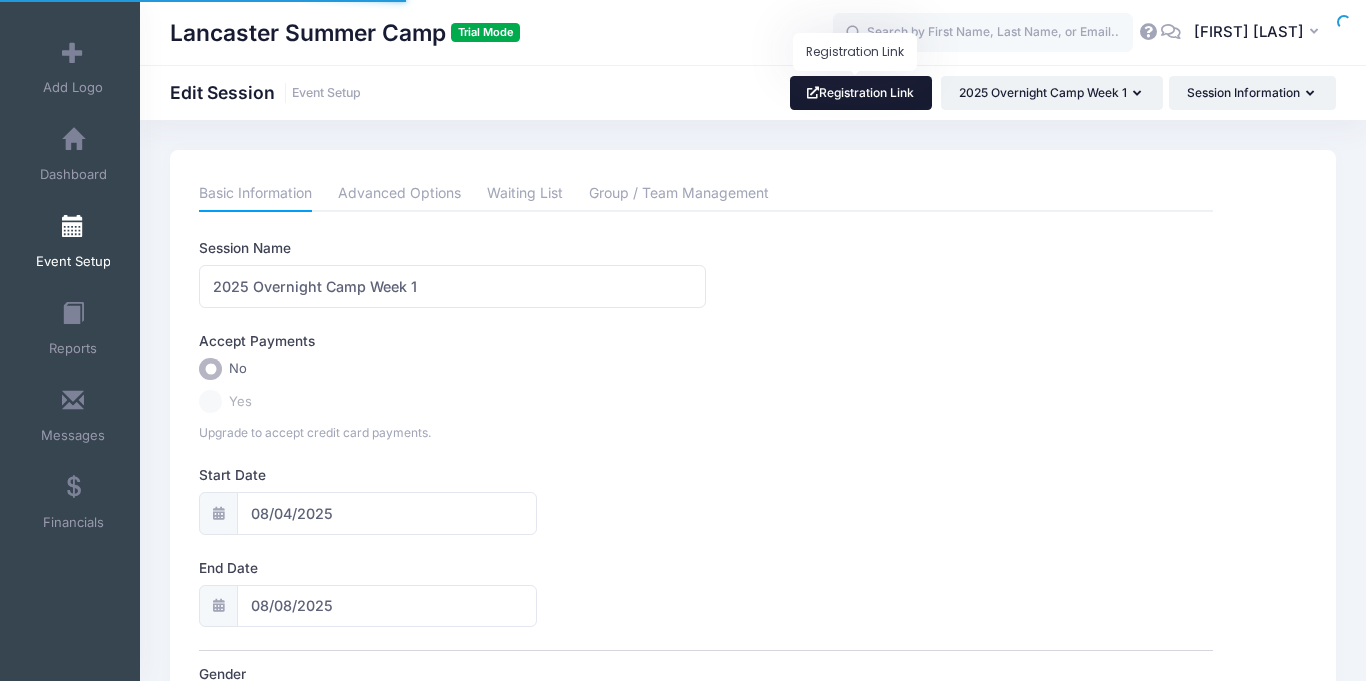 click on "Registration Link" at bounding box center [861, 93] 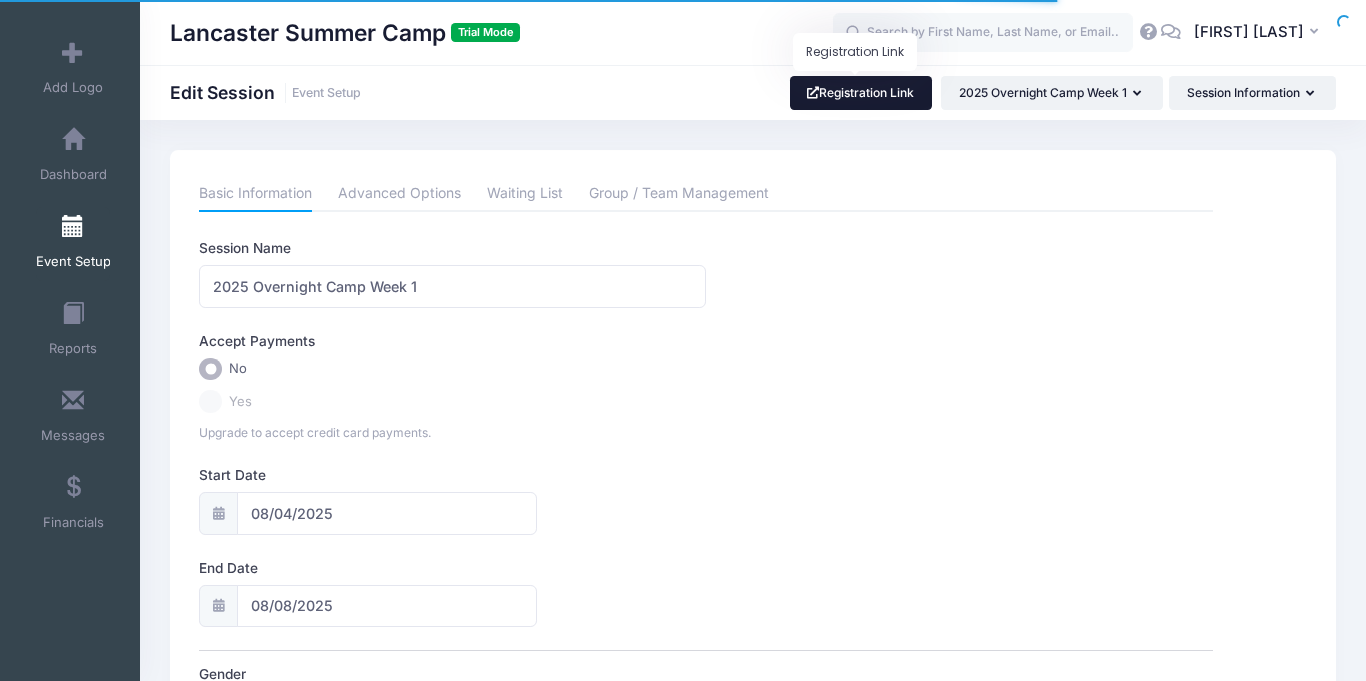 scroll, scrollTop: 56, scrollLeft: 0, axis: vertical 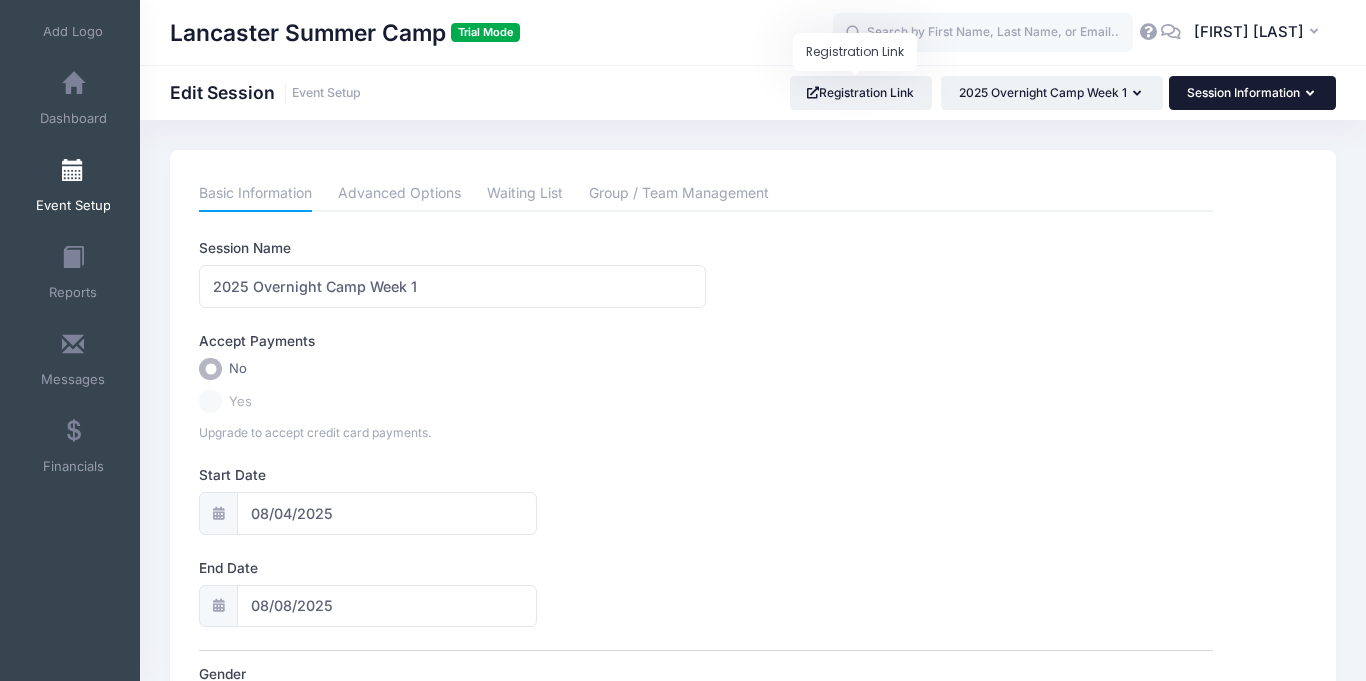 click on "Session Information" at bounding box center [1252, 93] 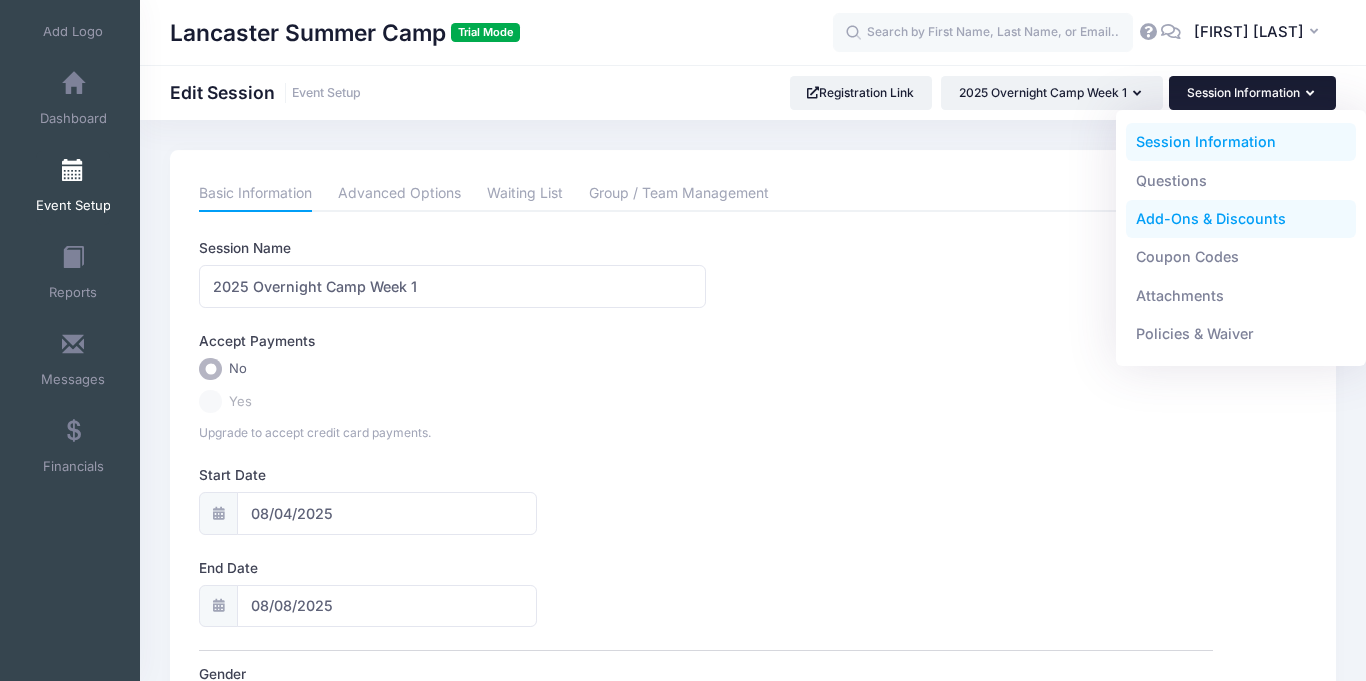 click on "Add-Ons & Discounts" at bounding box center (1241, 219) 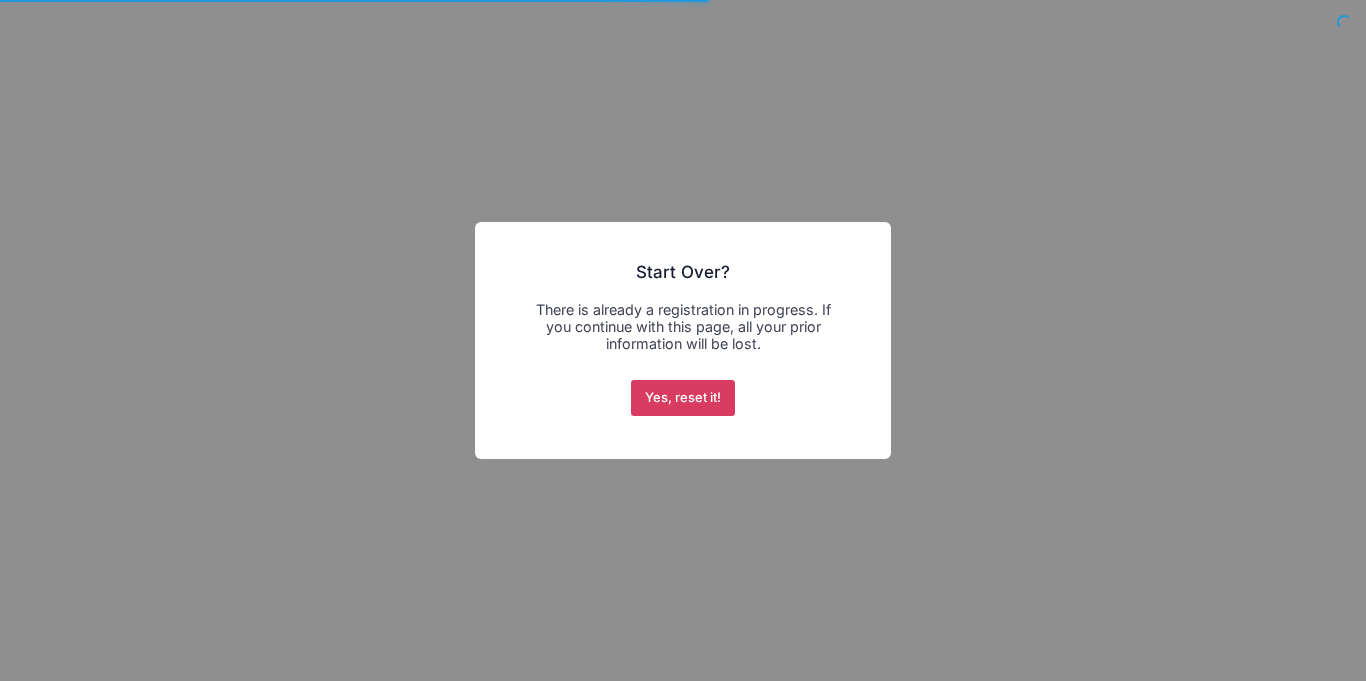 scroll, scrollTop: 0, scrollLeft: 0, axis: both 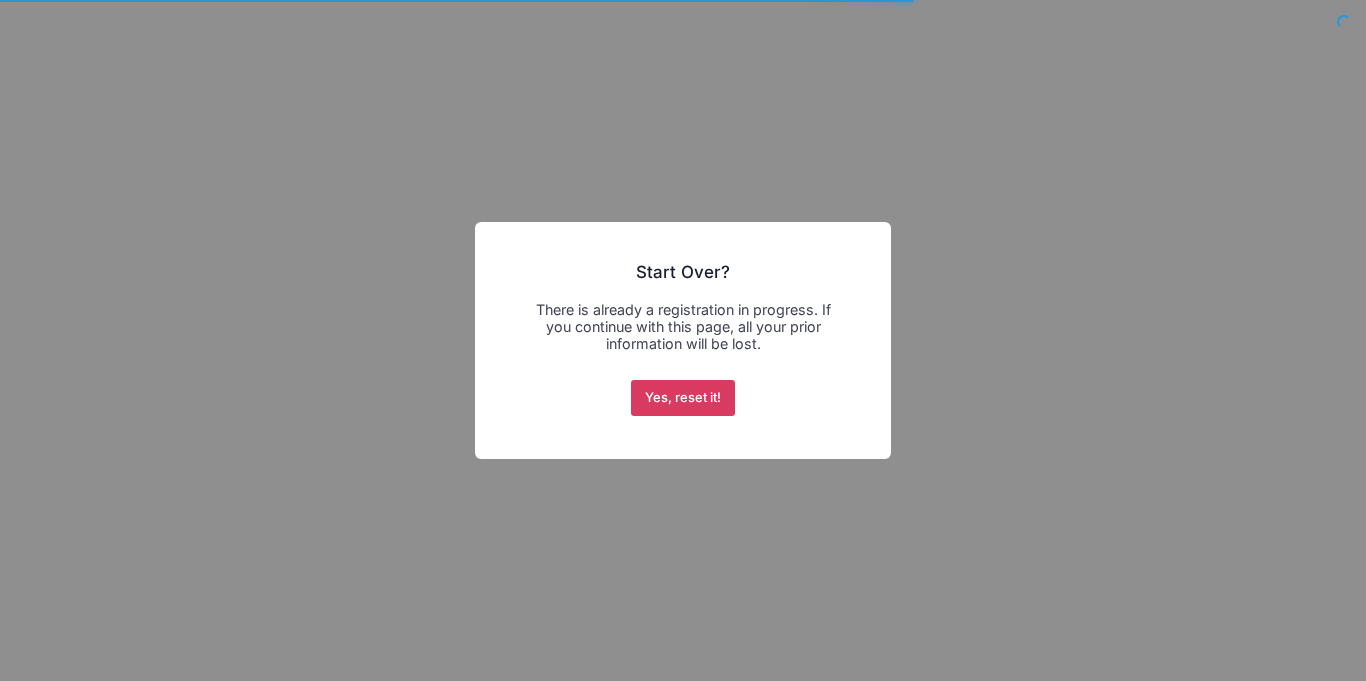 click on "Yes, reset it!" at bounding box center (683, 398) 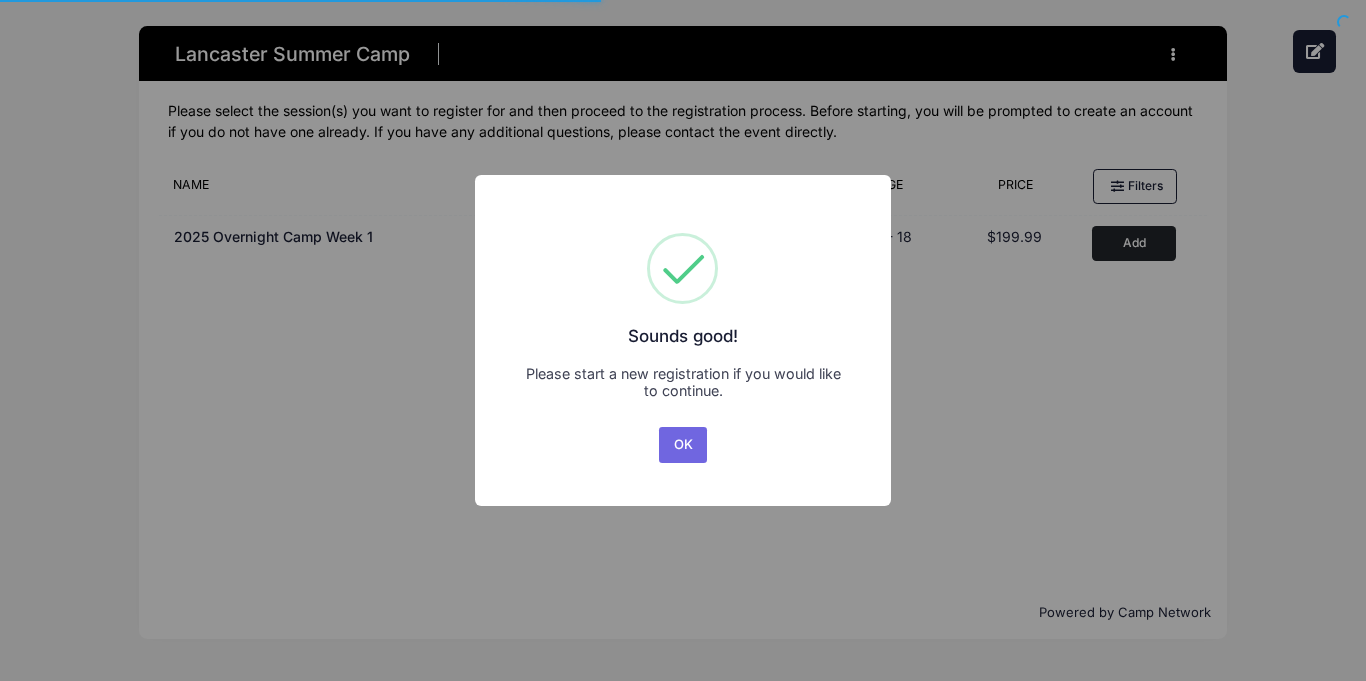scroll, scrollTop: 0, scrollLeft: 0, axis: both 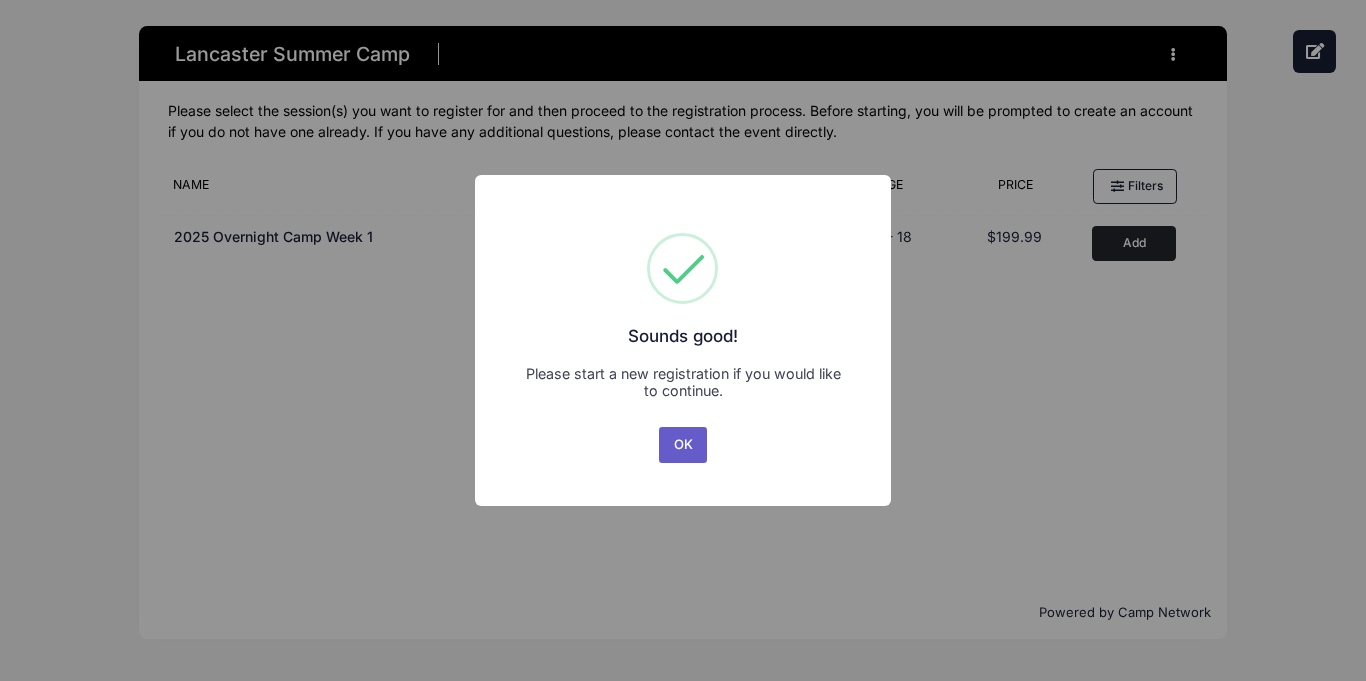 click on "OK" at bounding box center (683, 445) 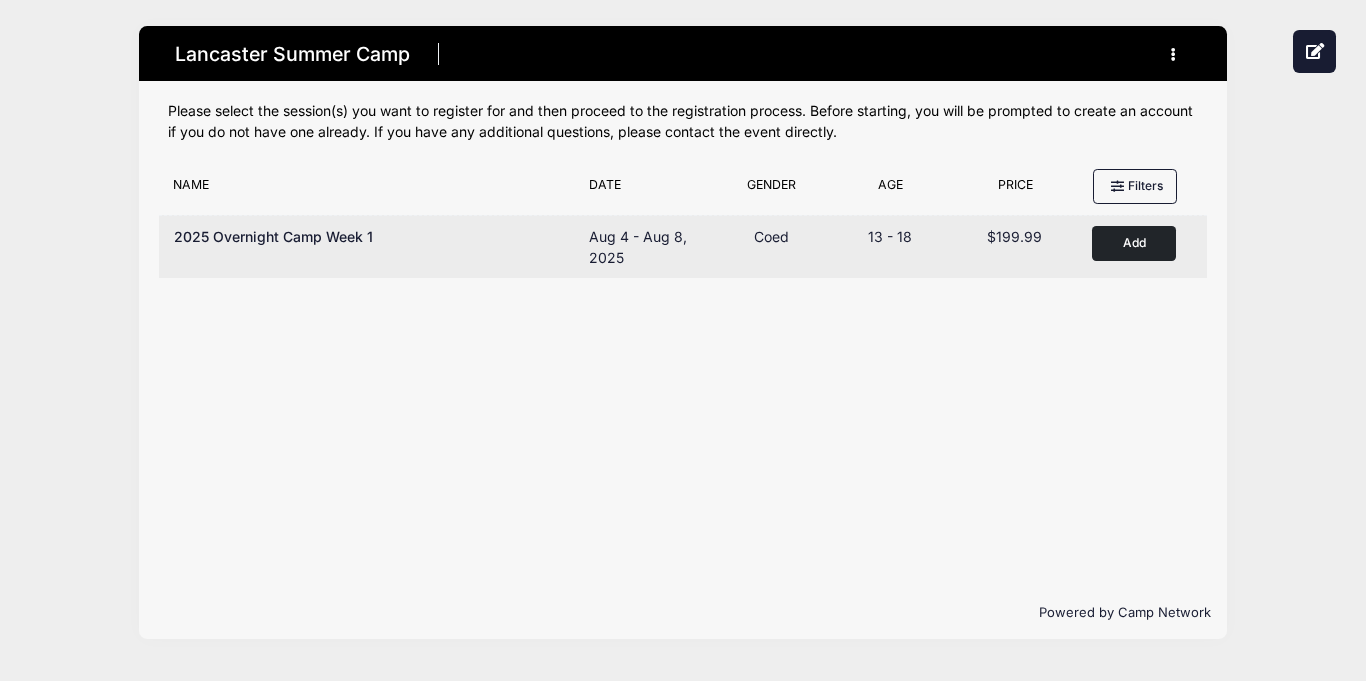 click on "Add" at bounding box center [1134, 243] 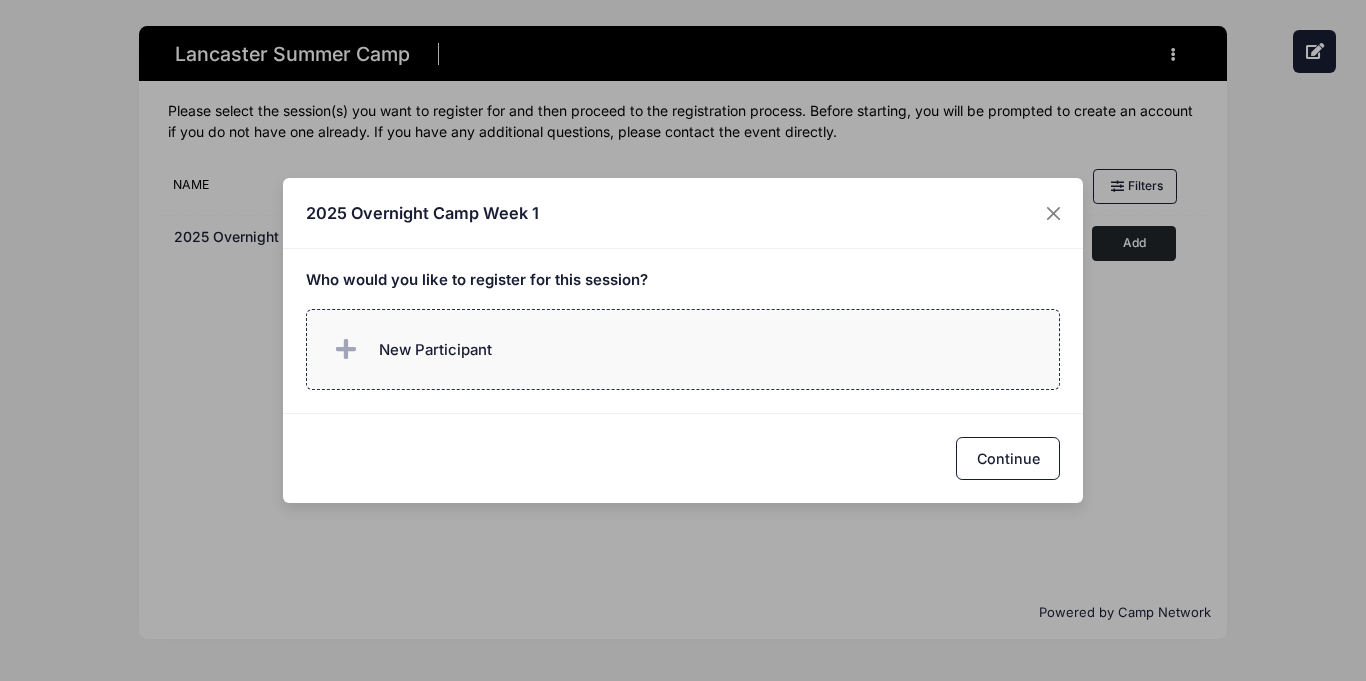 click at bounding box center [346, 350] 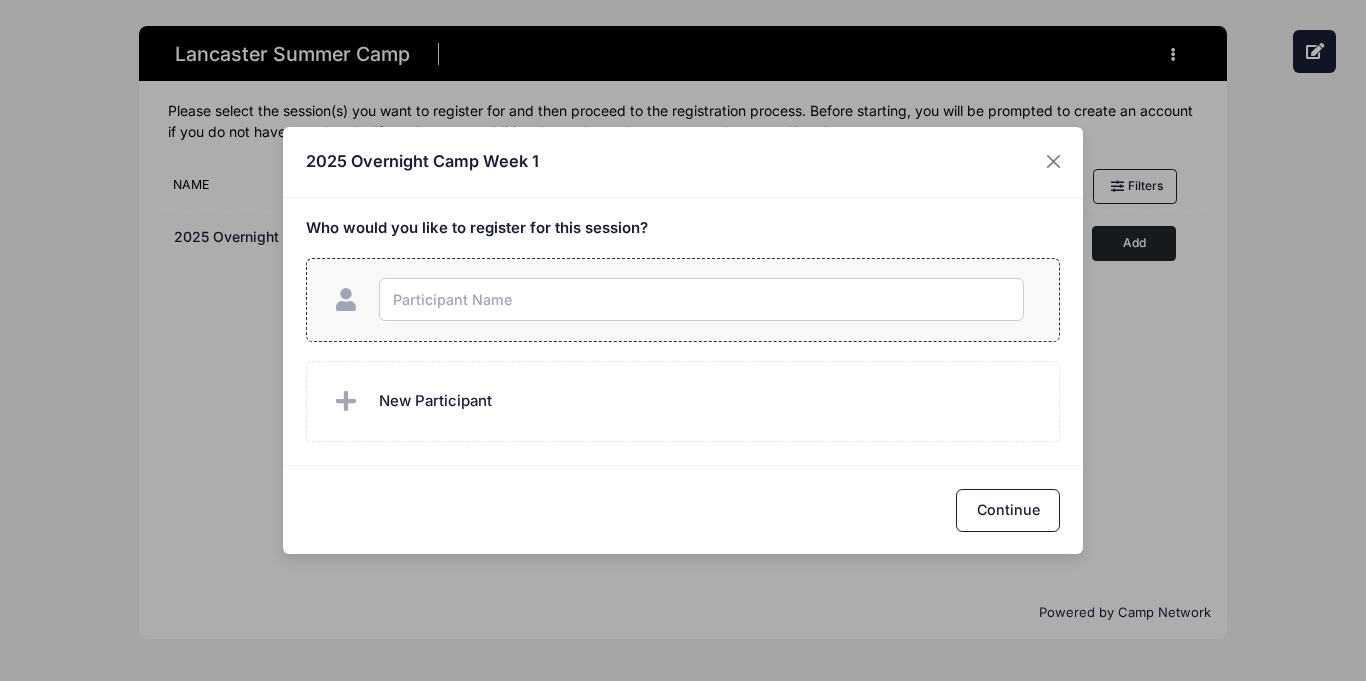 click at bounding box center (701, 299) 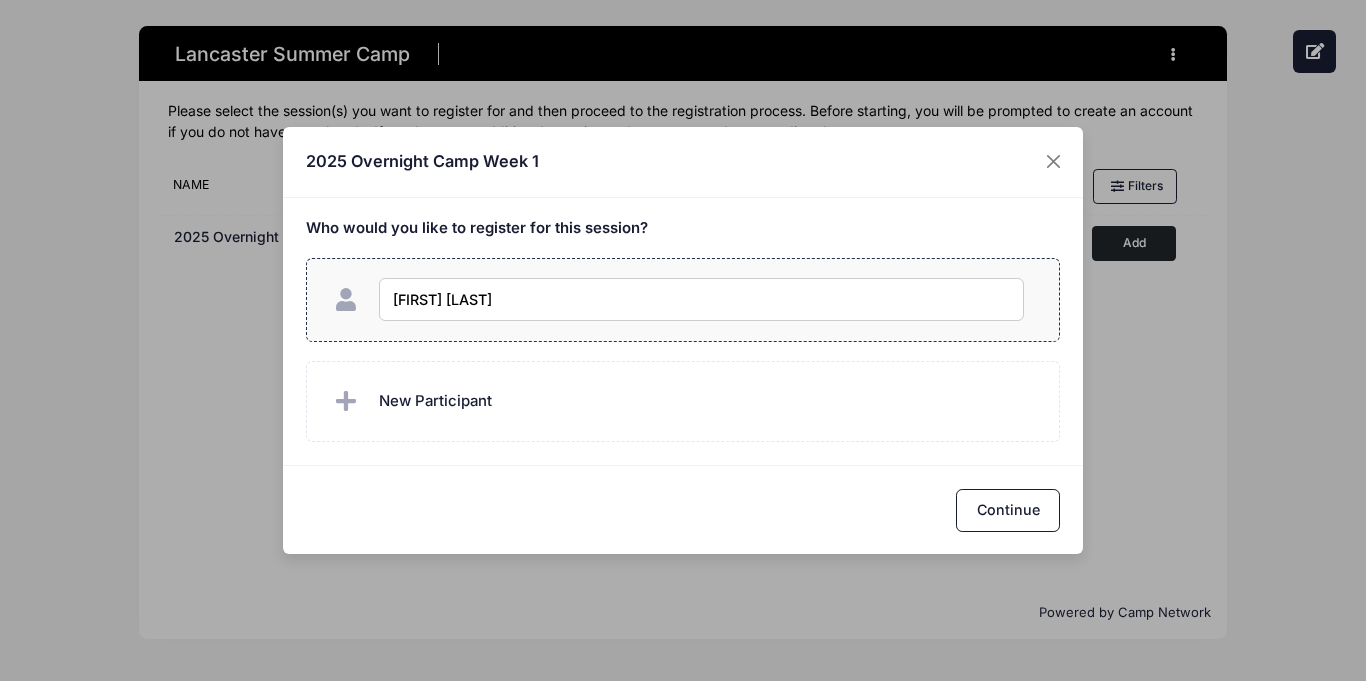 type on "[FIRST] [LAST]" 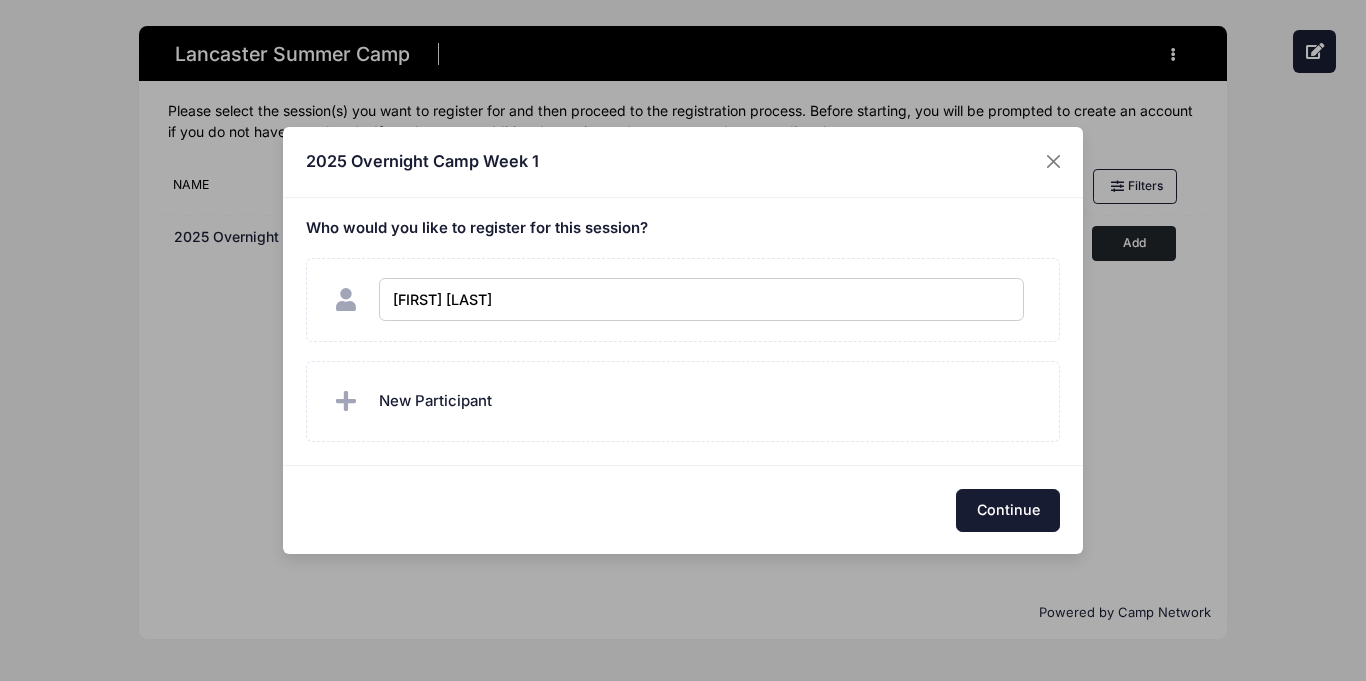 checkbox on "true" 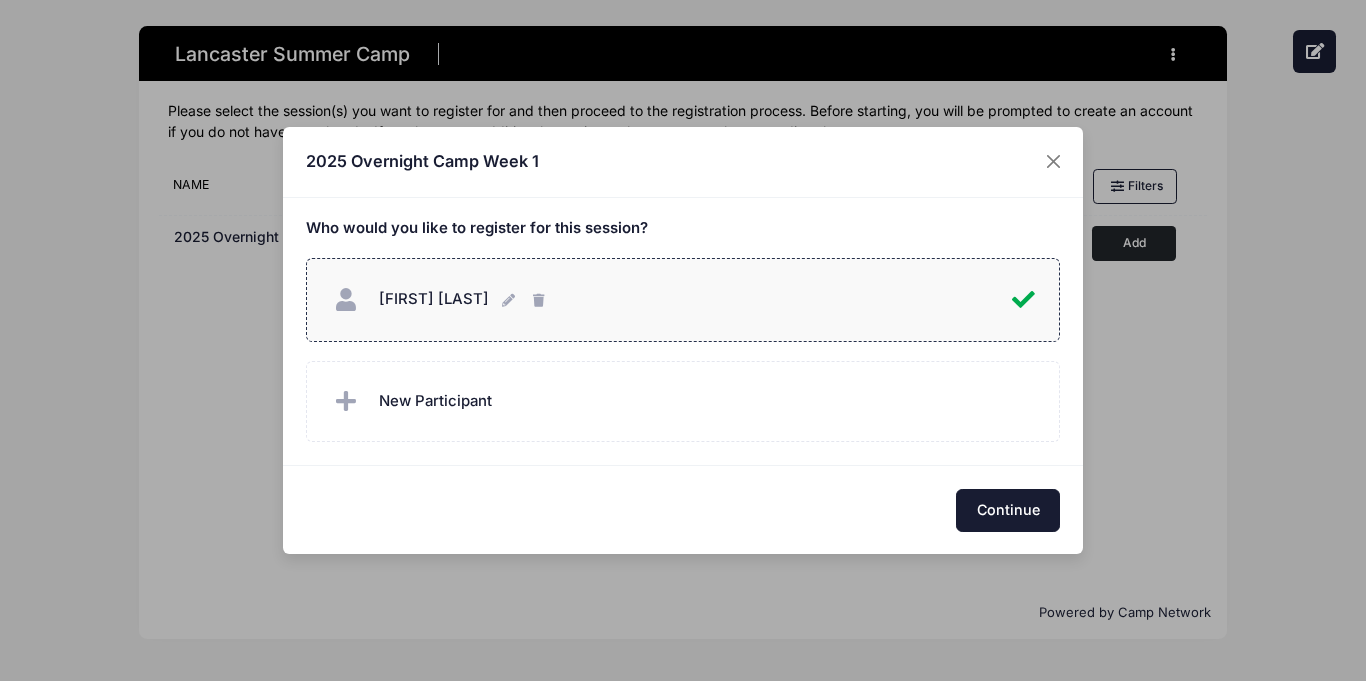 click on "Continue" at bounding box center [1008, 510] 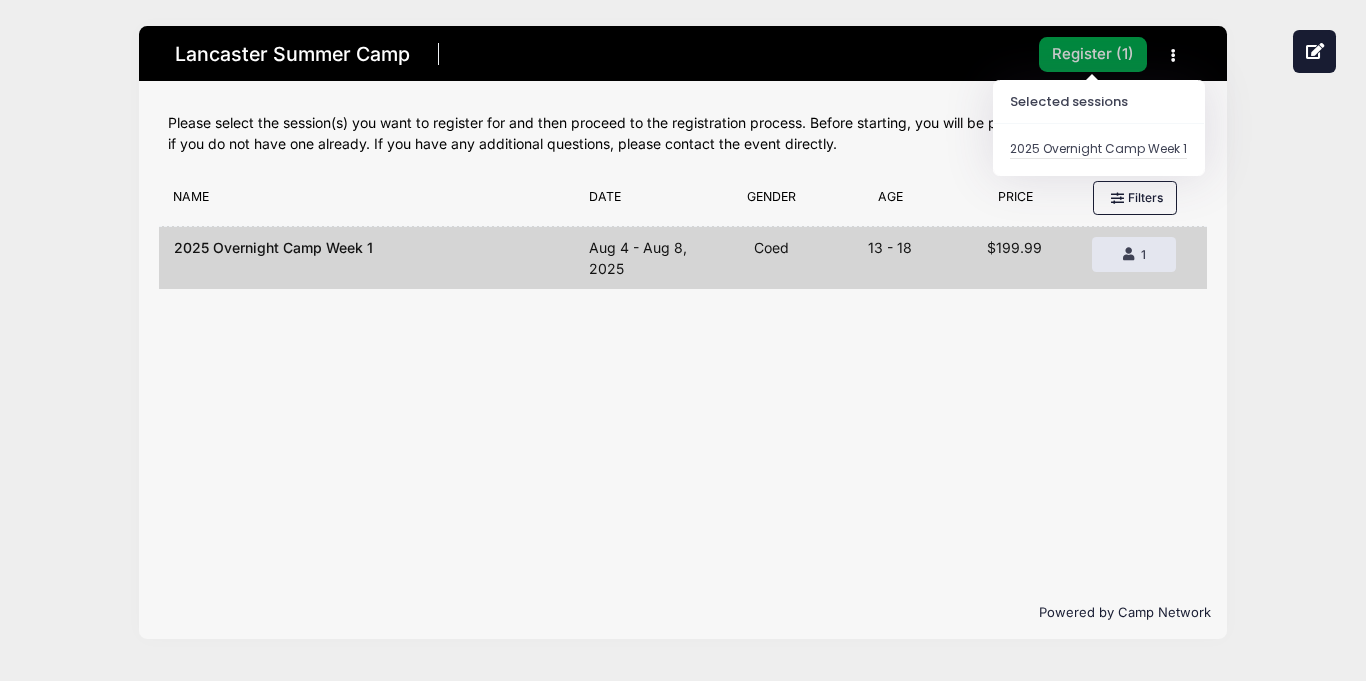 click on "Register ( 1 )" at bounding box center (1093, 54) 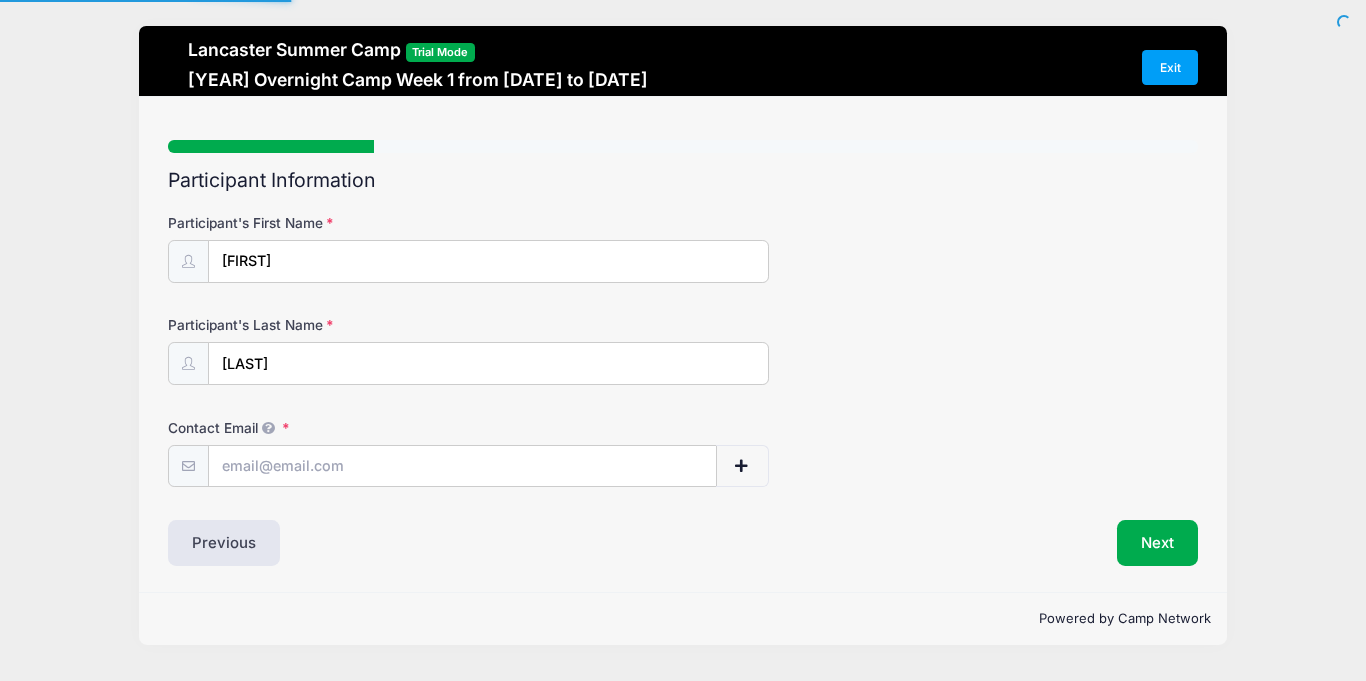scroll, scrollTop: 0, scrollLeft: 0, axis: both 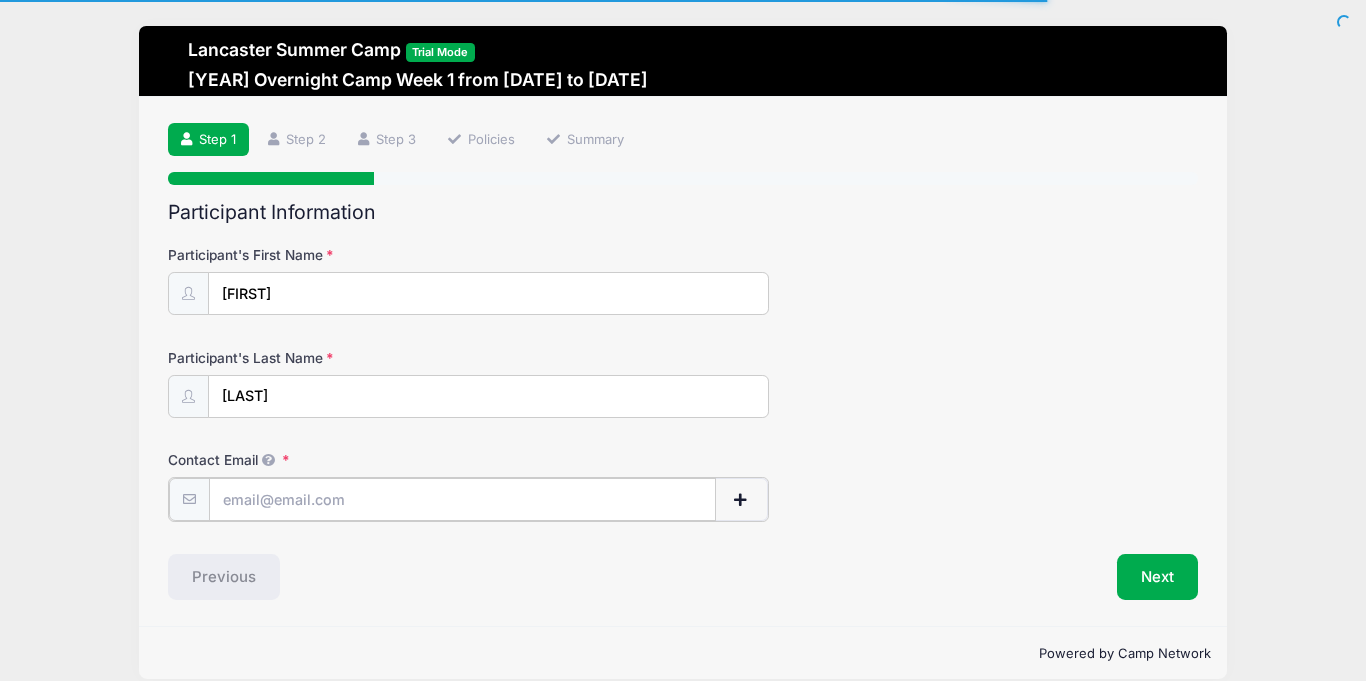 click on "Contact Email" at bounding box center [462, 499] 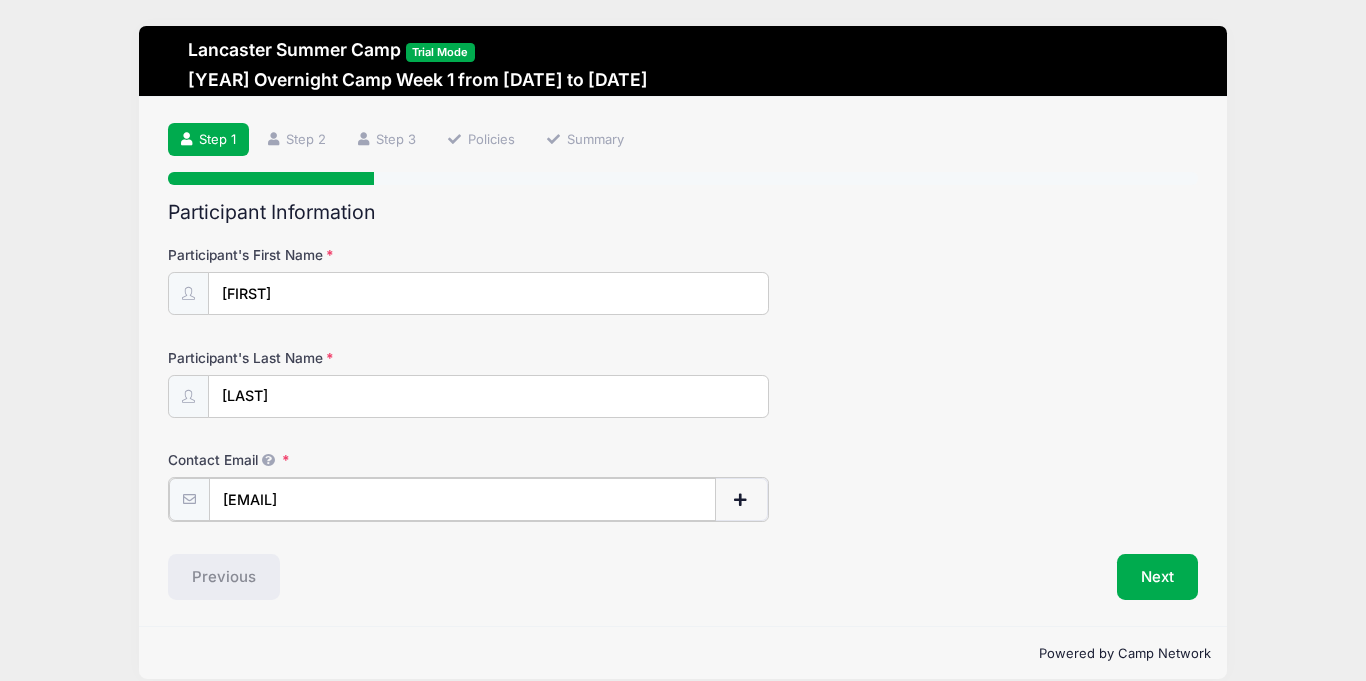 type on "evanjanaszek0928@gmail.com" 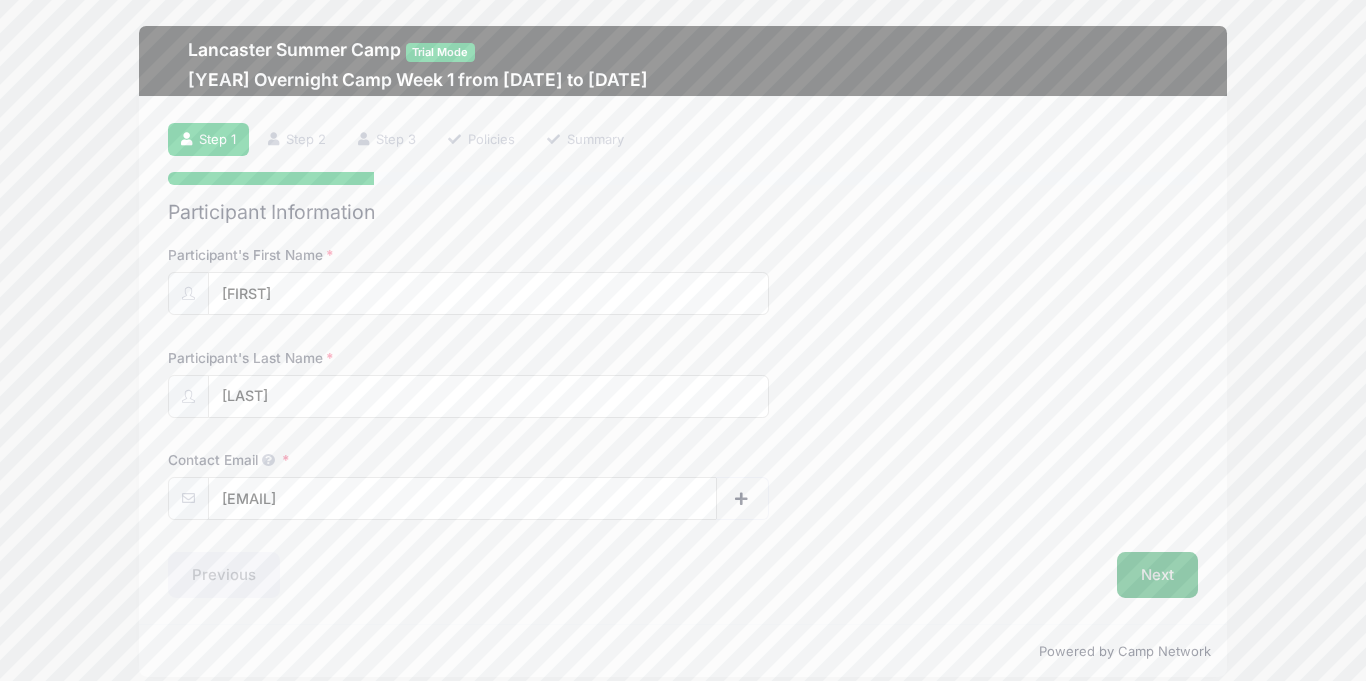 click on "Next" at bounding box center (1157, 575) 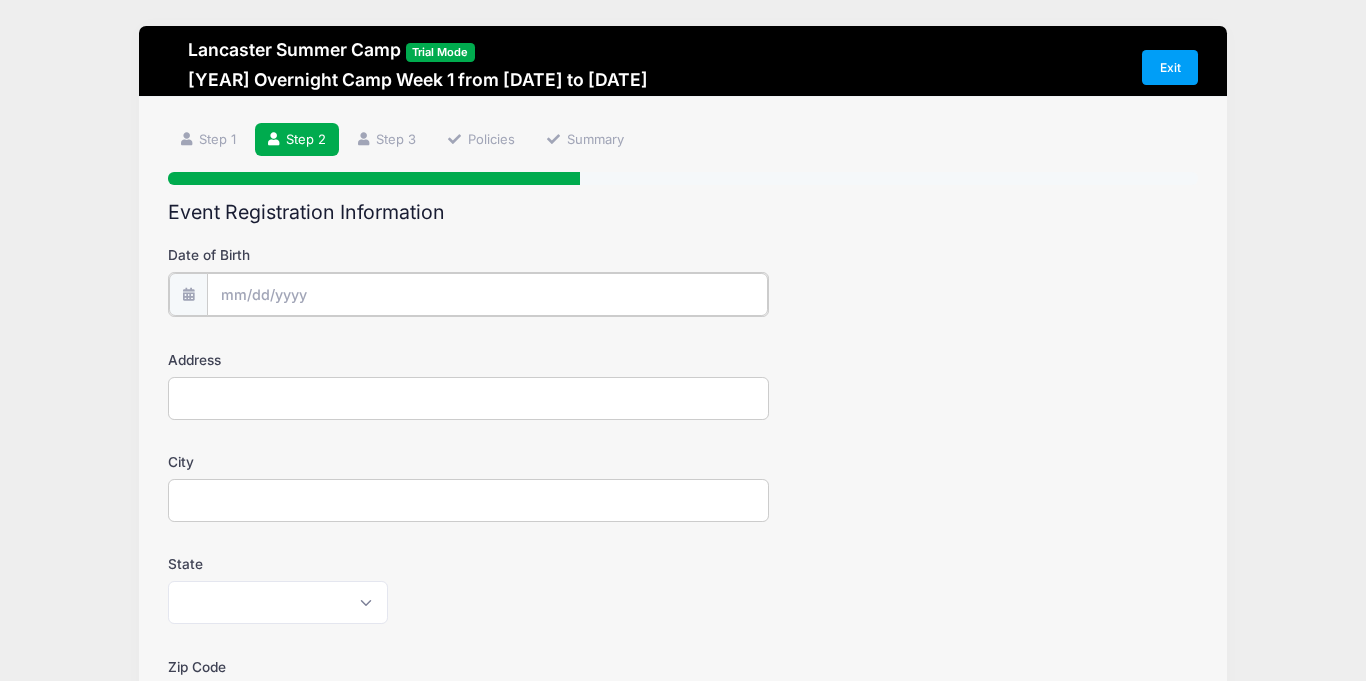 click on "Date of Birth" at bounding box center (487, 294) 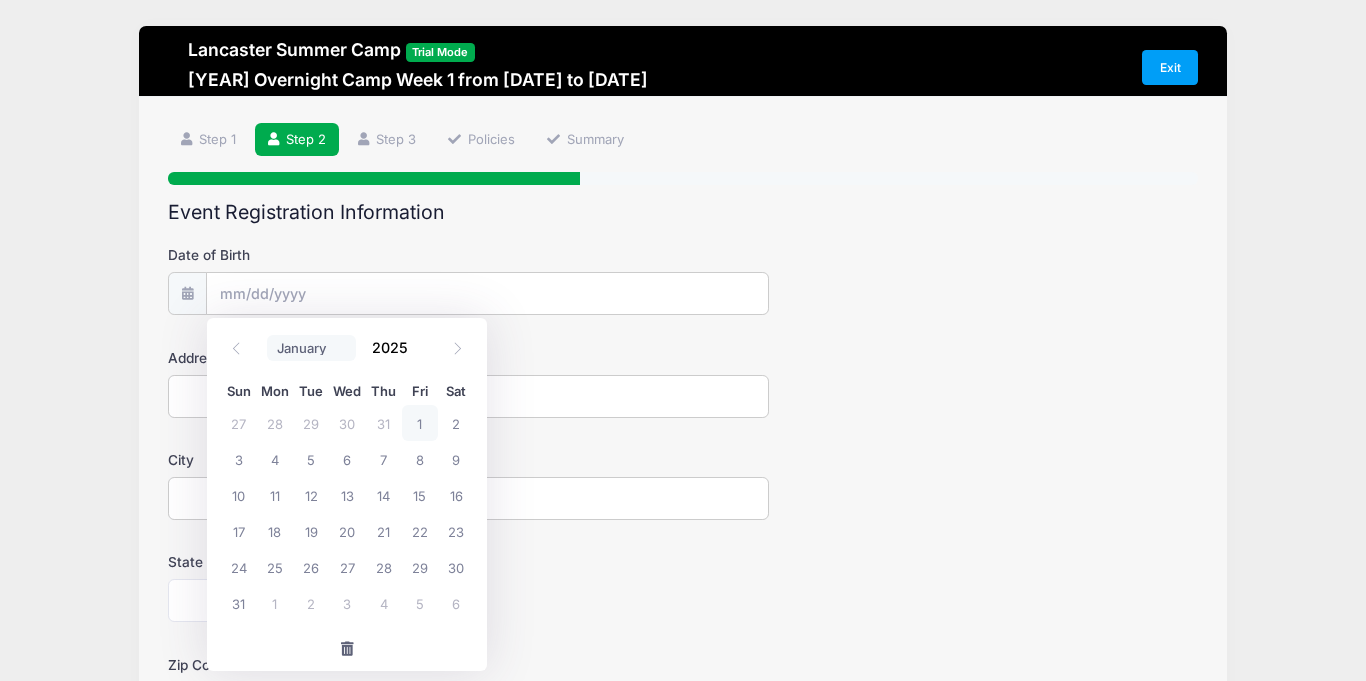 click on "January February March April May June July August September October November December" at bounding box center [311, 348] 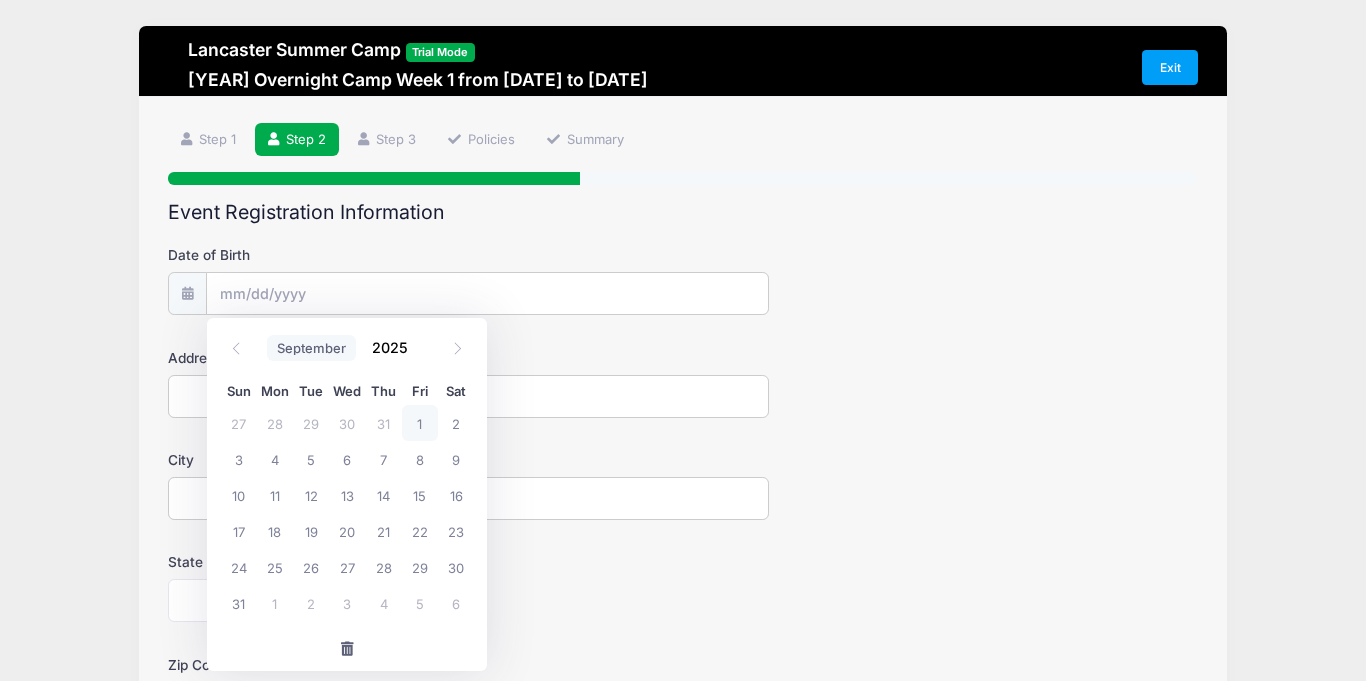 click on "January February March April May June July August September October November December" at bounding box center [311, 348] 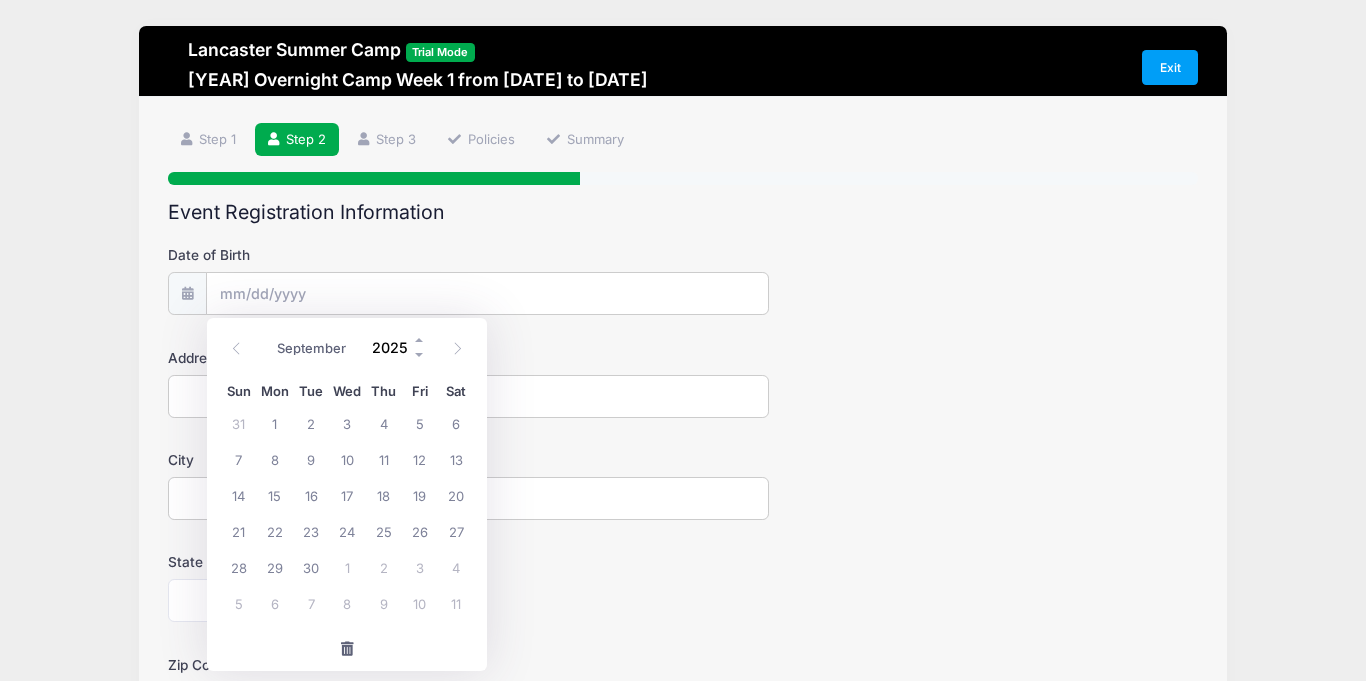 click on "2025" at bounding box center [394, 347] 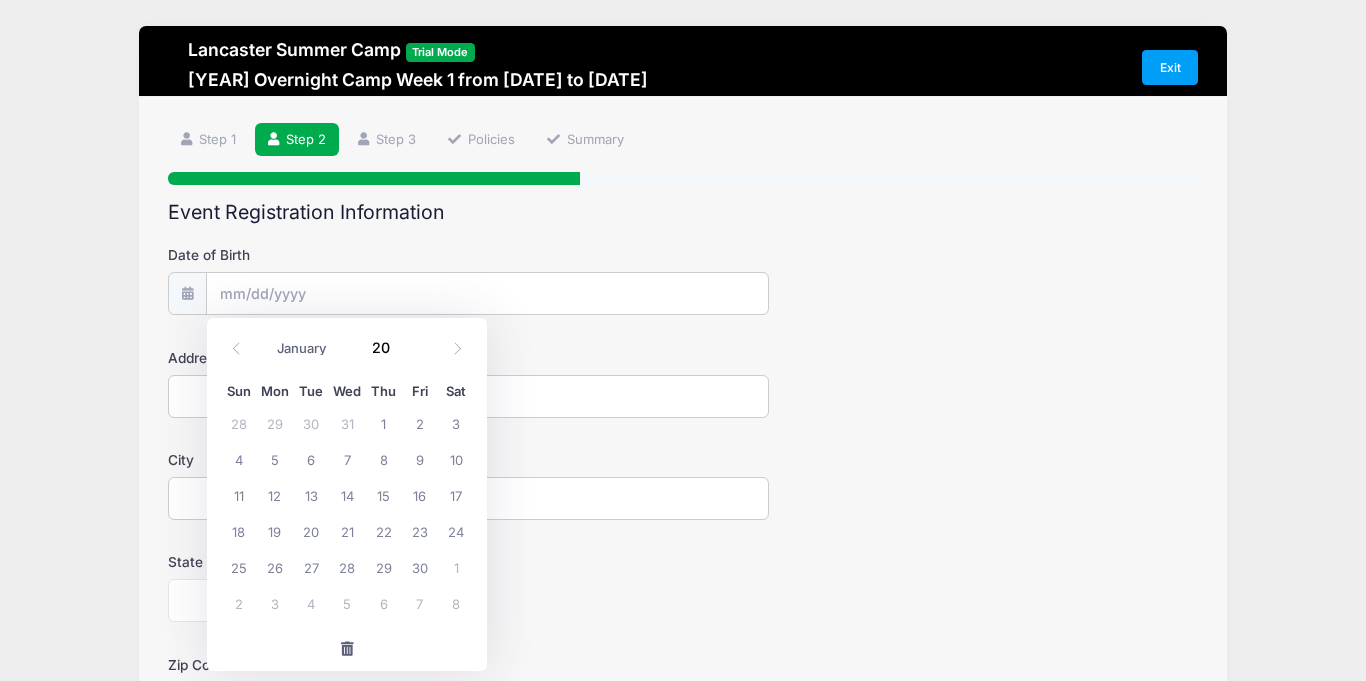 type on "2" 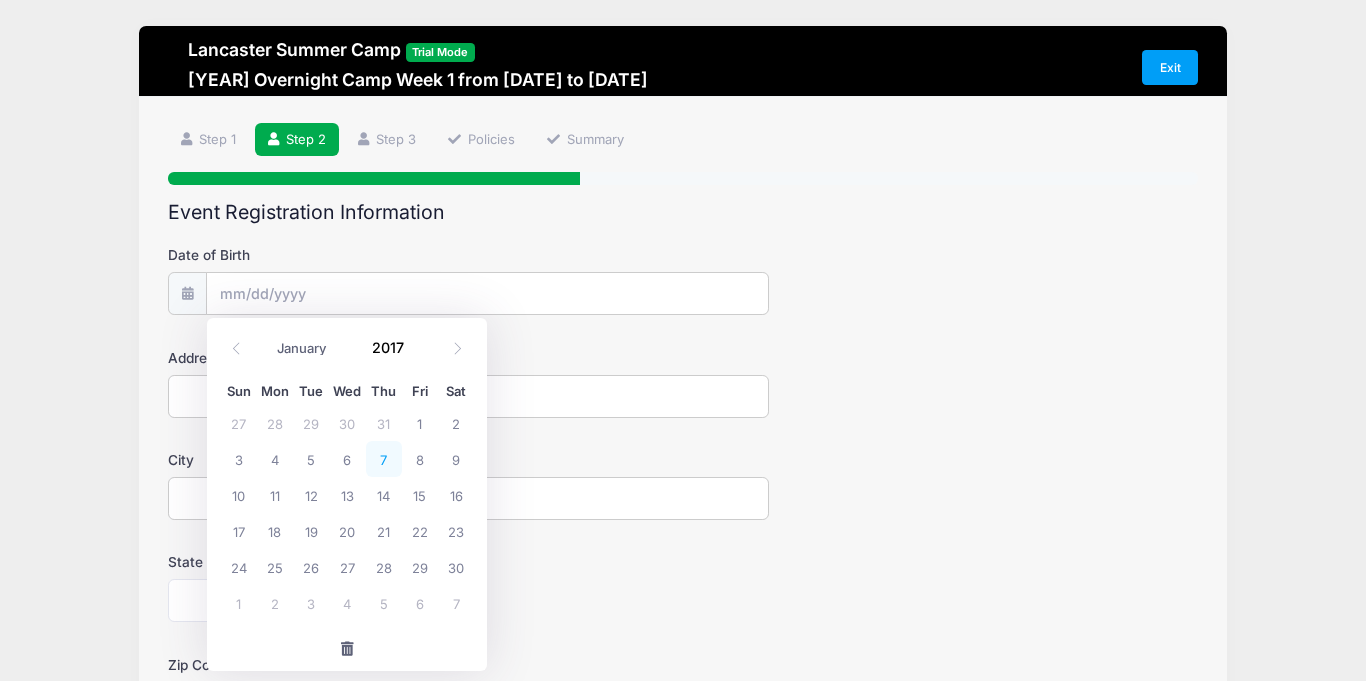 type on "2017" 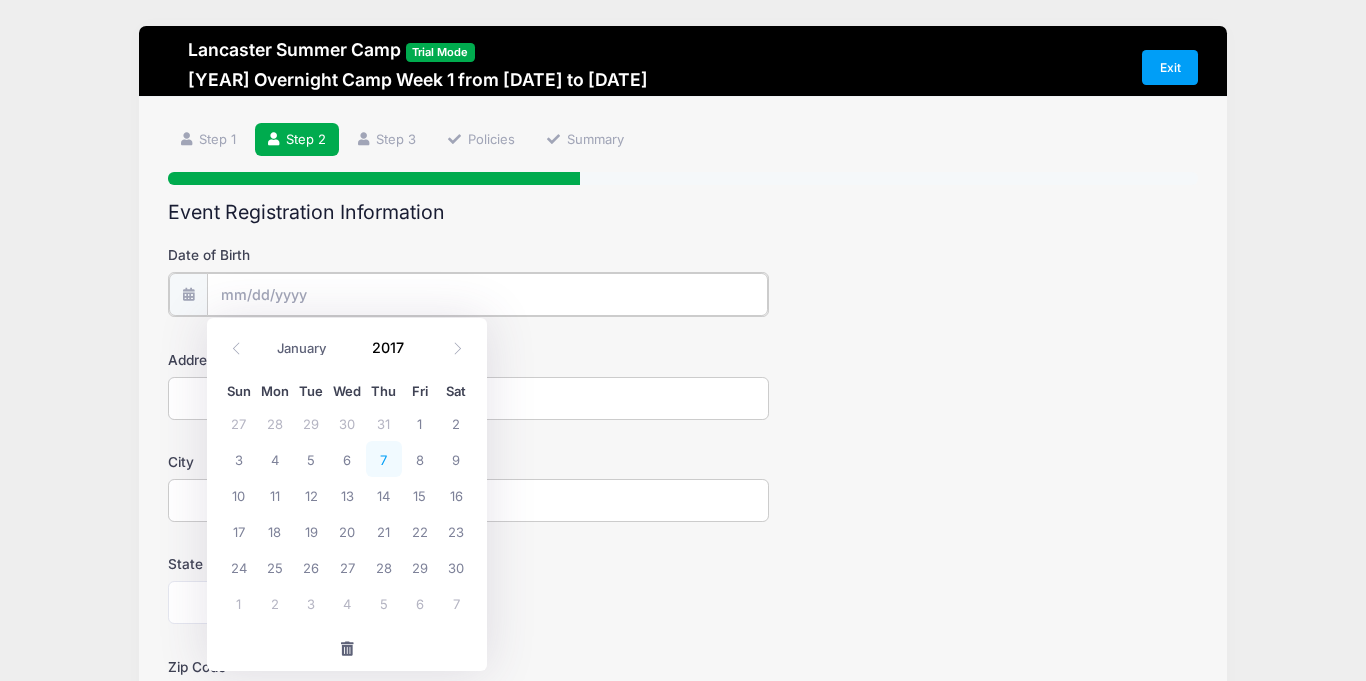 type on "09/07/2017" 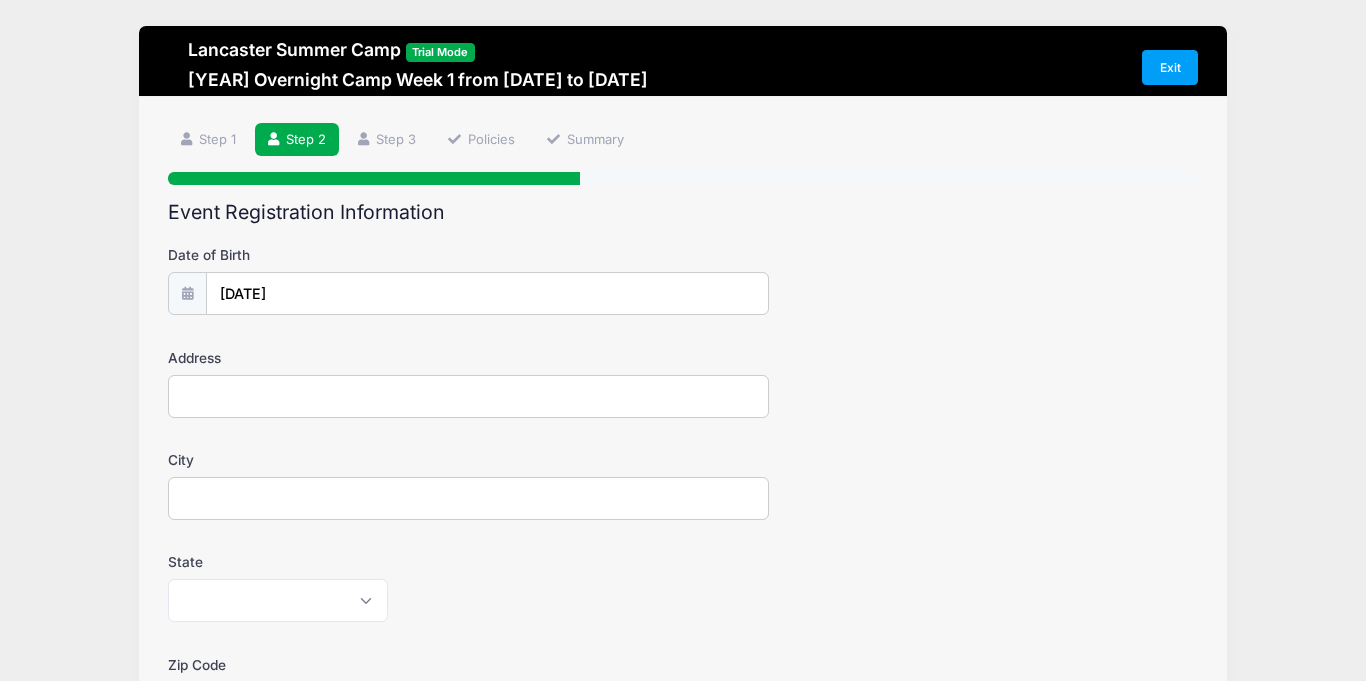 click on "Address" at bounding box center [468, 396] 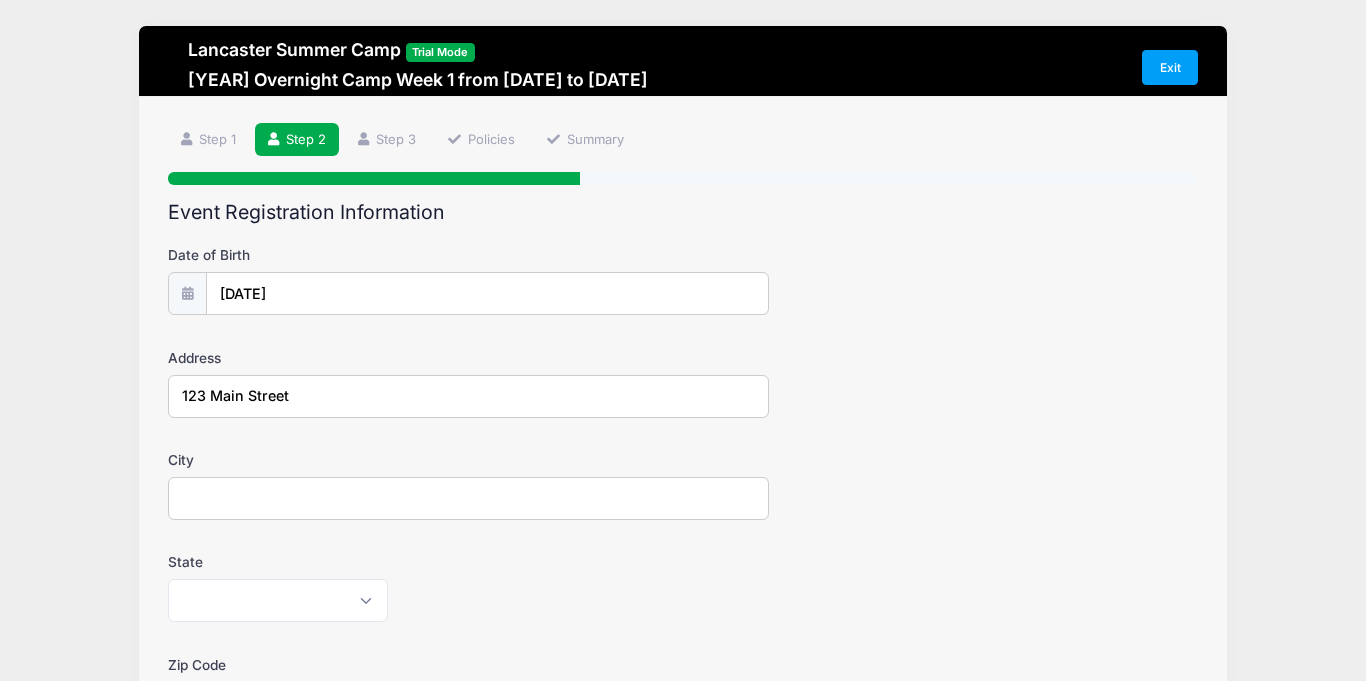 type on "123 Main Street" 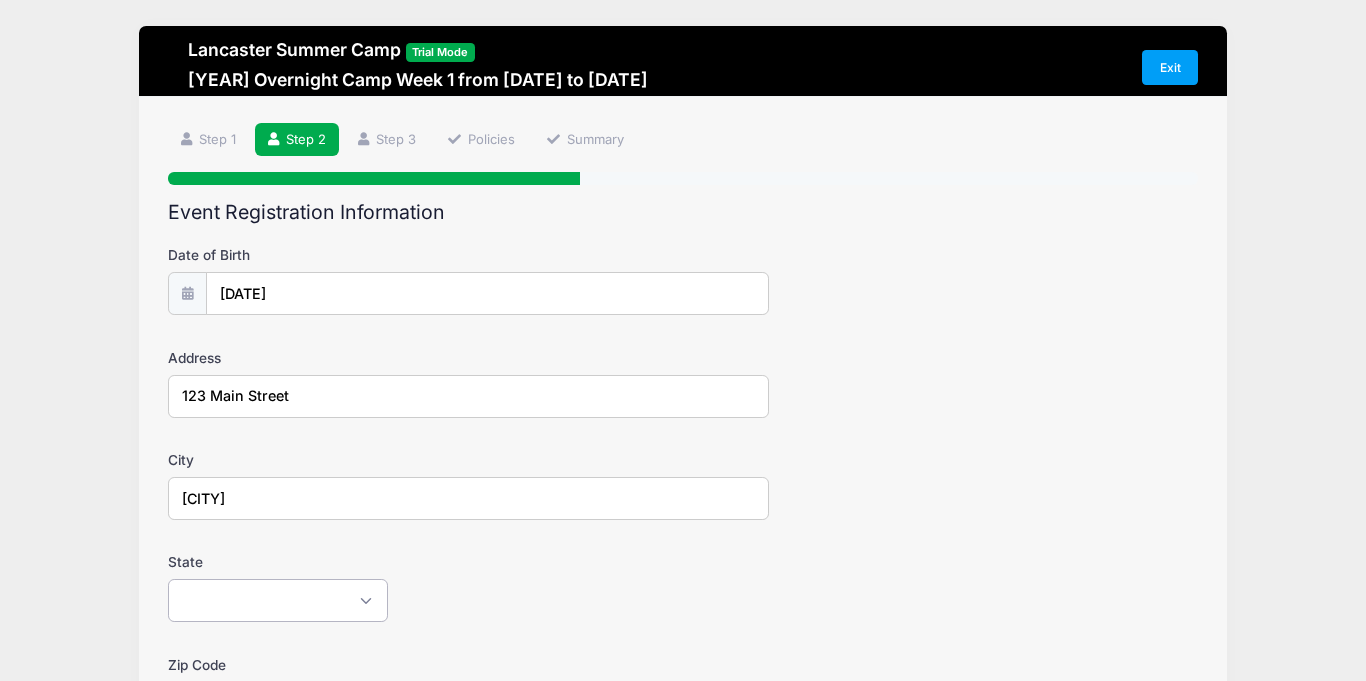select on "PA" 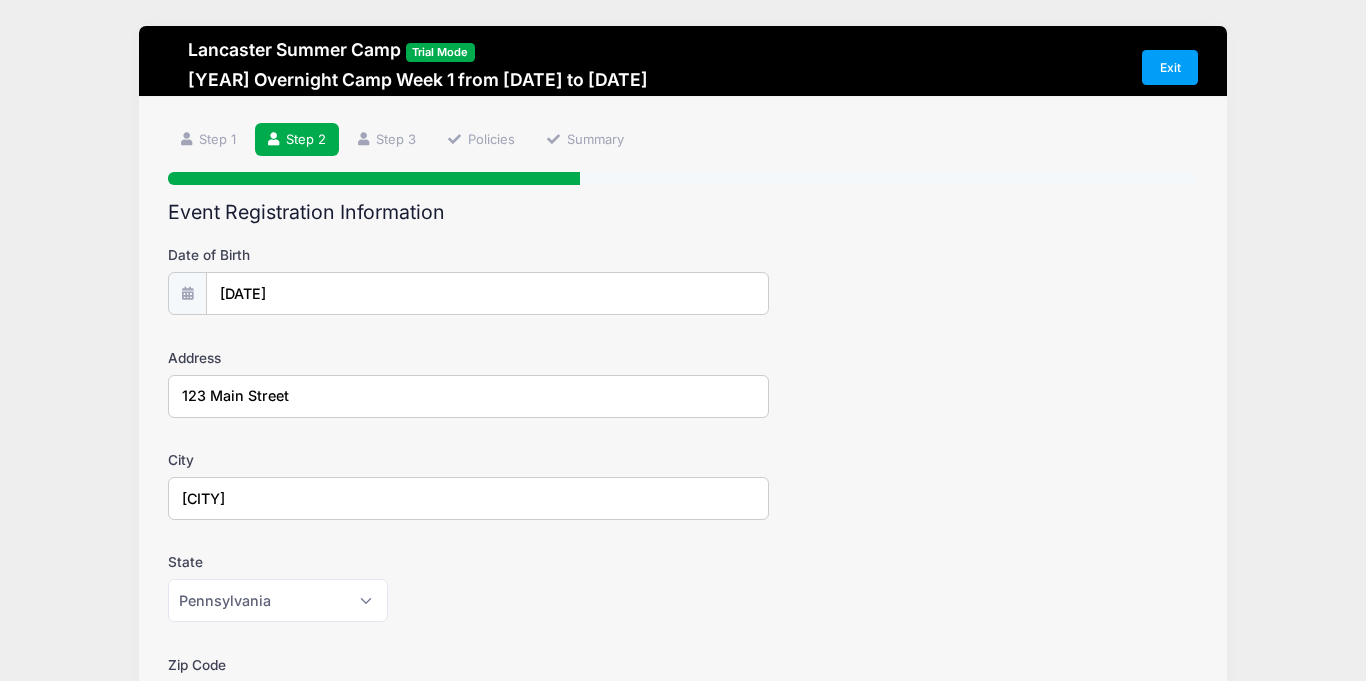 type on "17601" 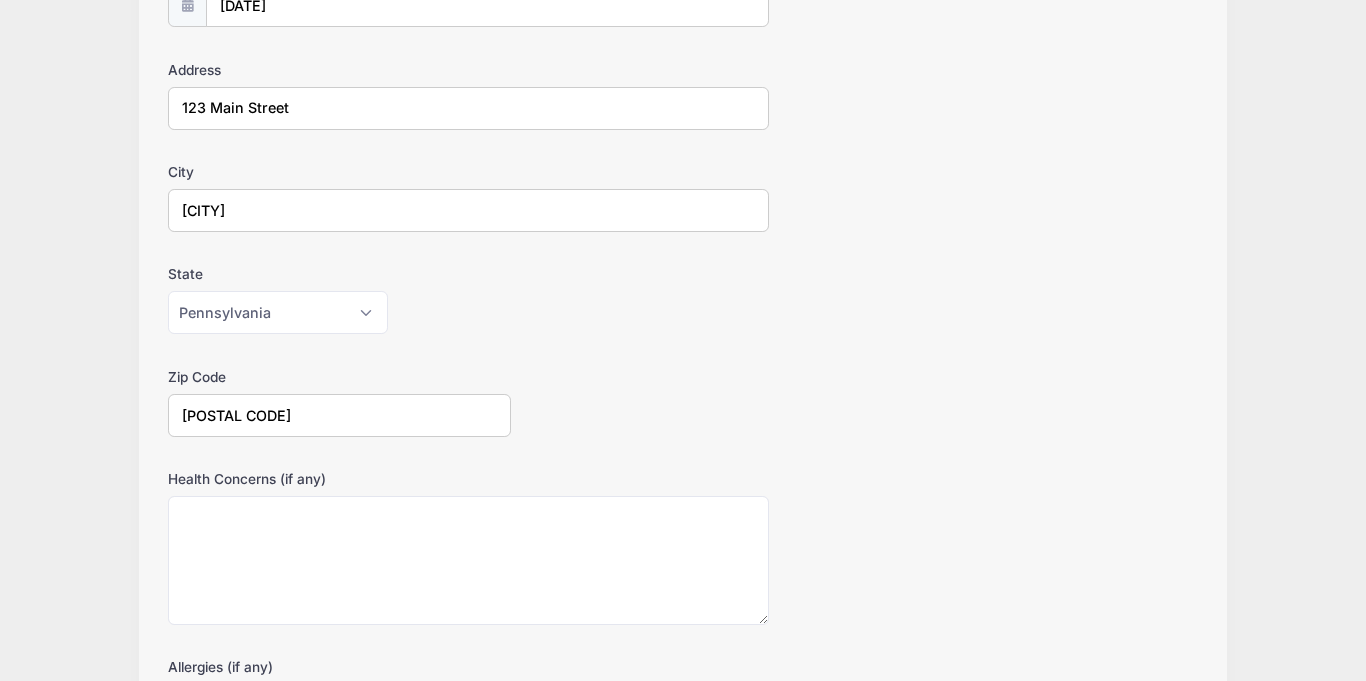 scroll, scrollTop: 604, scrollLeft: 0, axis: vertical 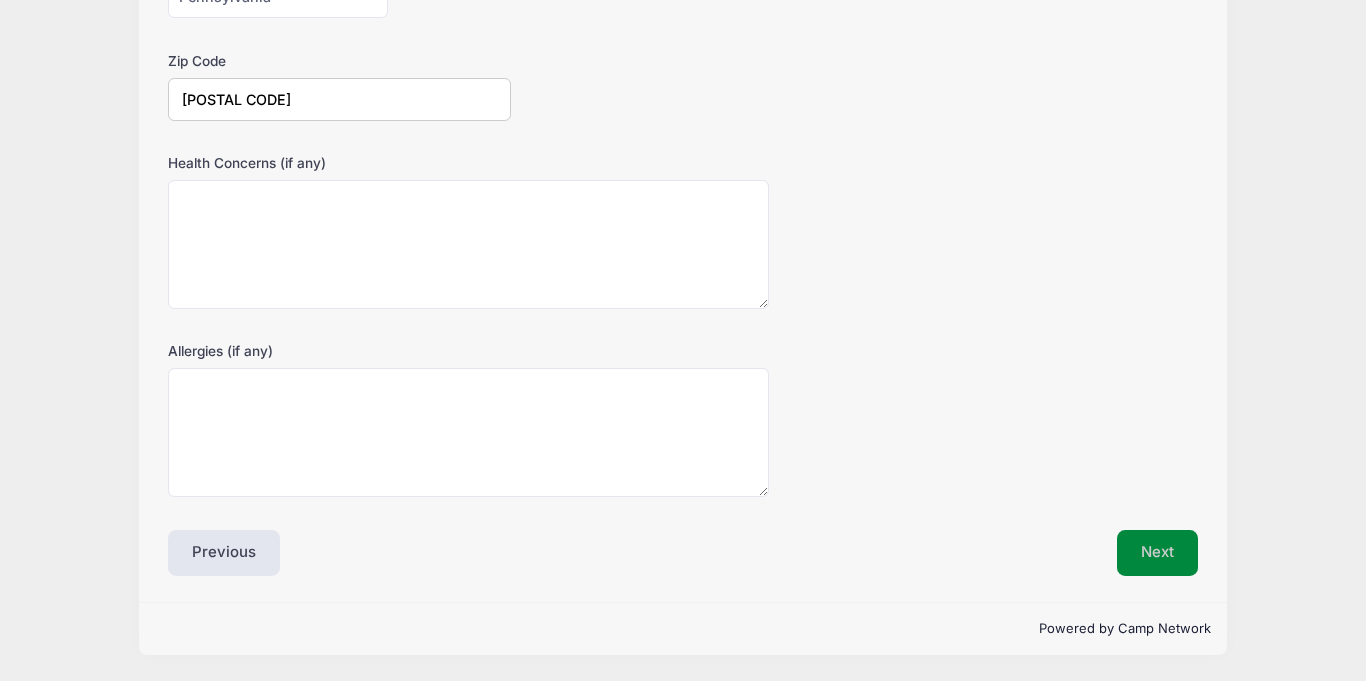click on "Next" at bounding box center (1157, 553) 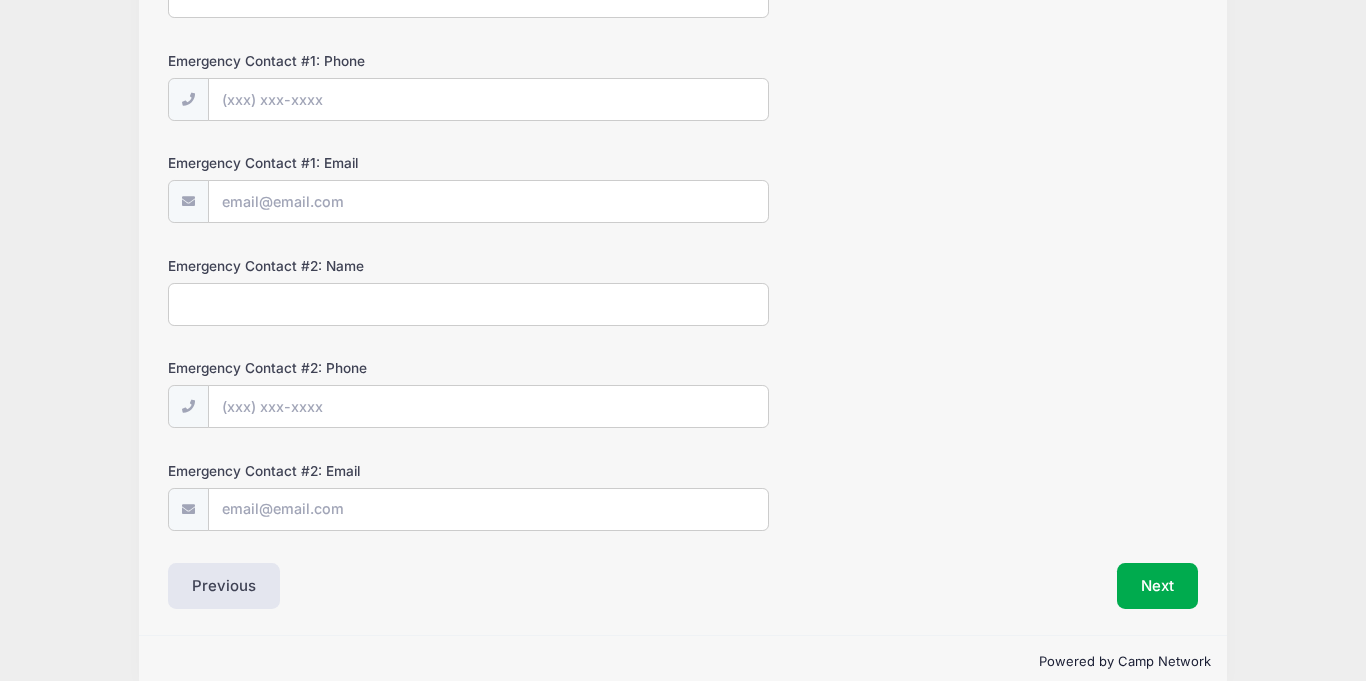 scroll, scrollTop: 191, scrollLeft: 0, axis: vertical 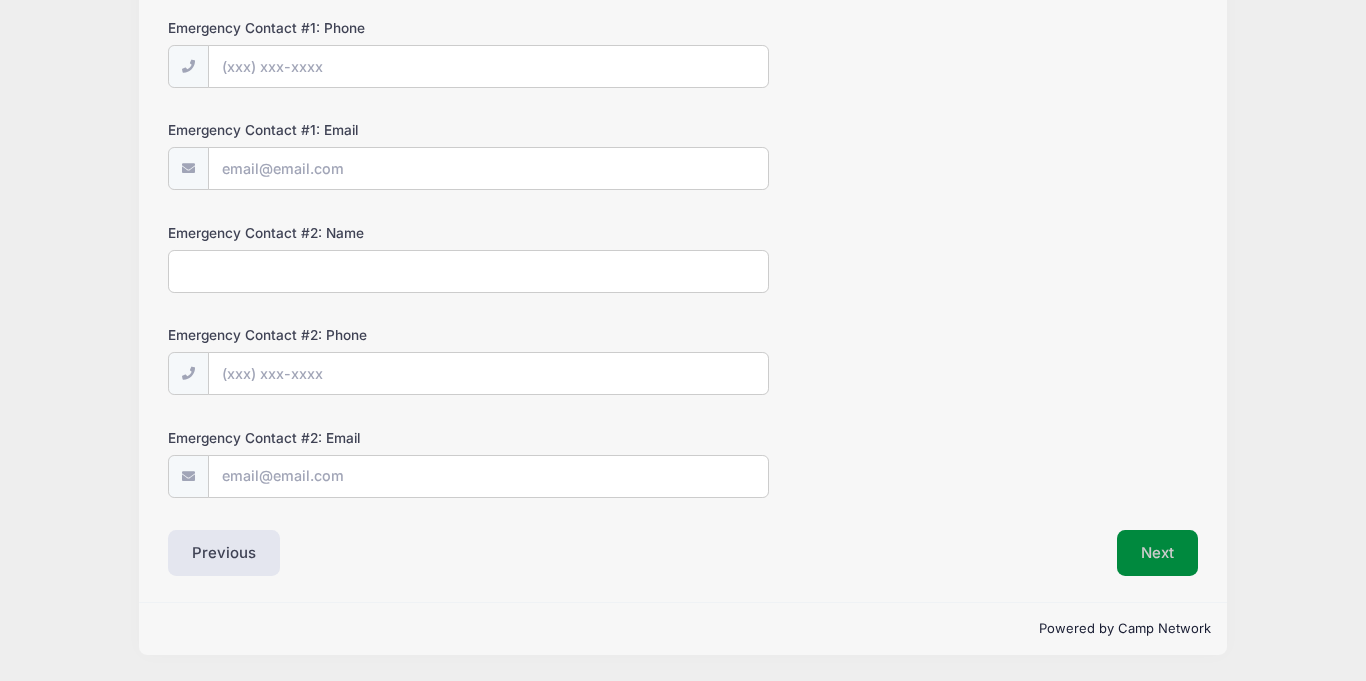 click on "Next" at bounding box center [1157, 553] 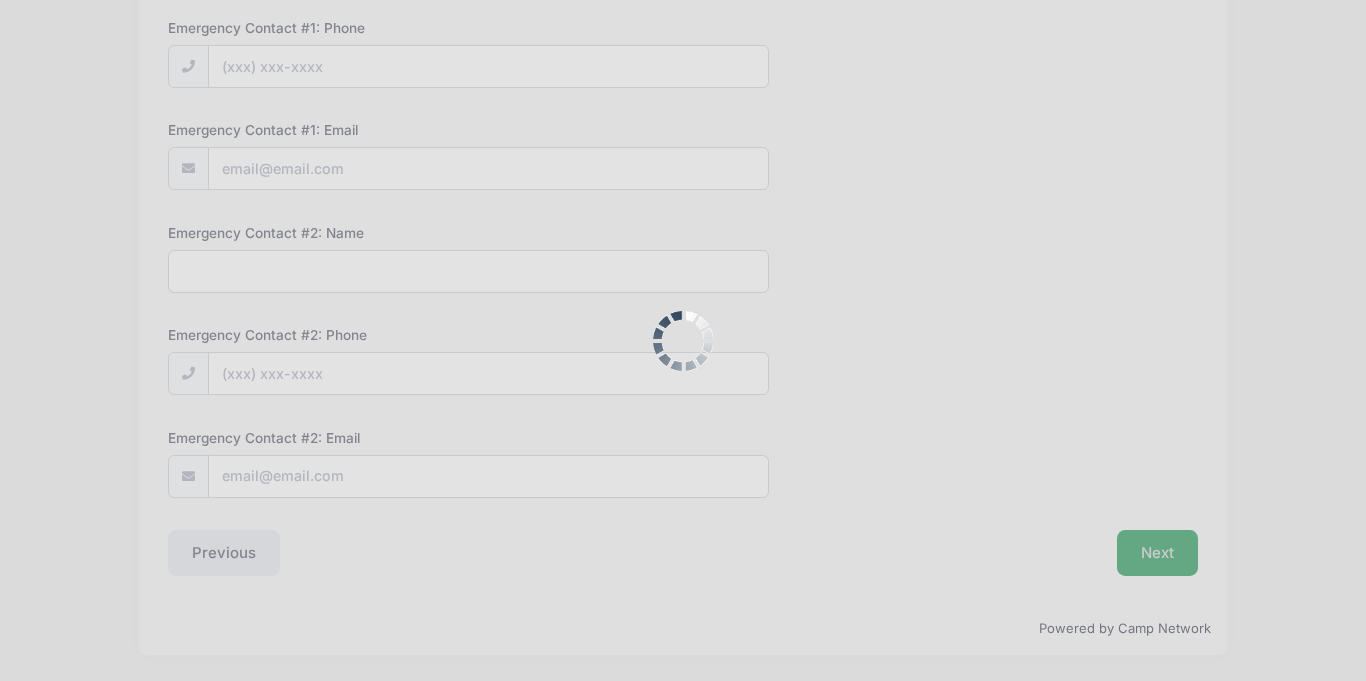 scroll, scrollTop: 14, scrollLeft: 0, axis: vertical 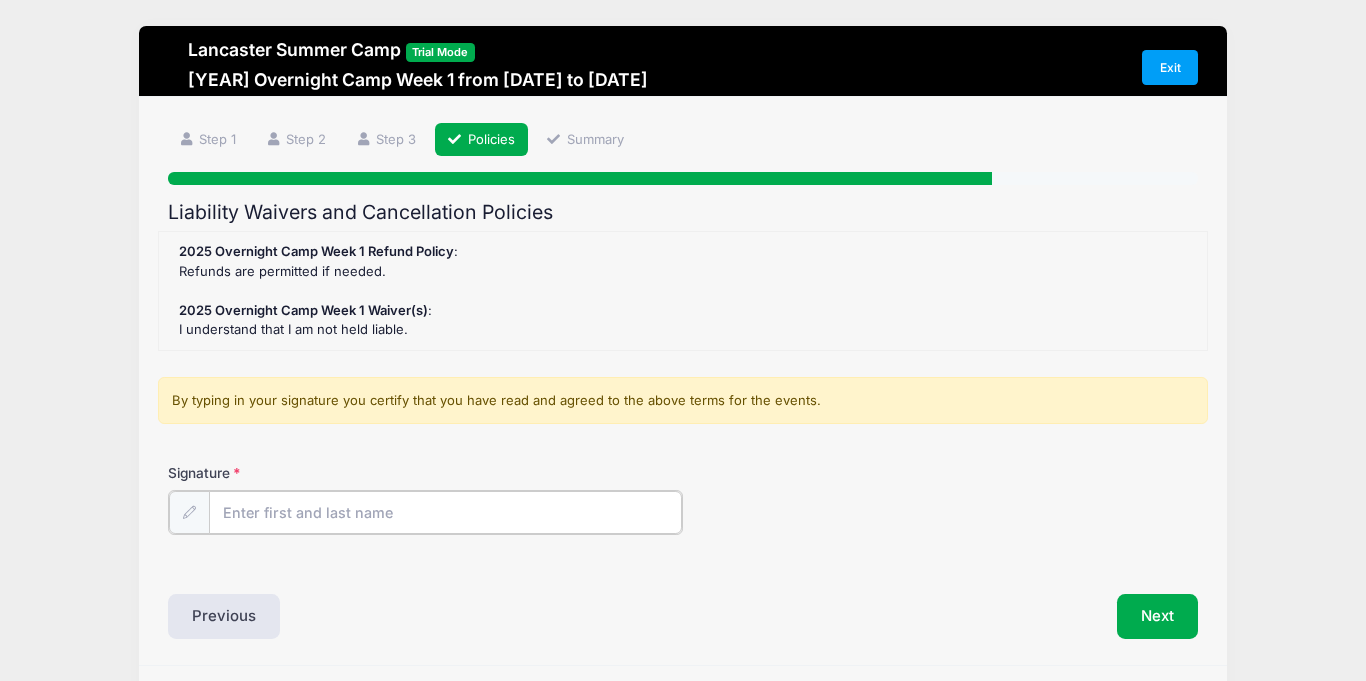 click on "Signature" at bounding box center [445, 512] 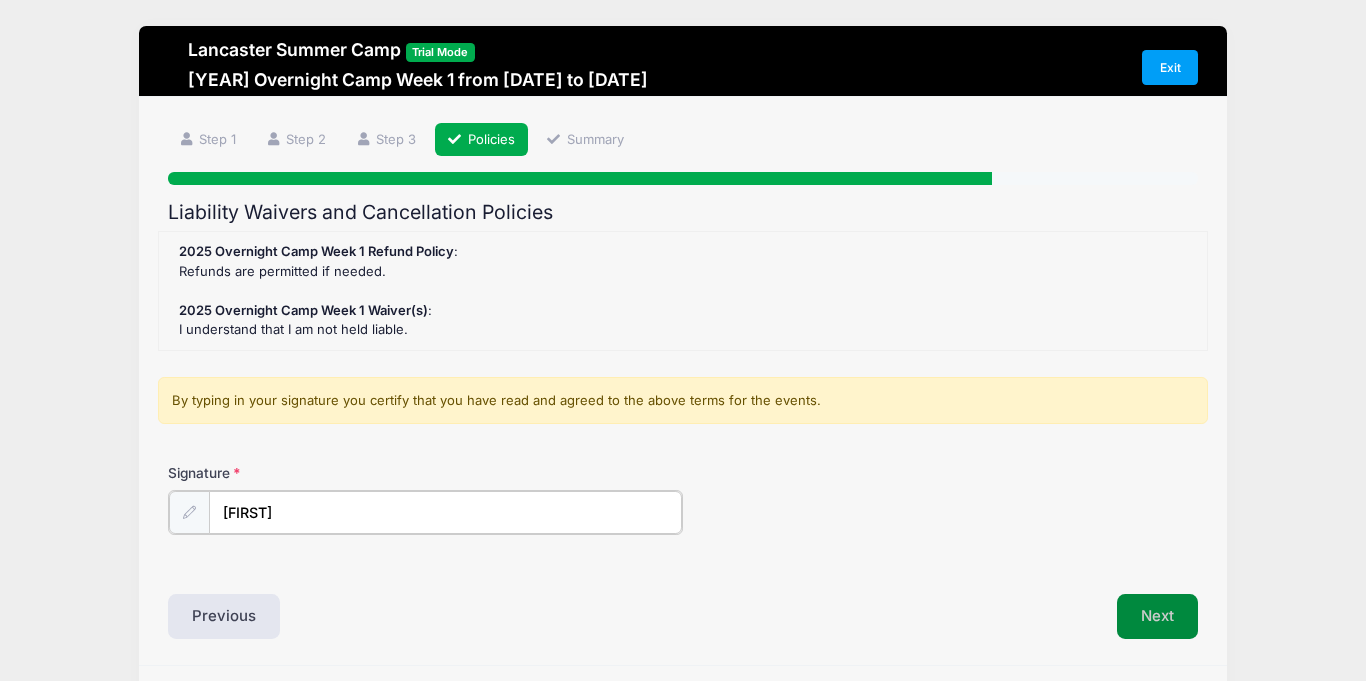 type on "Evan" 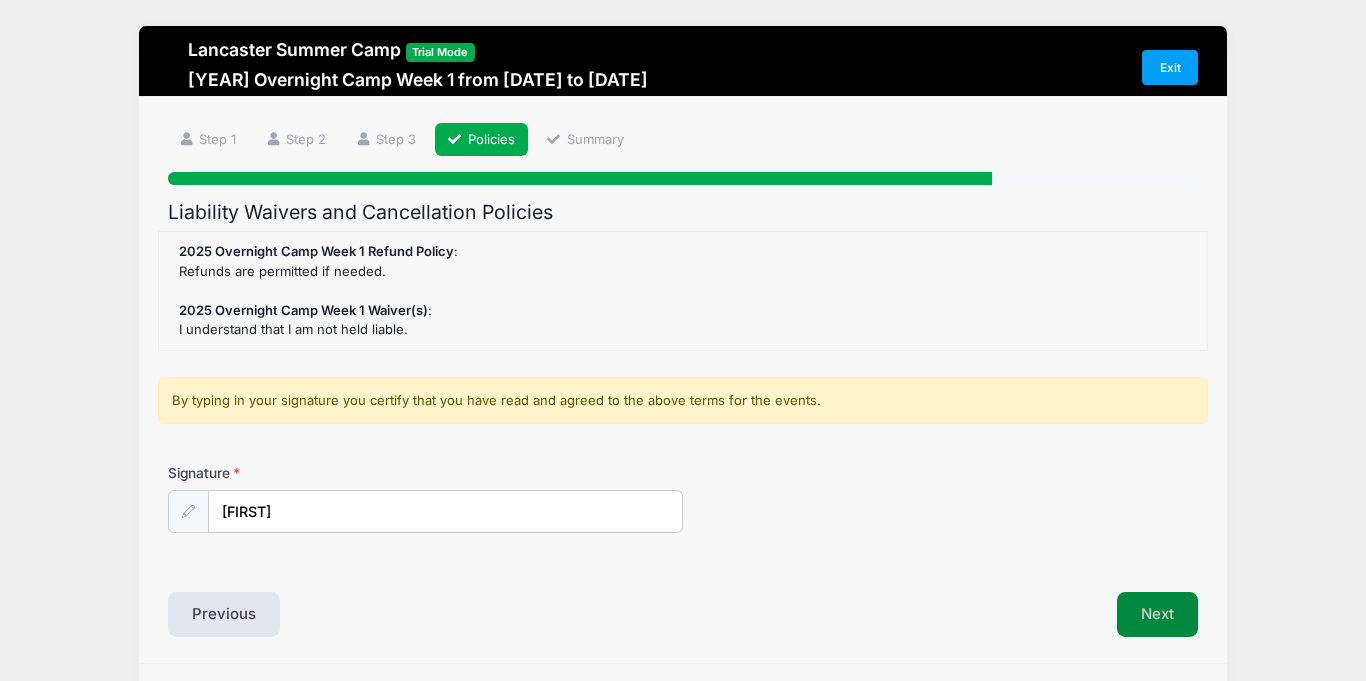 click on "Next" at bounding box center [1157, 615] 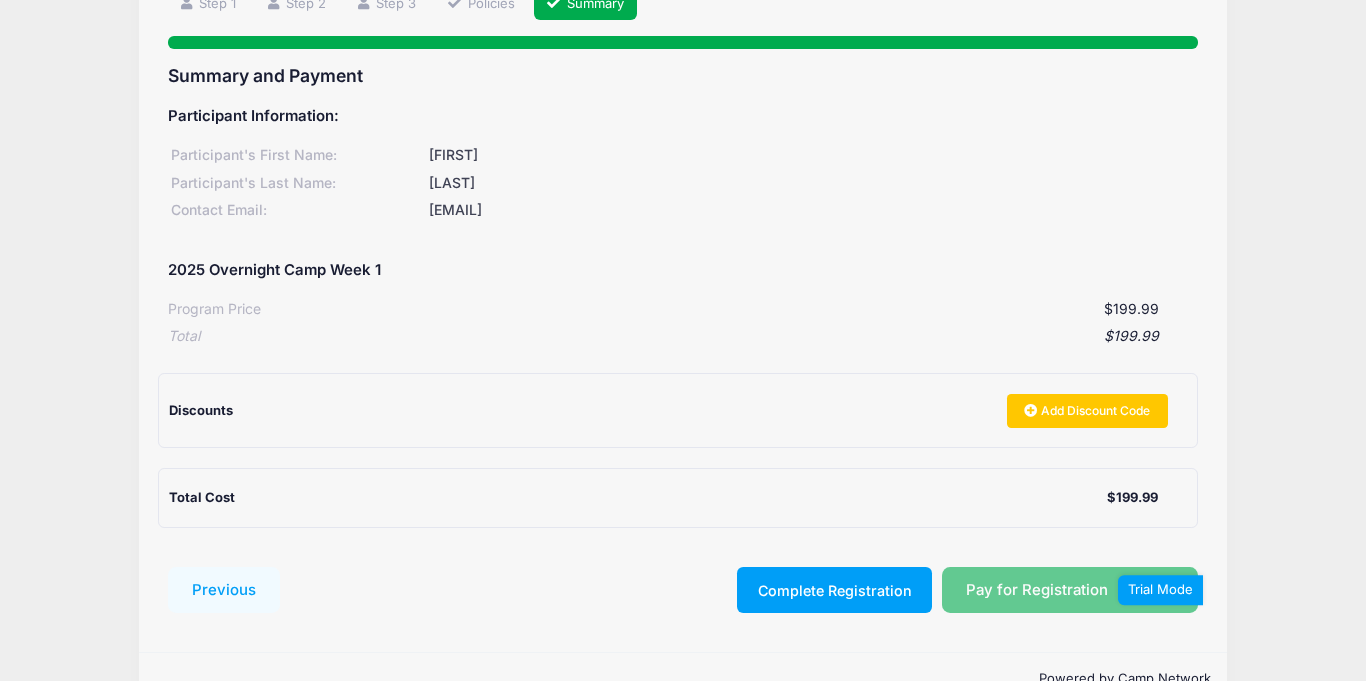 scroll, scrollTop: 142, scrollLeft: 0, axis: vertical 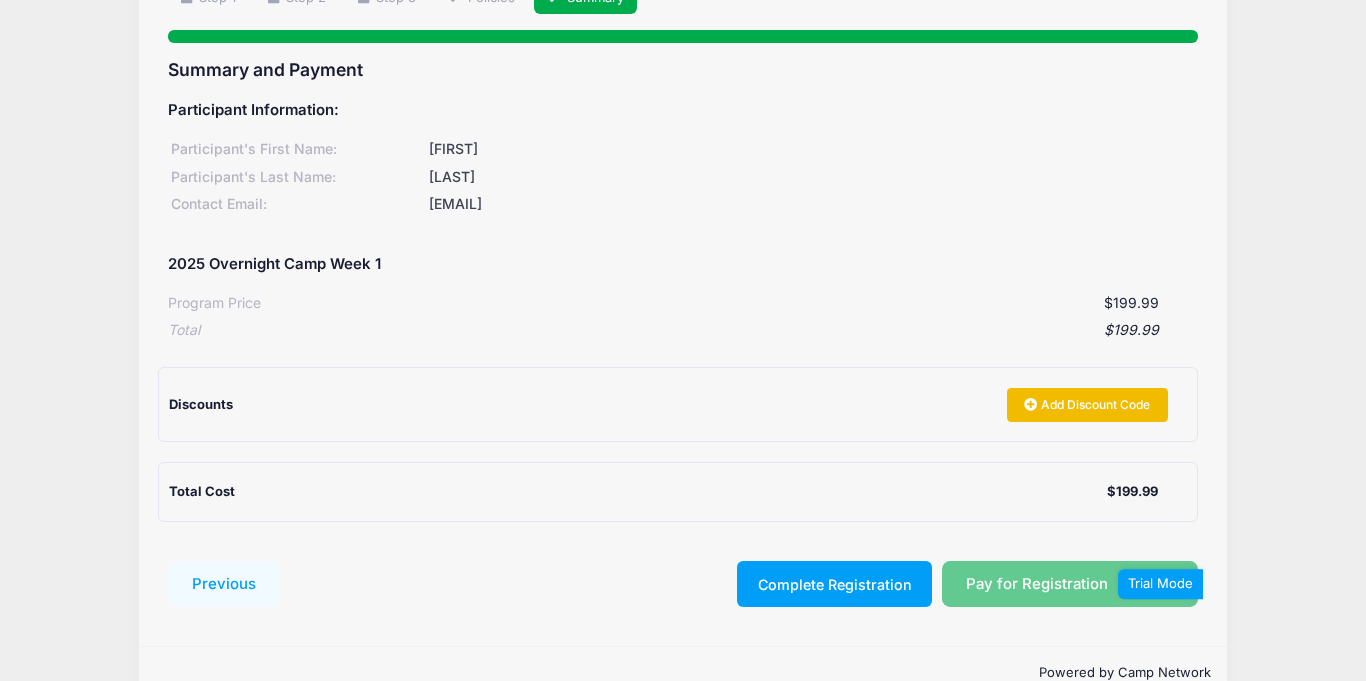 click on "Add Discount Code" at bounding box center (1087, 405) 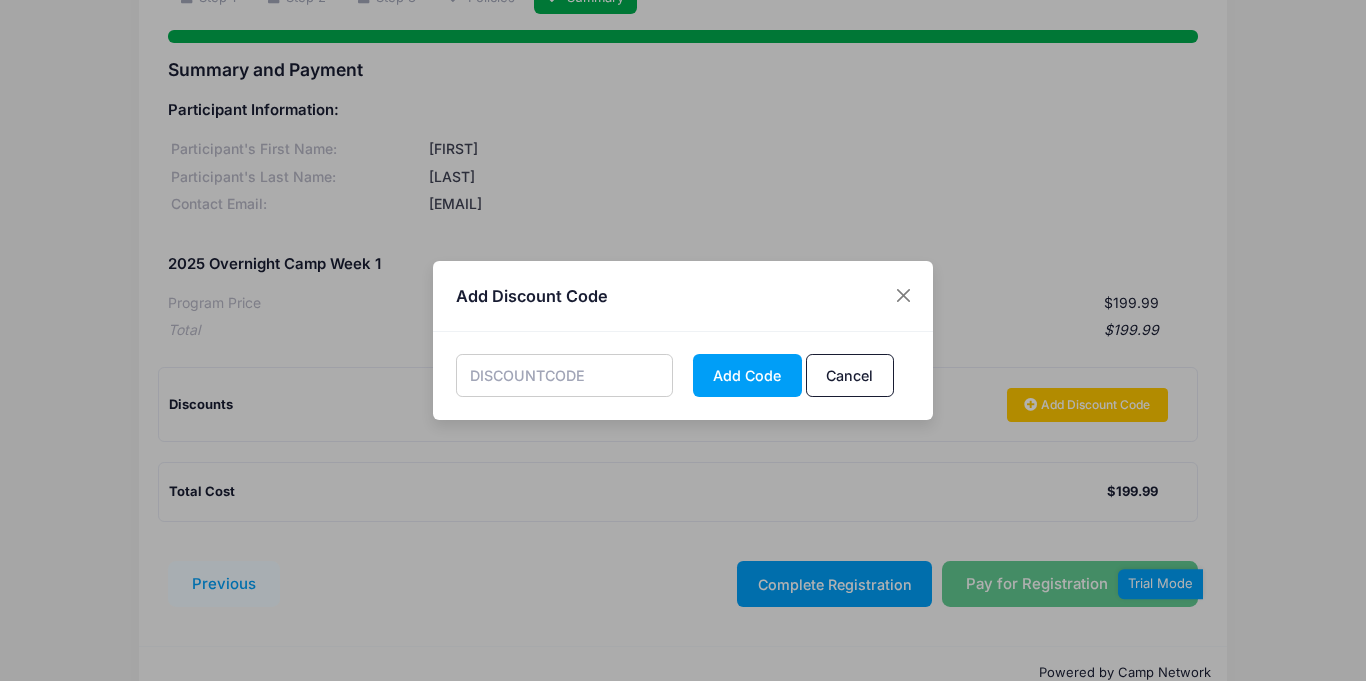 click at bounding box center (565, 375) 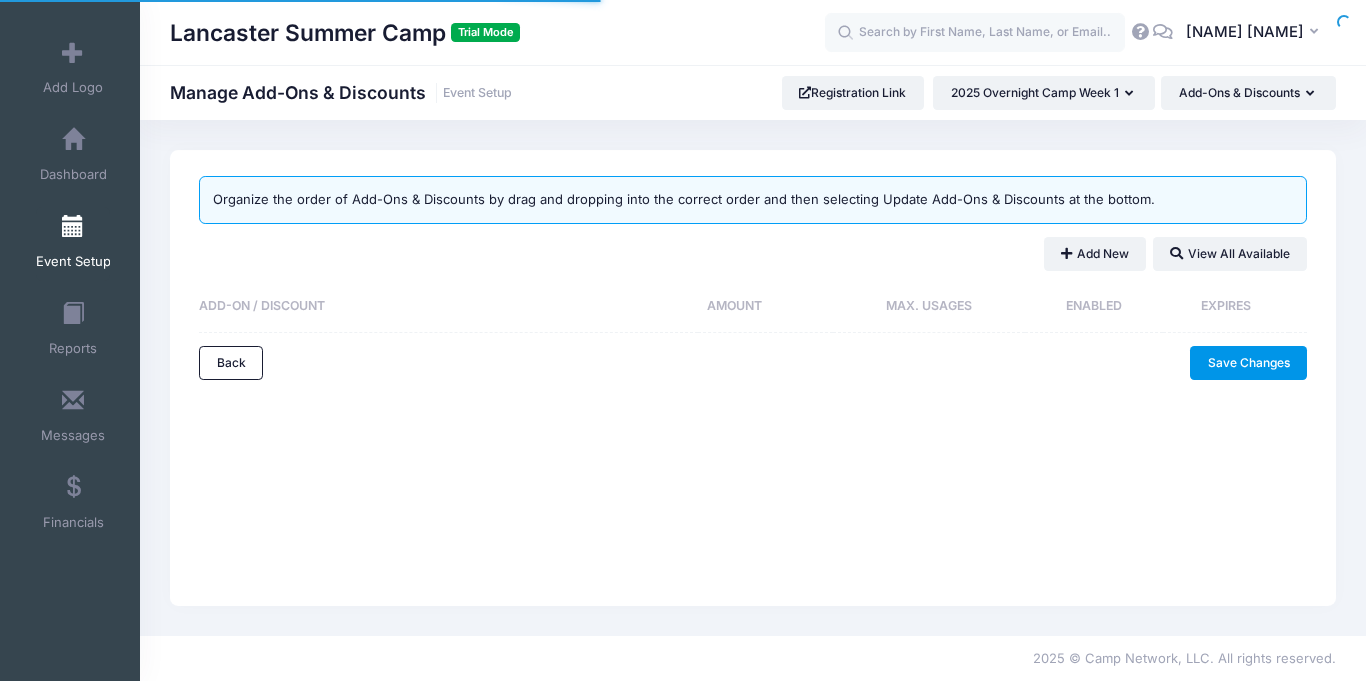 scroll, scrollTop: 0, scrollLeft: 0, axis: both 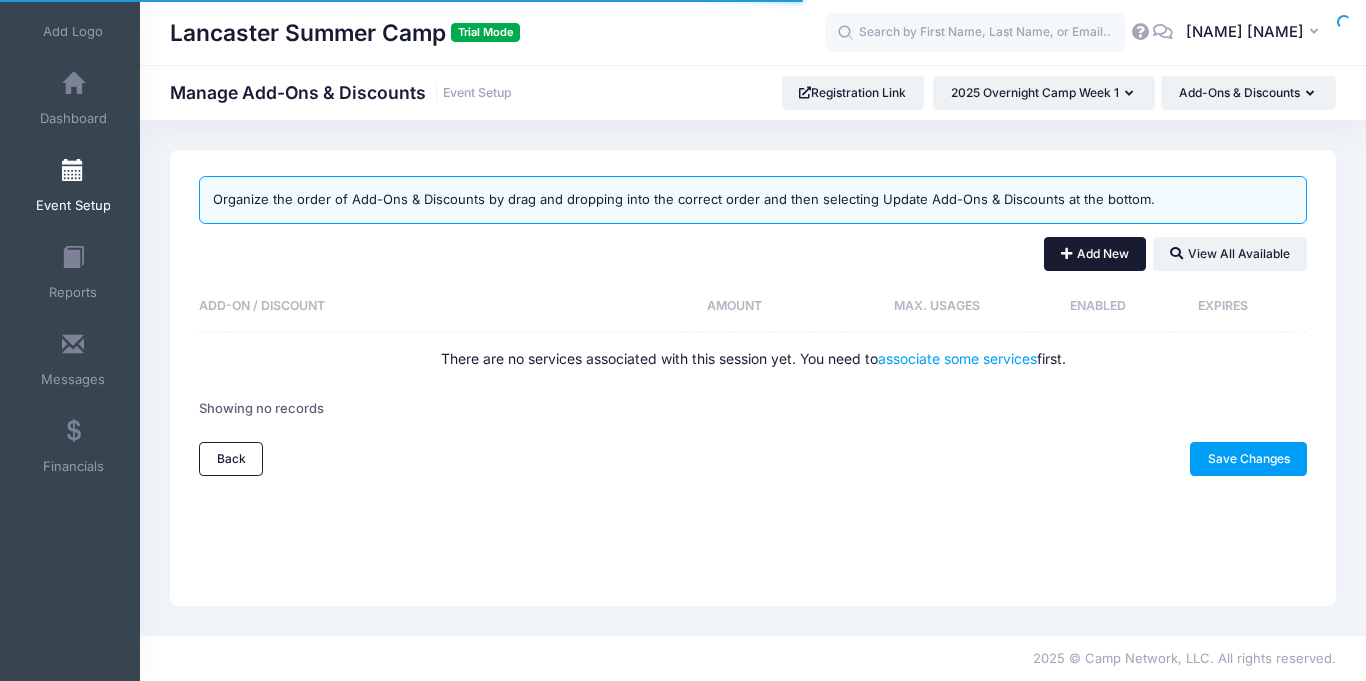 click at bounding box center (1069, 254) 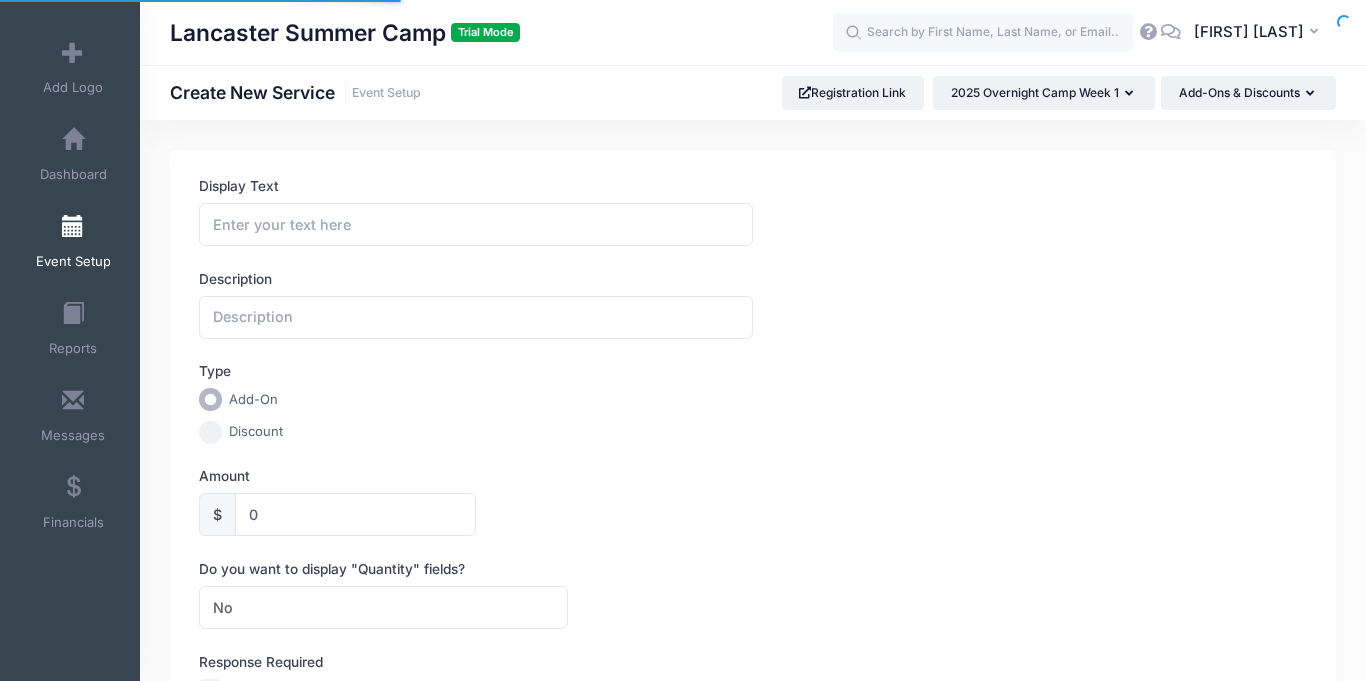 scroll, scrollTop: 0, scrollLeft: 0, axis: both 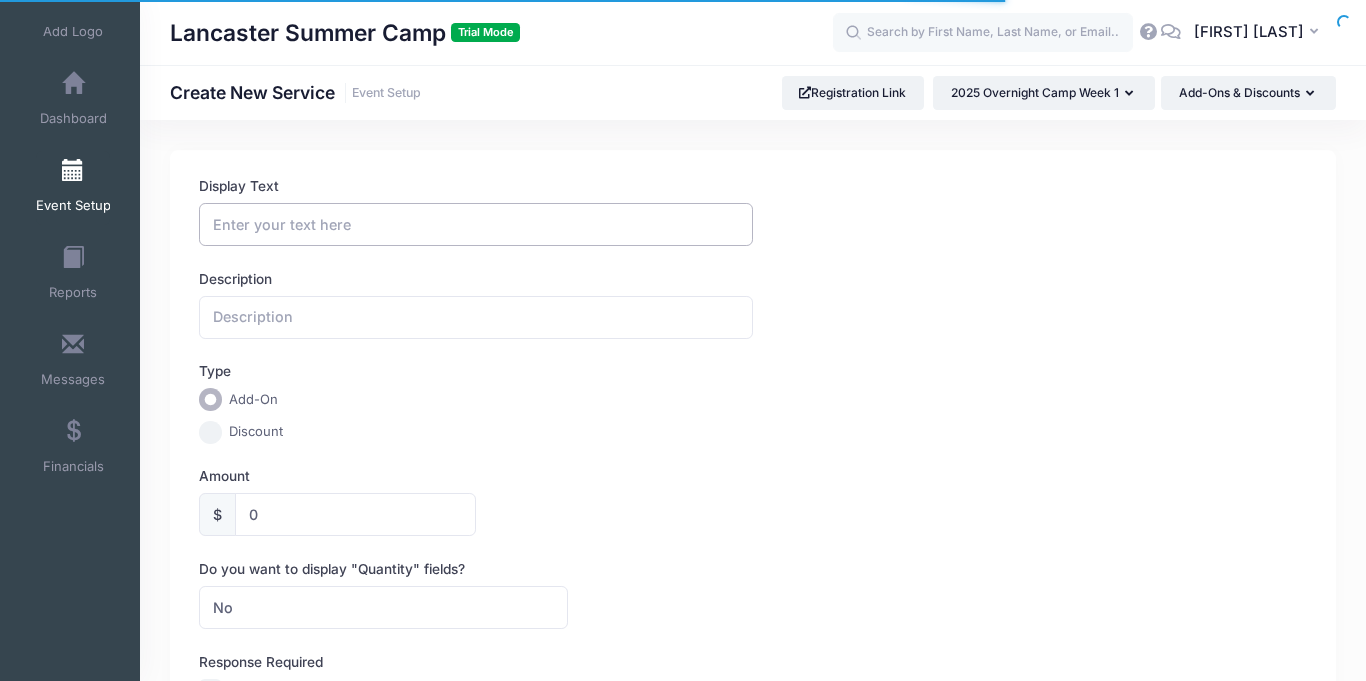 click on "Display Text" at bounding box center [476, 224] 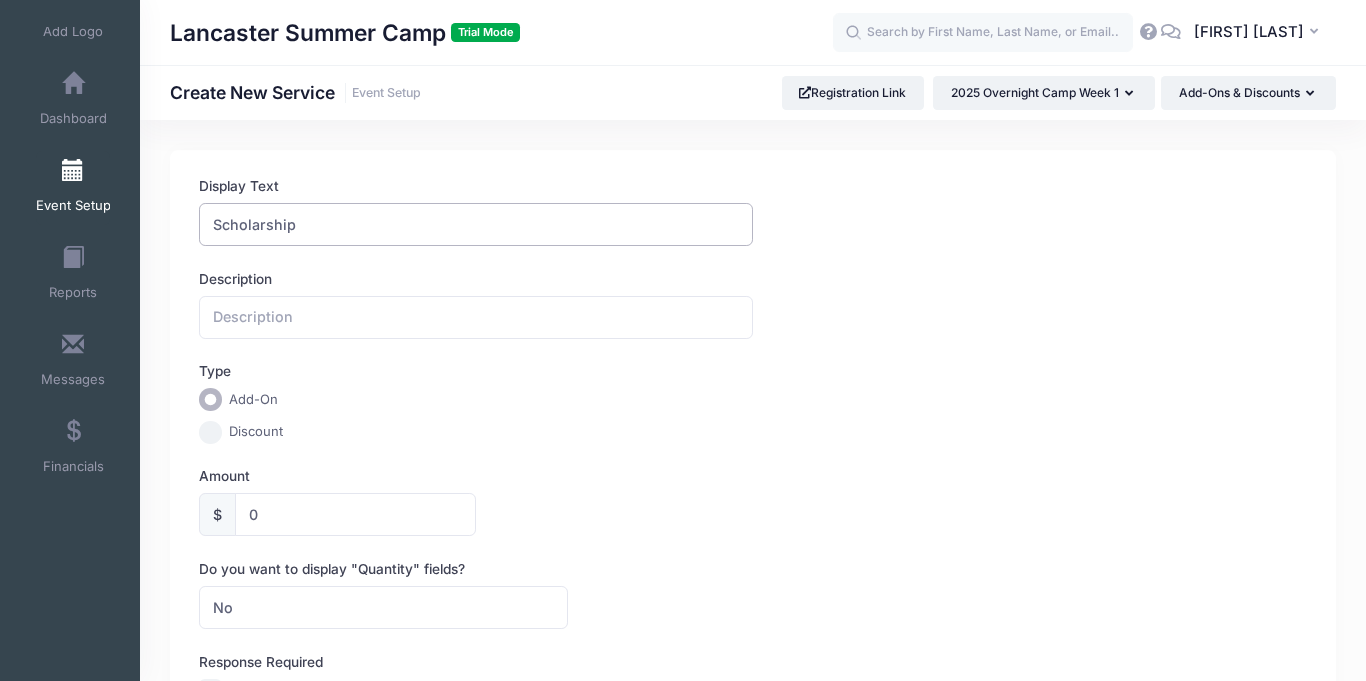 type on "Scholarship" 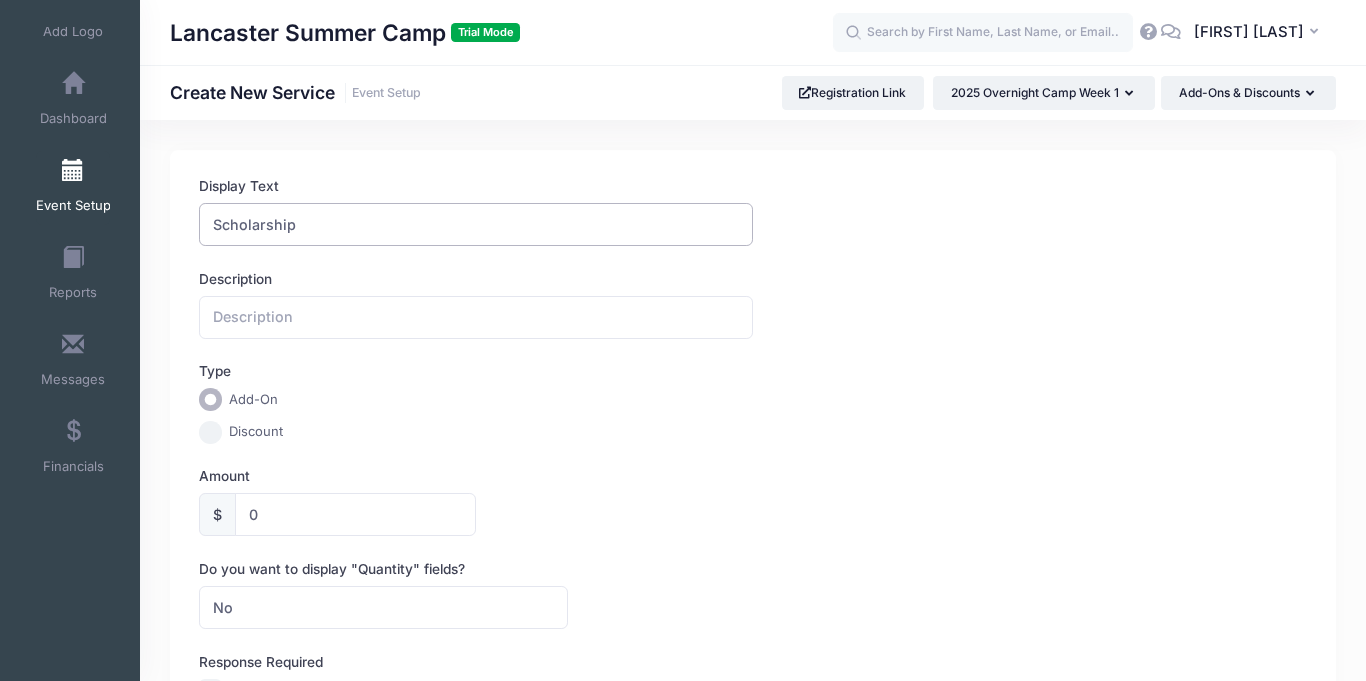 type on "Scholarship" 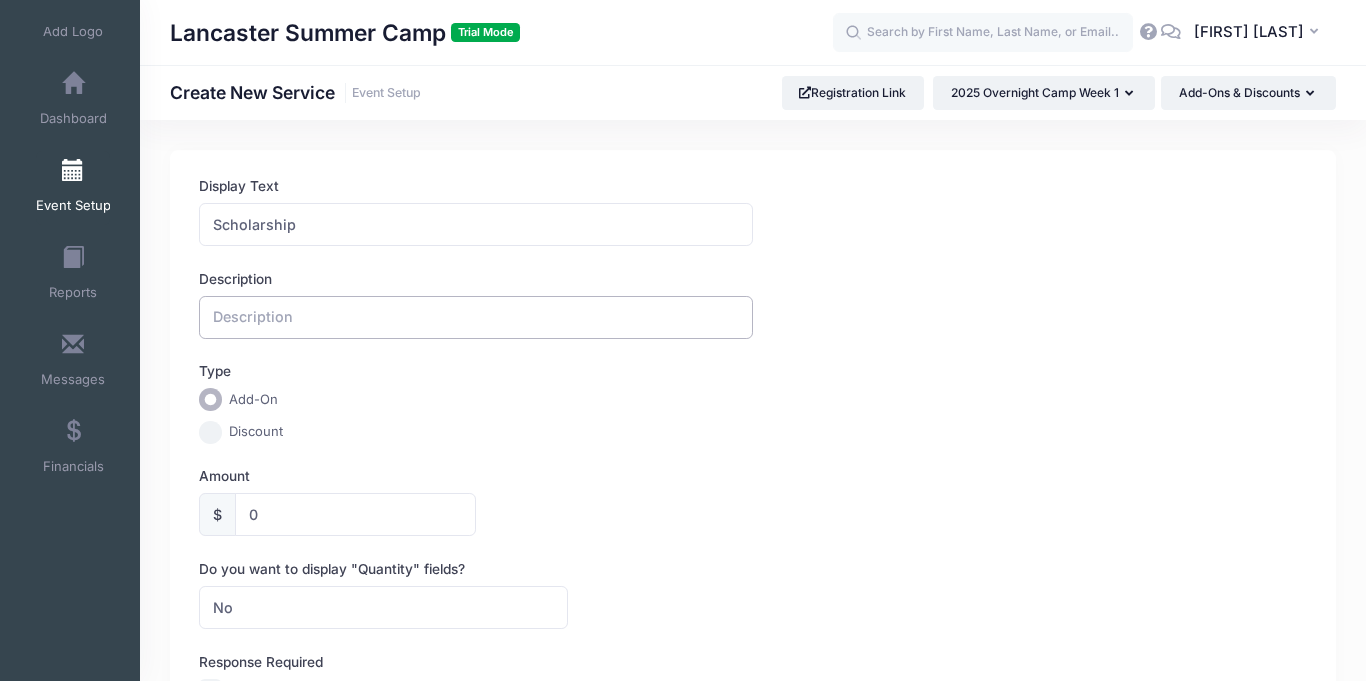 click at bounding box center (476, 317) 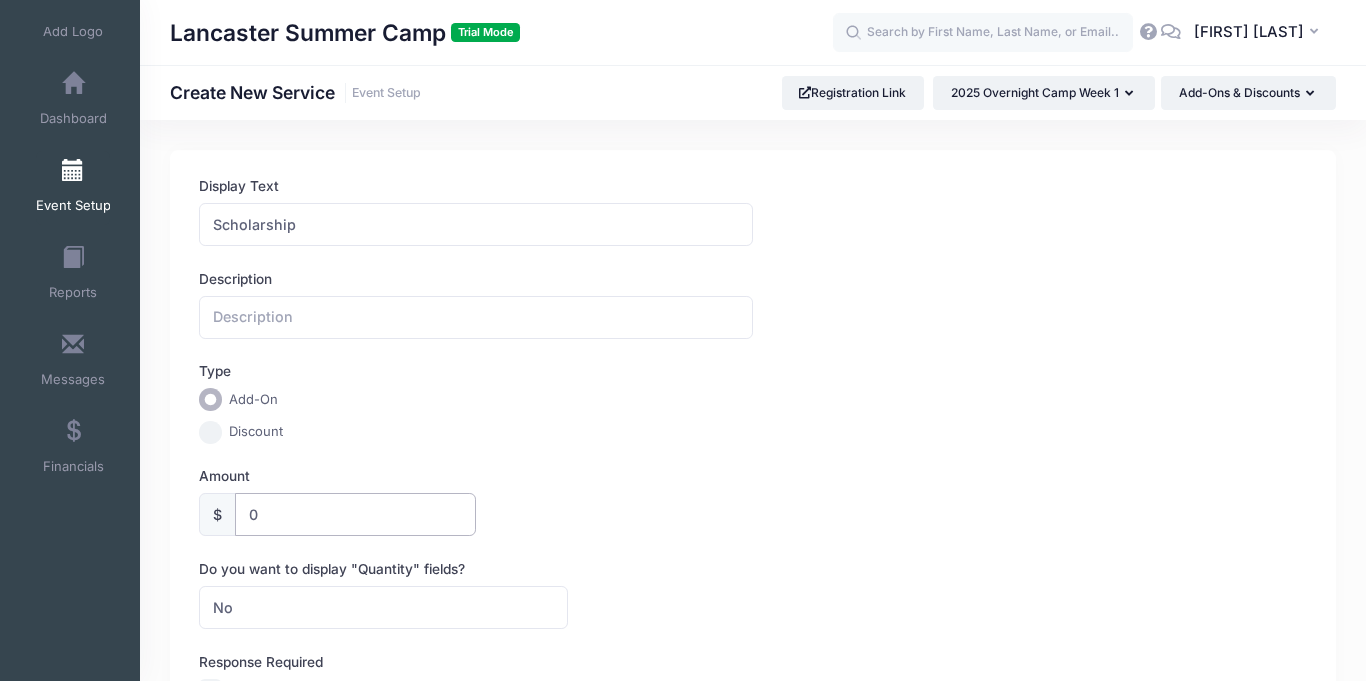 click on "0" at bounding box center [355, 514] 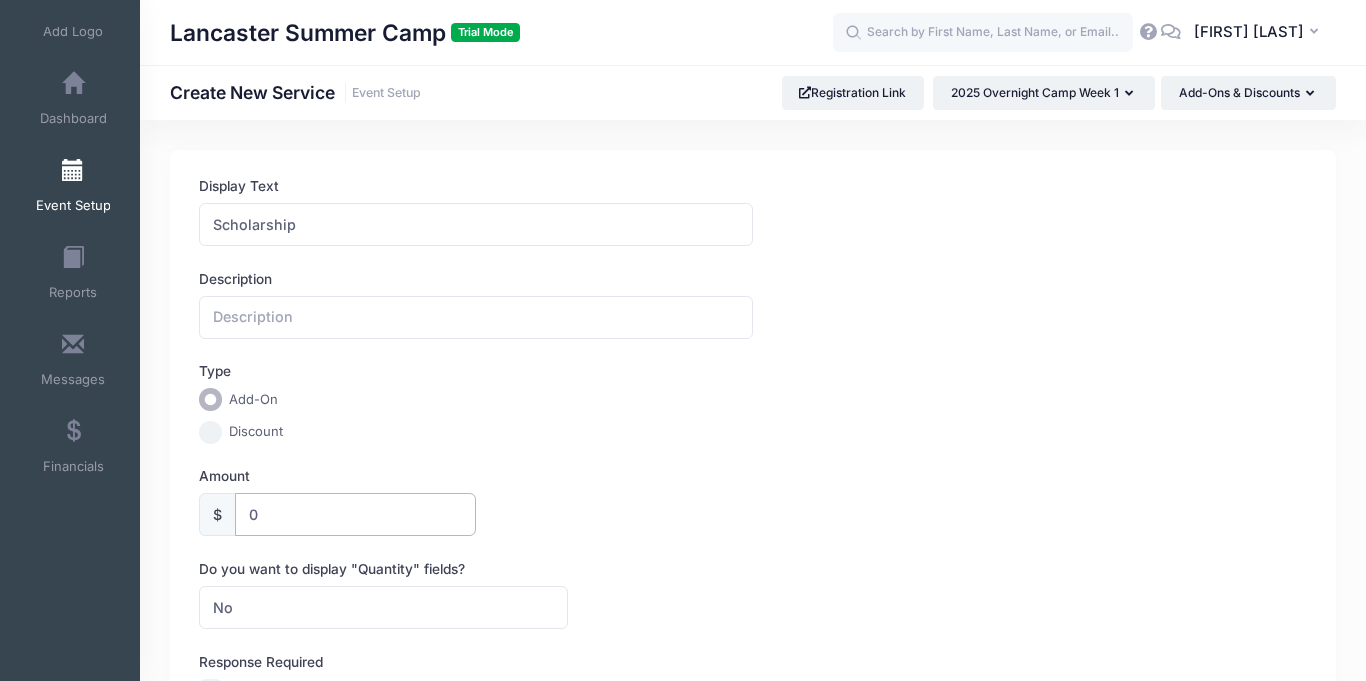 drag, startPoint x: 324, startPoint y: 508, endPoint x: 182, endPoint y: 511, distance: 142.0317 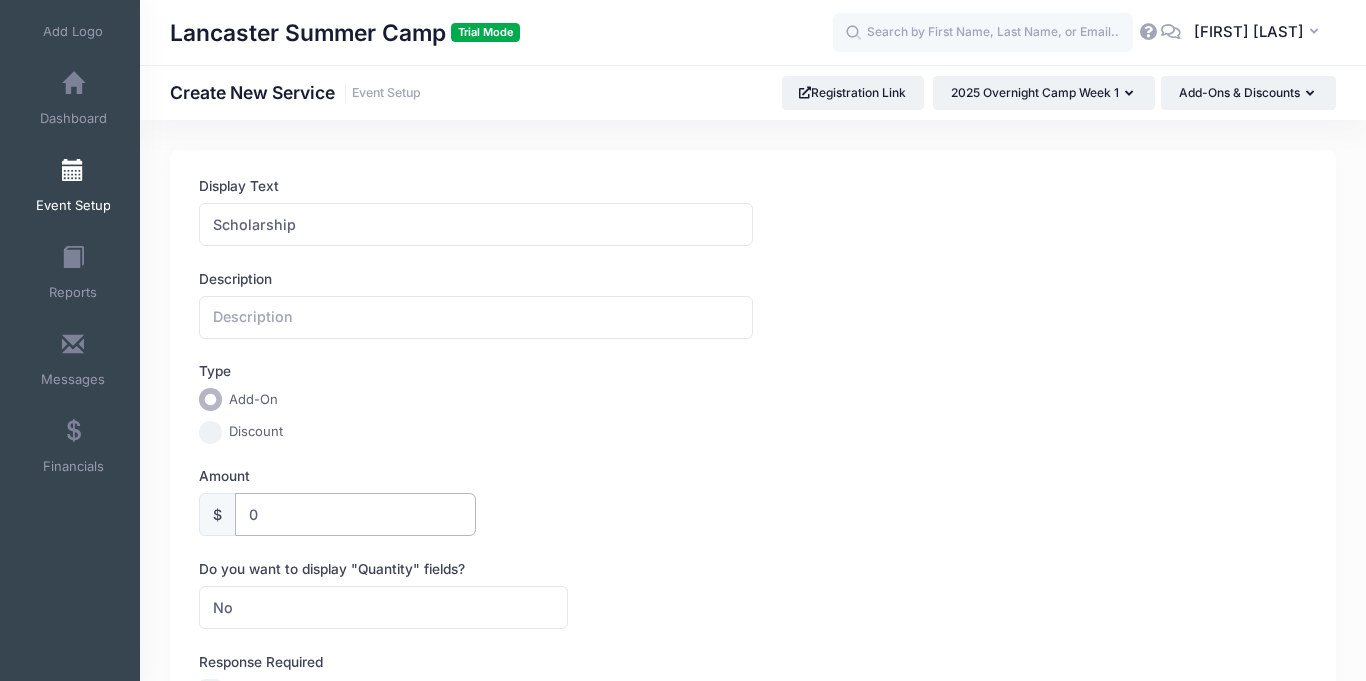 click on "Display Text
Scholarship
Description
Type
Add-On
Discount
Amount
$
0
Do you want to display "Quantity" fields?
No Yes No" at bounding box center [753, 786] 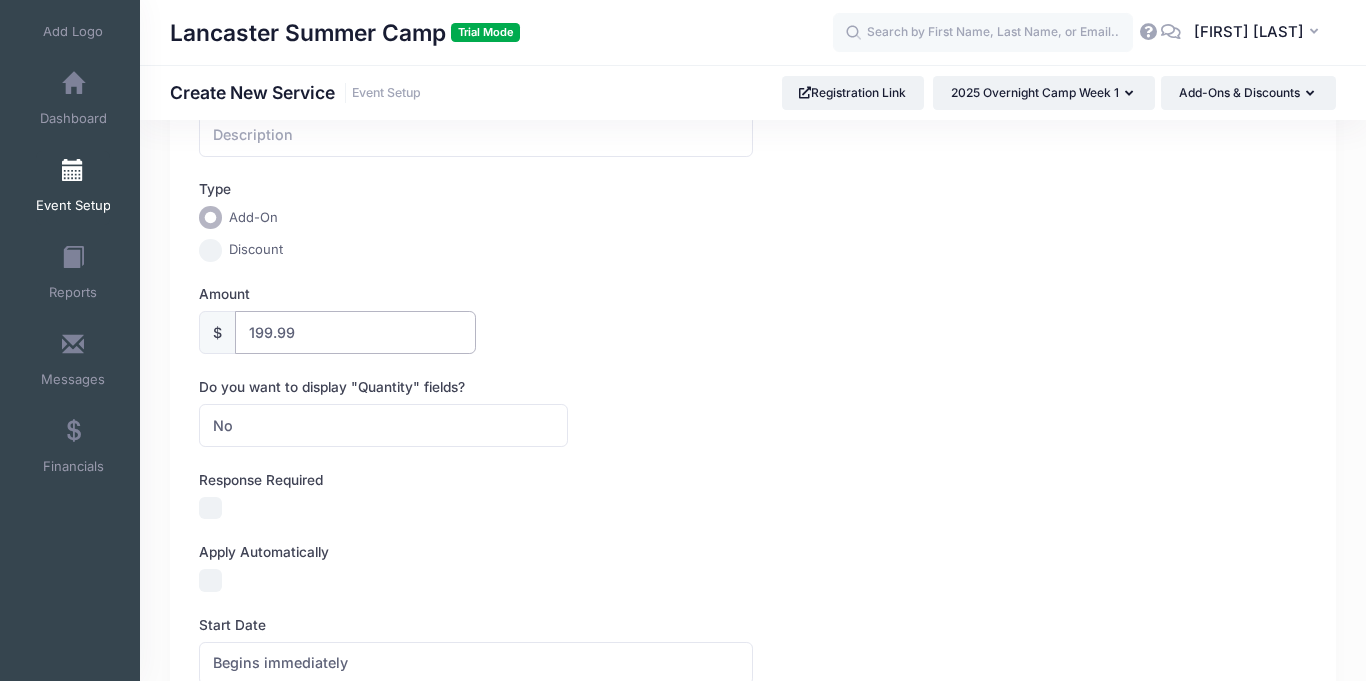 scroll, scrollTop: 183, scrollLeft: 0, axis: vertical 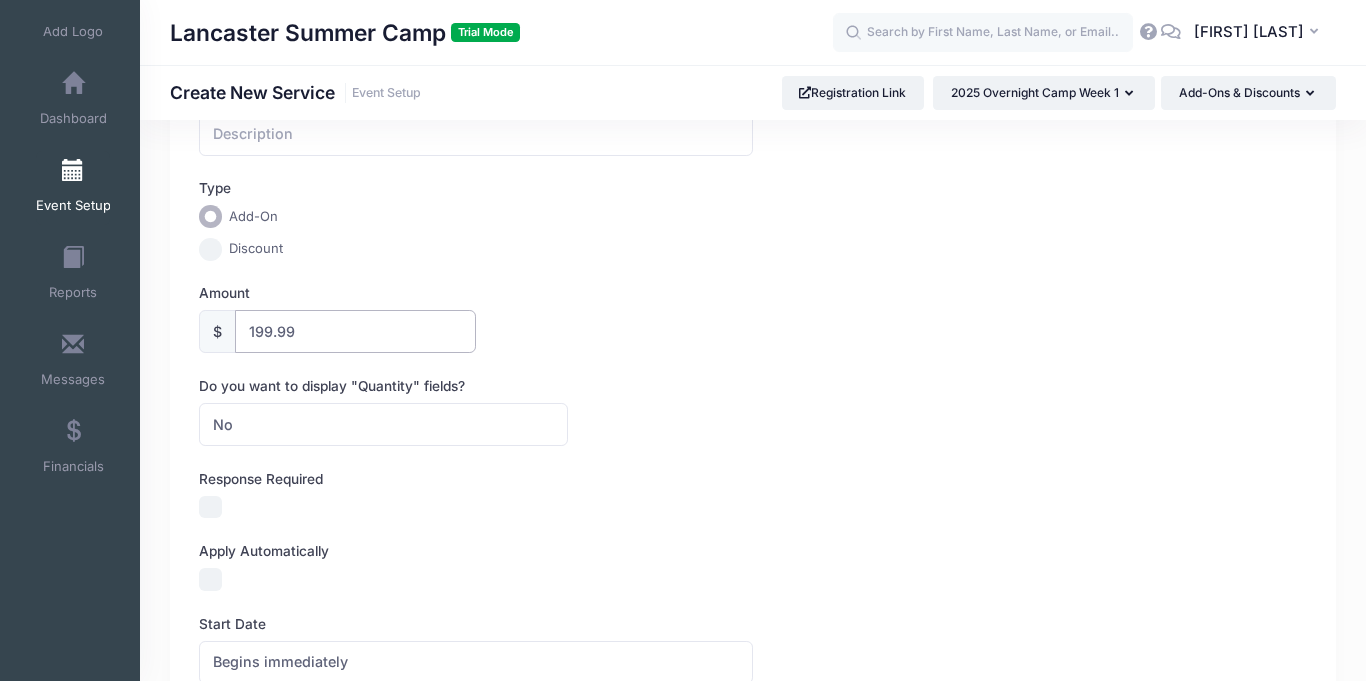 type on "199.99" 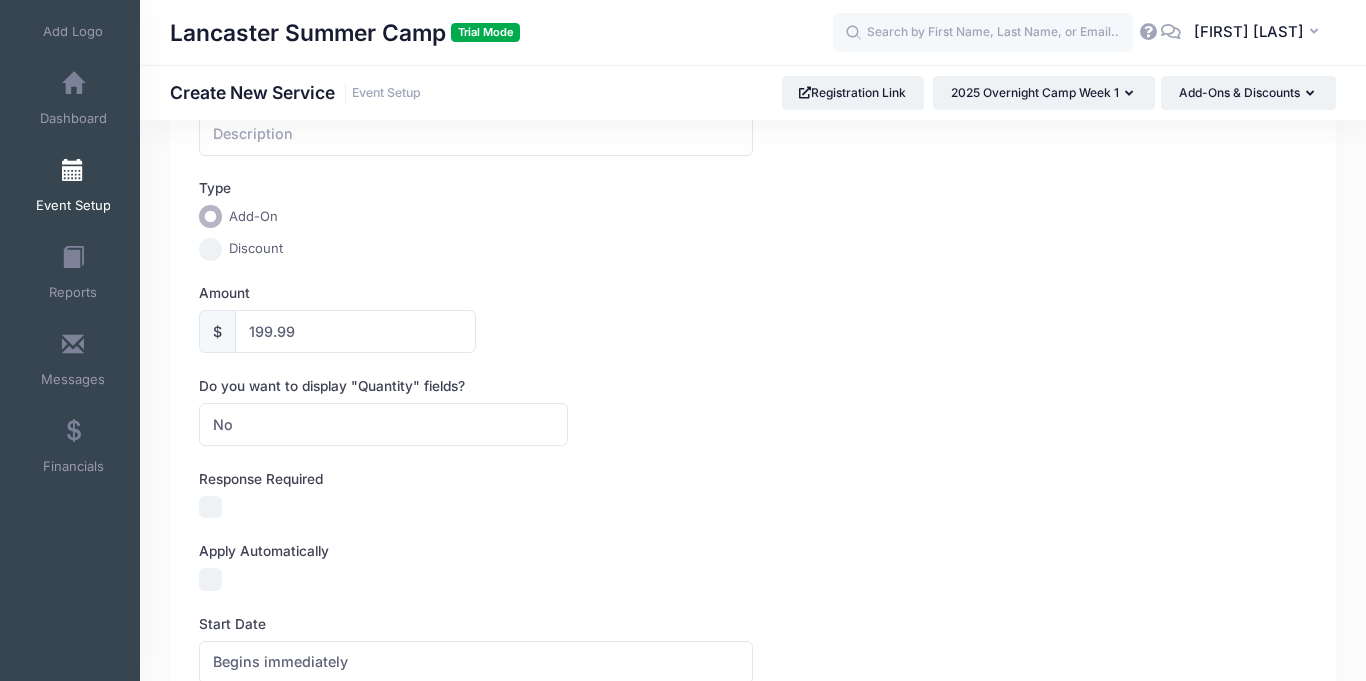 click on "Discount" at bounding box center (210, 249) 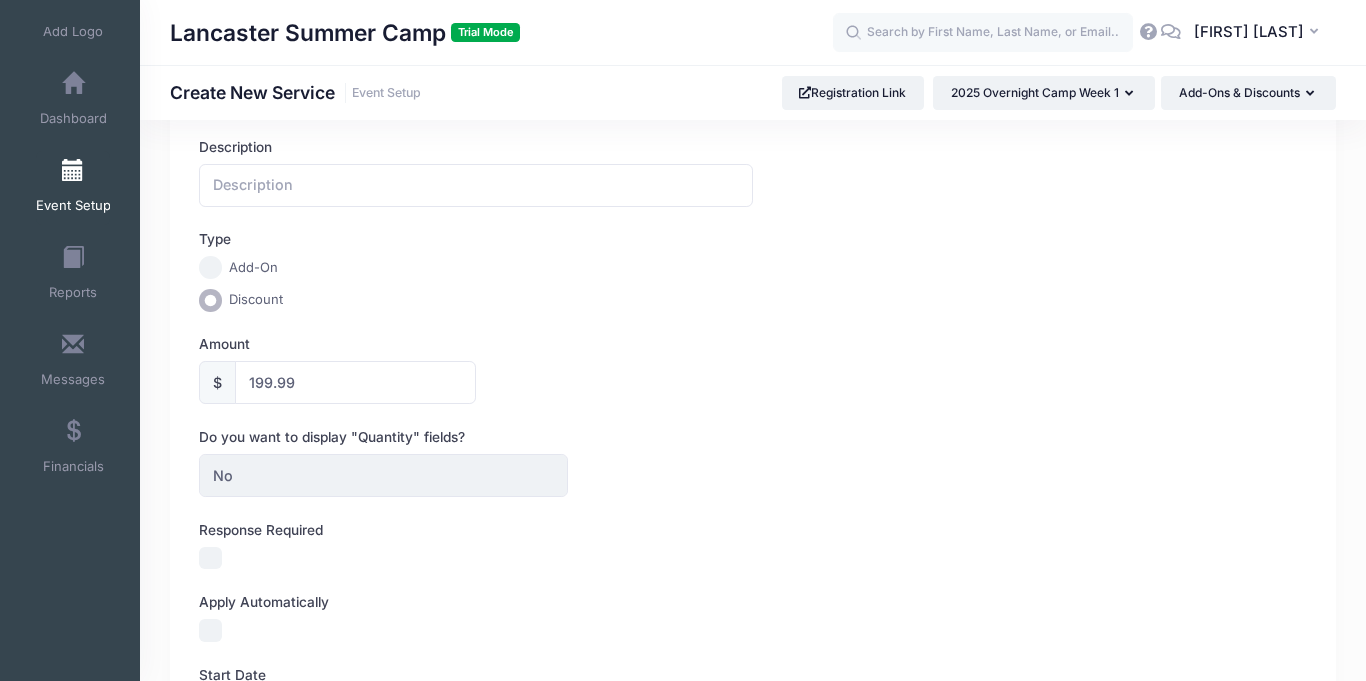 scroll, scrollTop: 127, scrollLeft: 0, axis: vertical 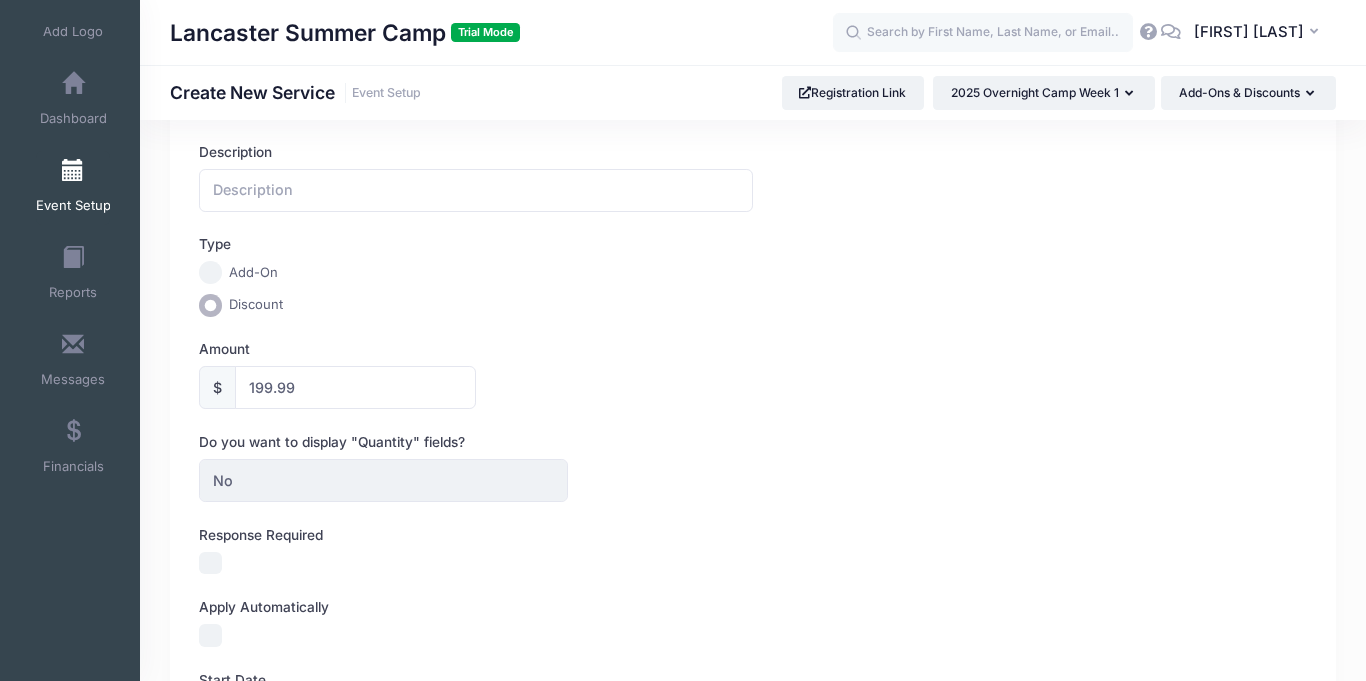 click on "No" at bounding box center [383, 480] 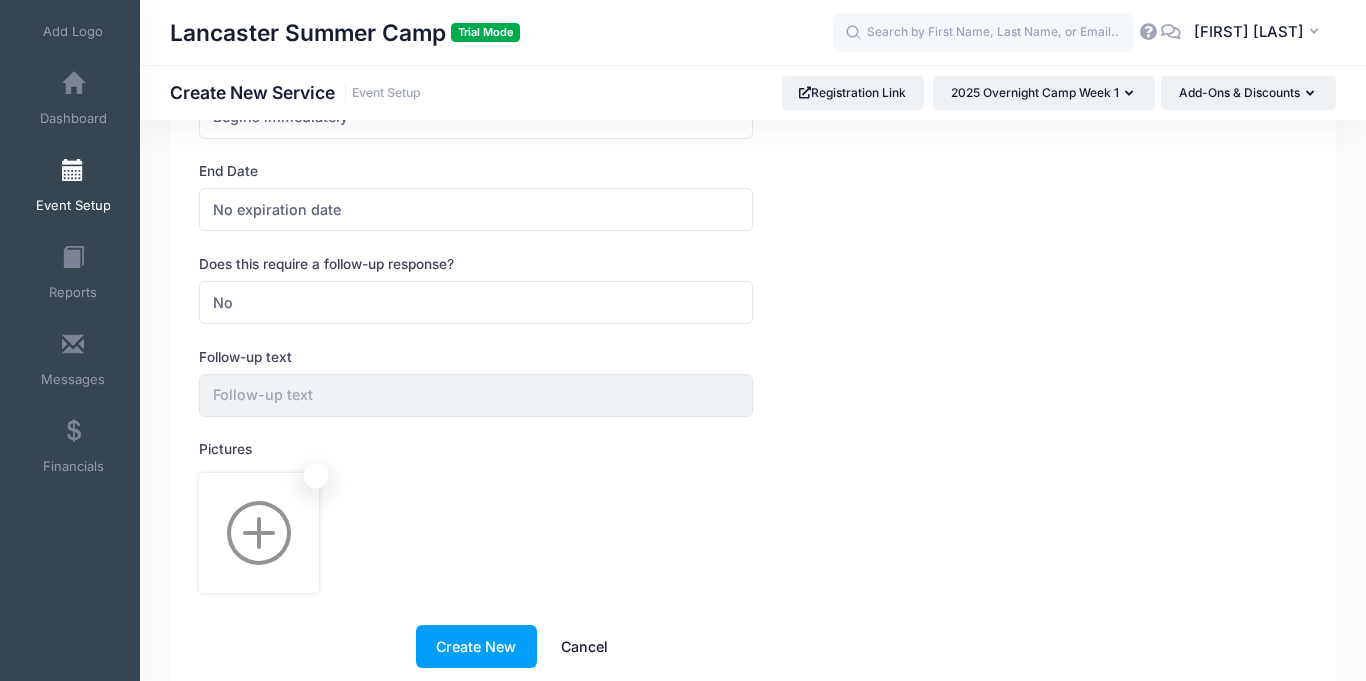 scroll, scrollTop: 817, scrollLeft: 0, axis: vertical 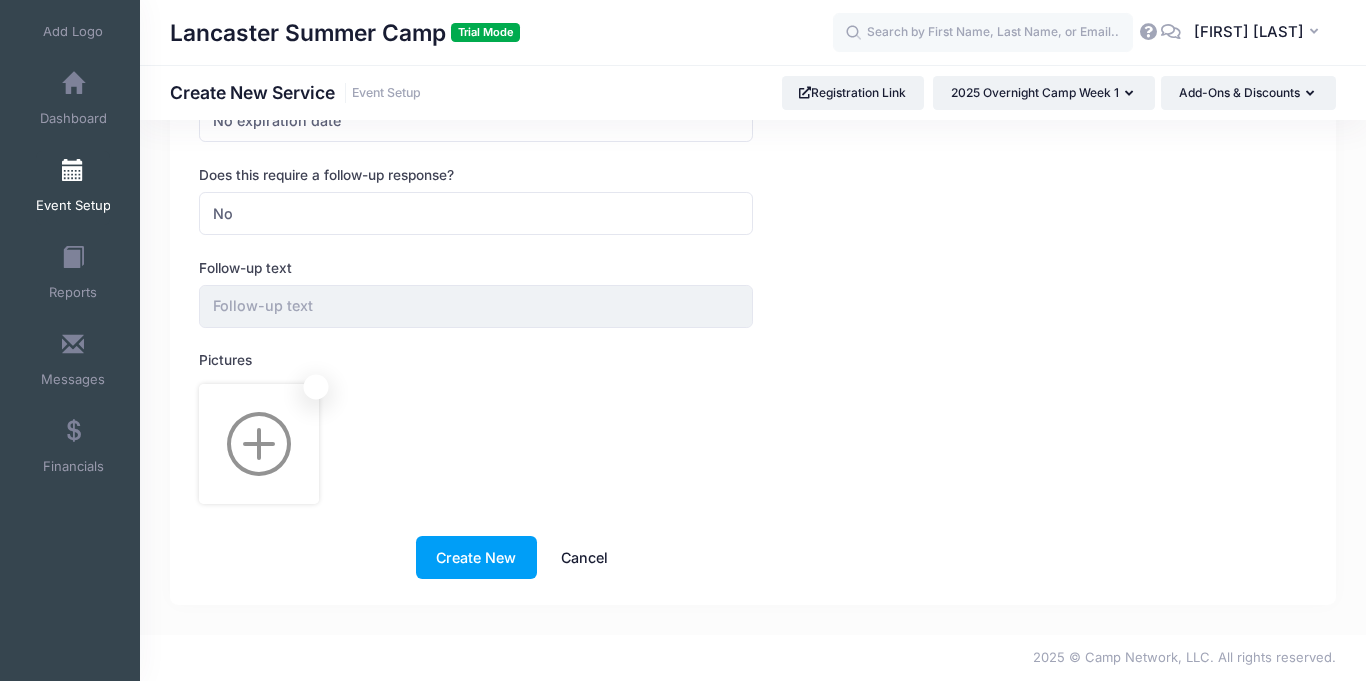 click on "Cancel" at bounding box center (585, 557) 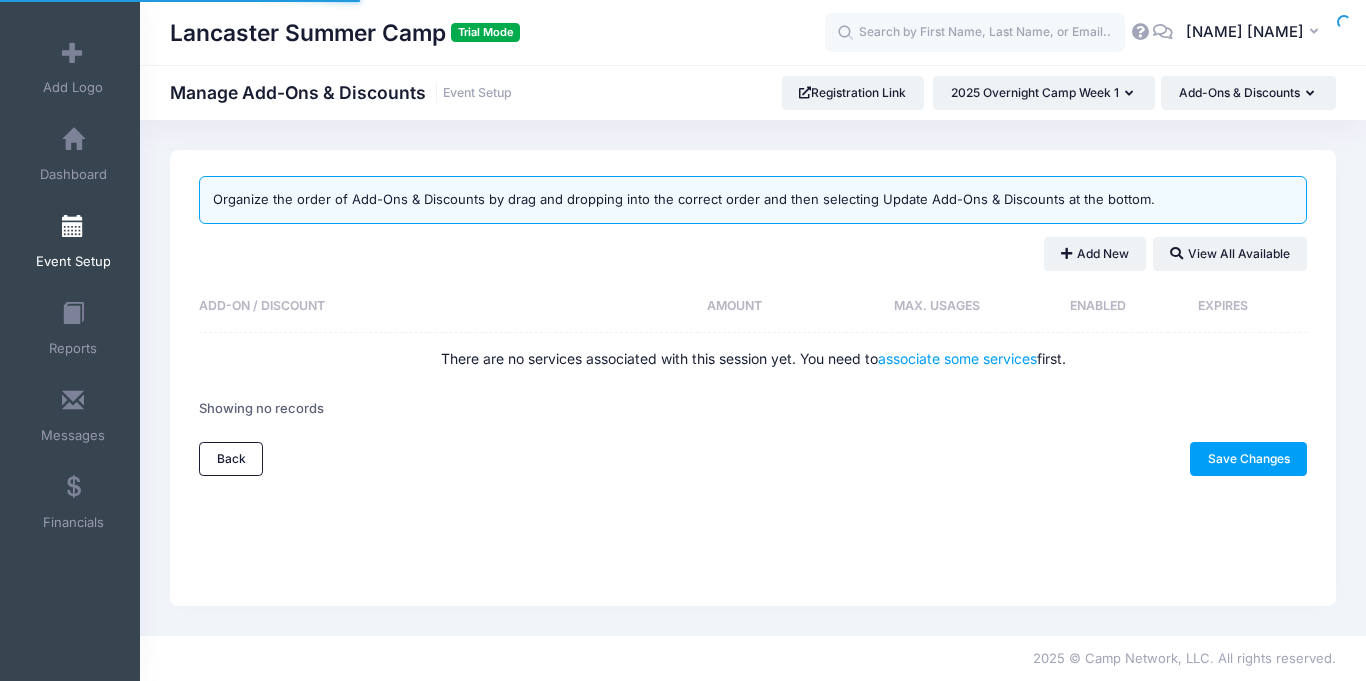 scroll, scrollTop: 0, scrollLeft: 0, axis: both 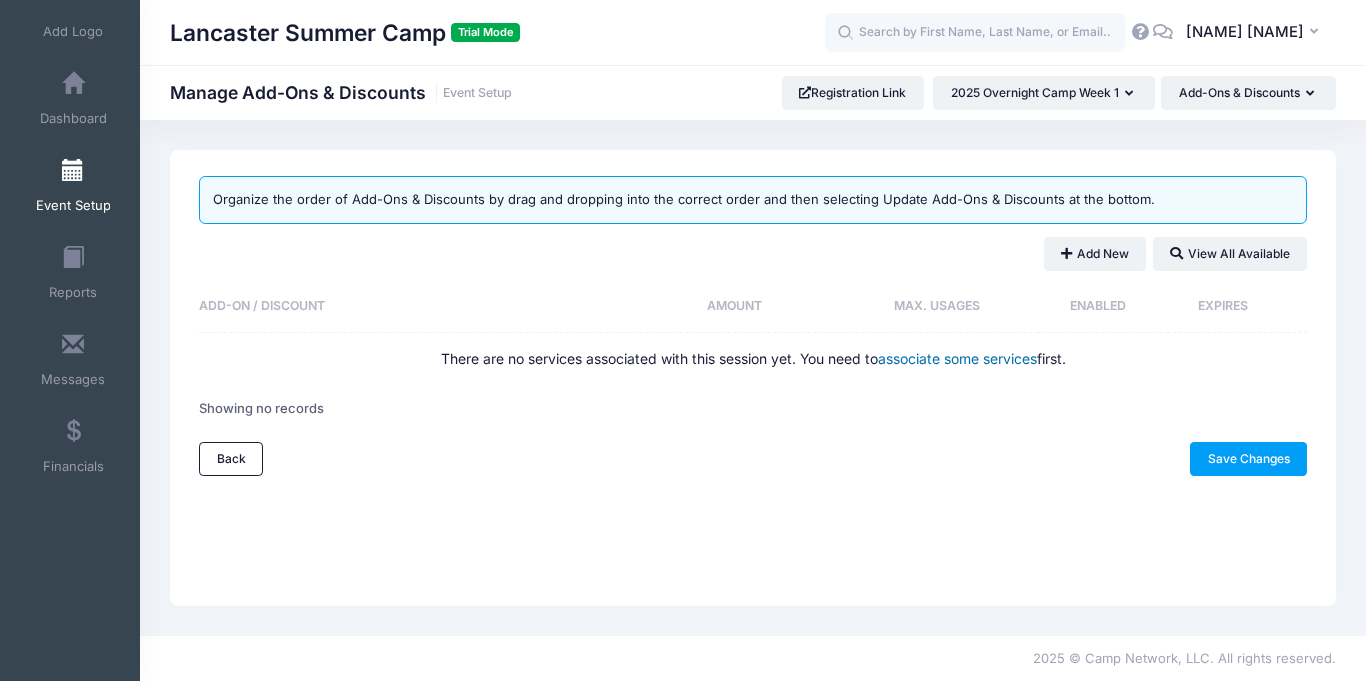 click on "associate some services" at bounding box center [957, 358] 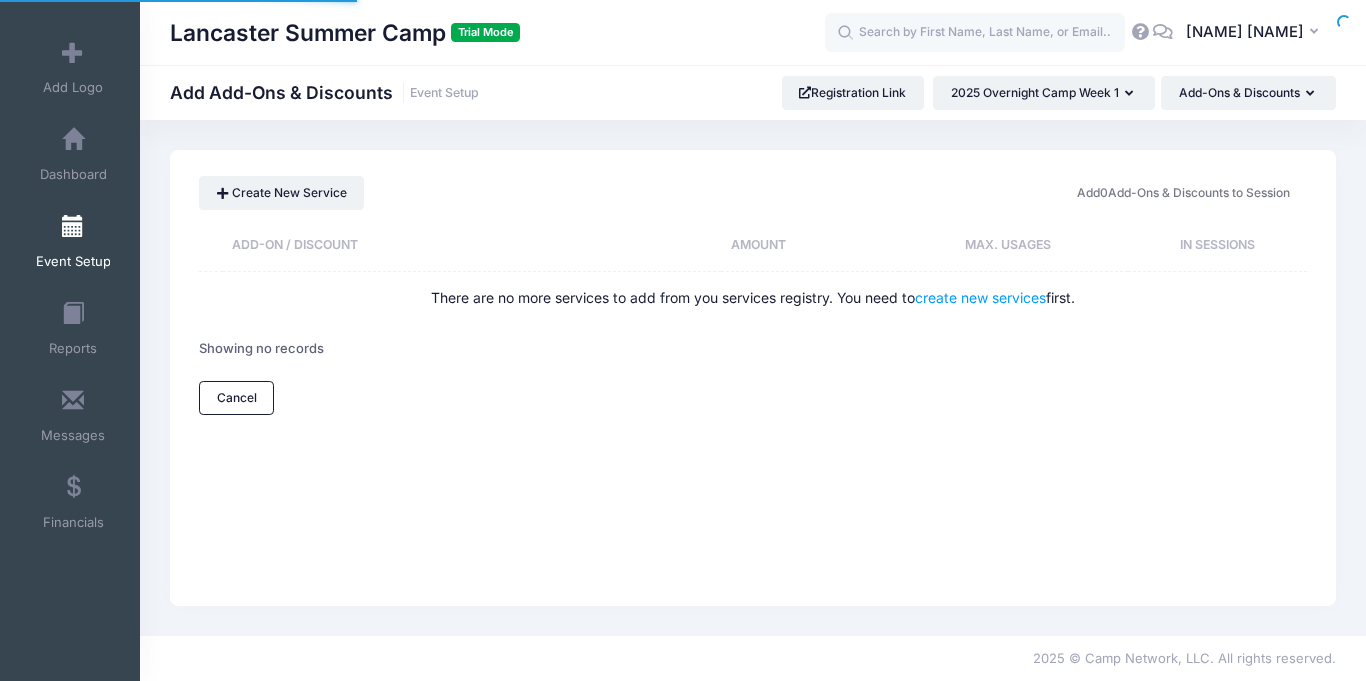 scroll, scrollTop: 0, scrollLeft: 0, axis: both 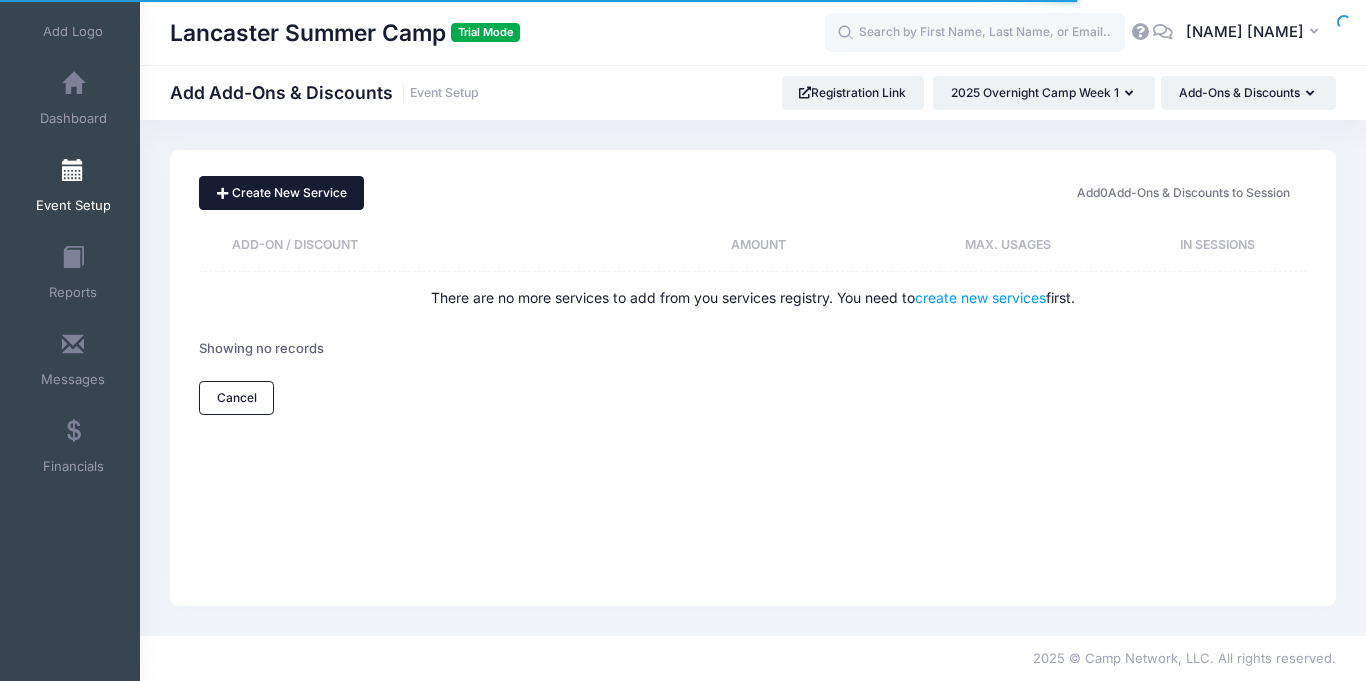 click on "Create New Service" at bounding box center [281, 193] 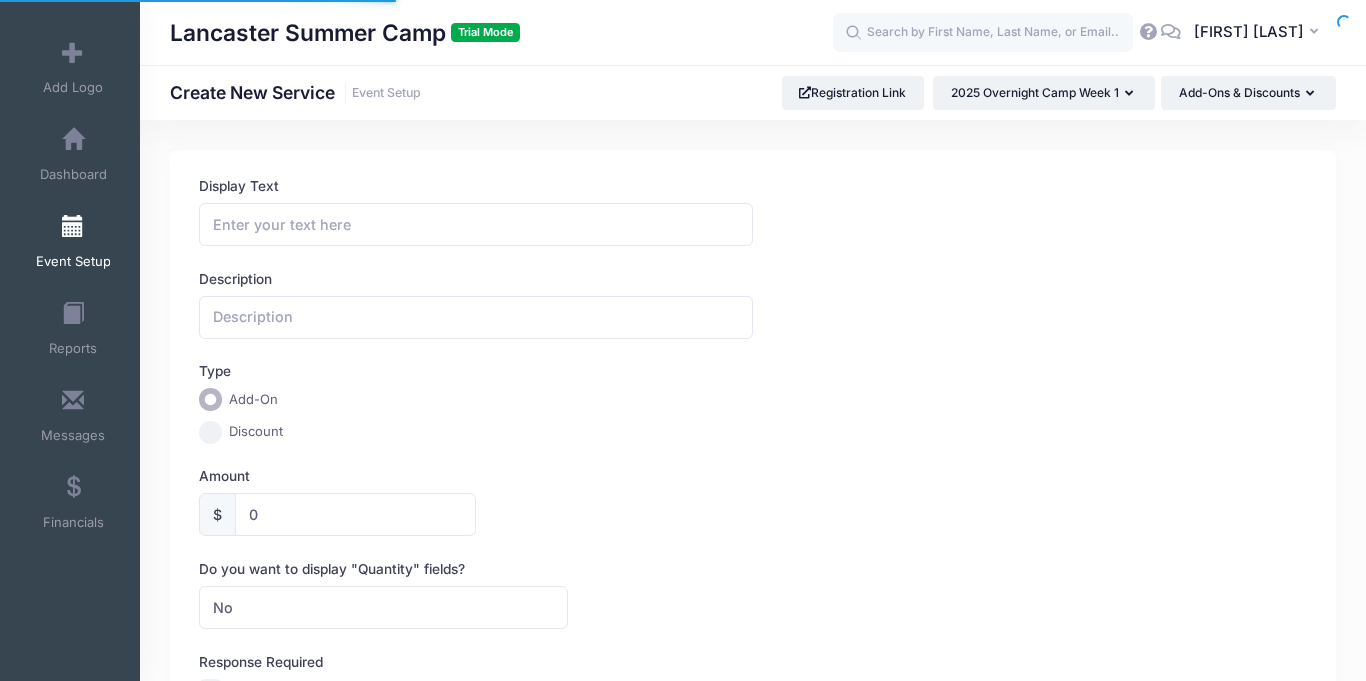 scroll, scrollTop: 0, scrollLeft: 0, axis: both 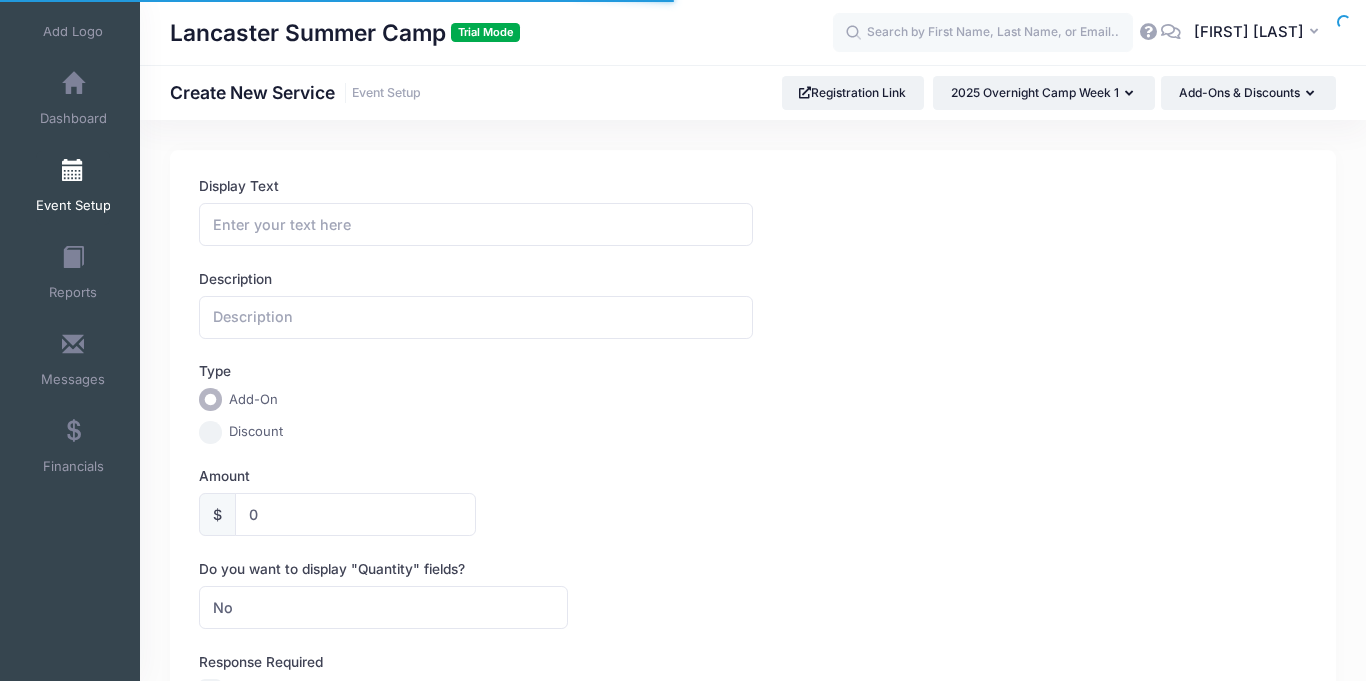 click on "Discount" at bounding box center [210, 432] 